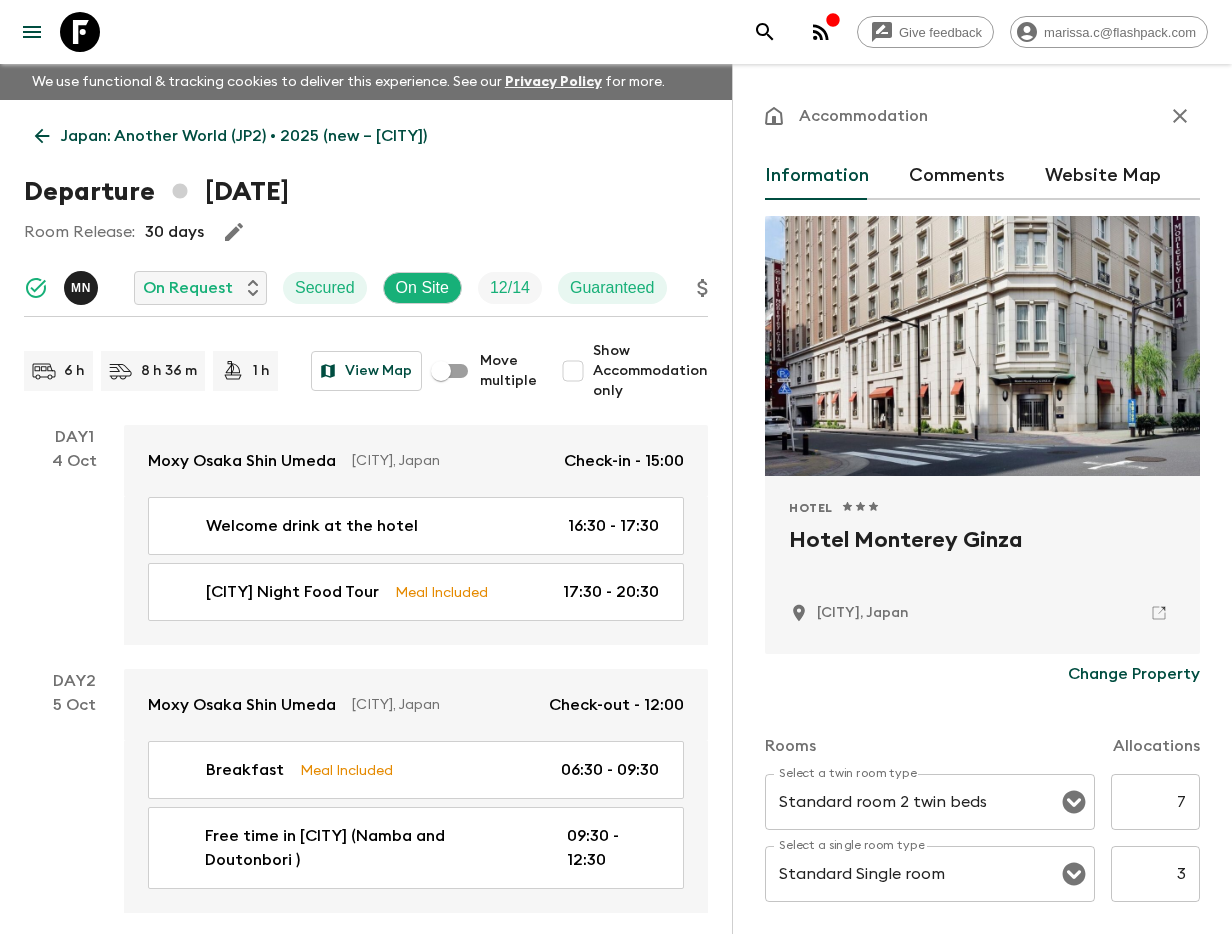 scroll, scrollTop: 0, scrollLeft: 0, axis: both 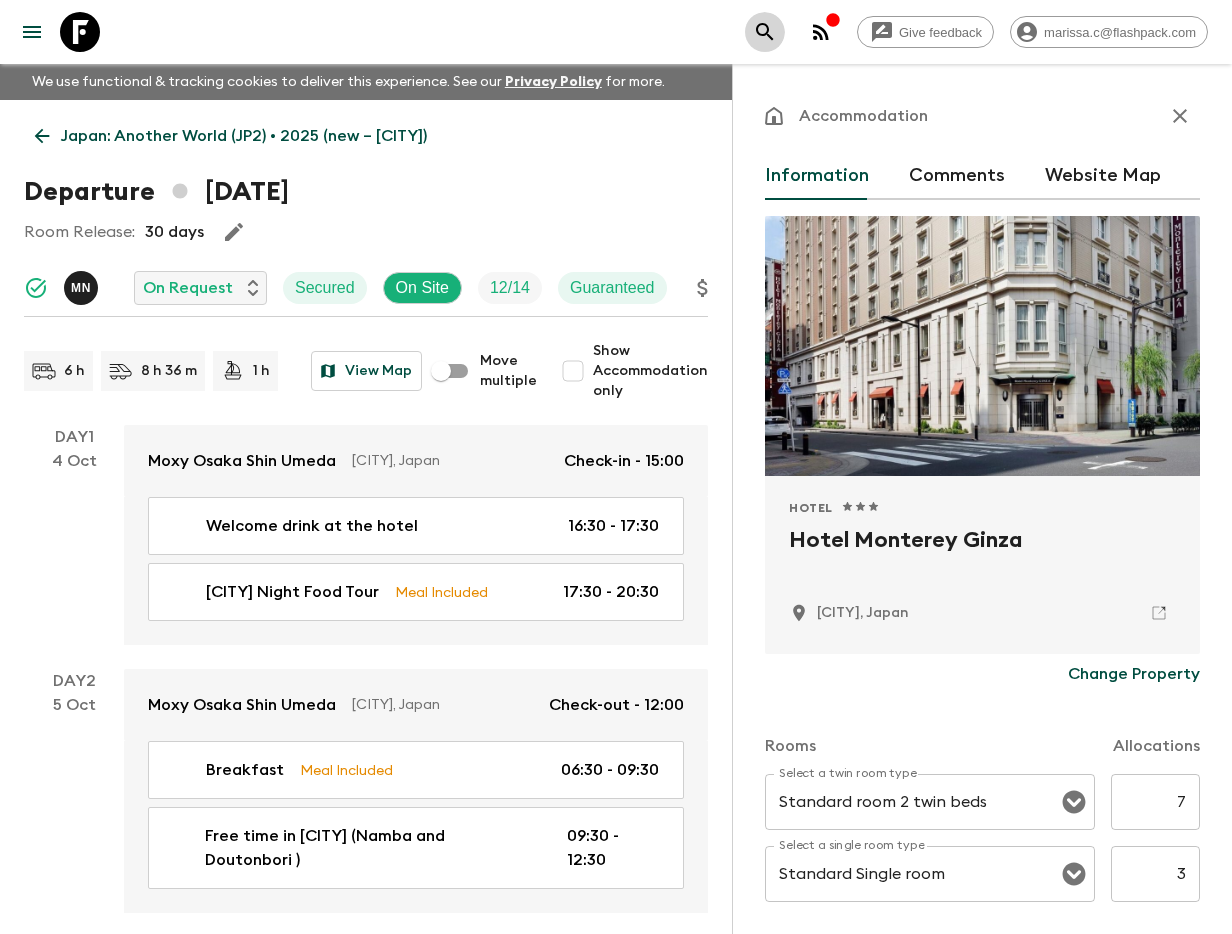 click at bounding box center [765, 32] 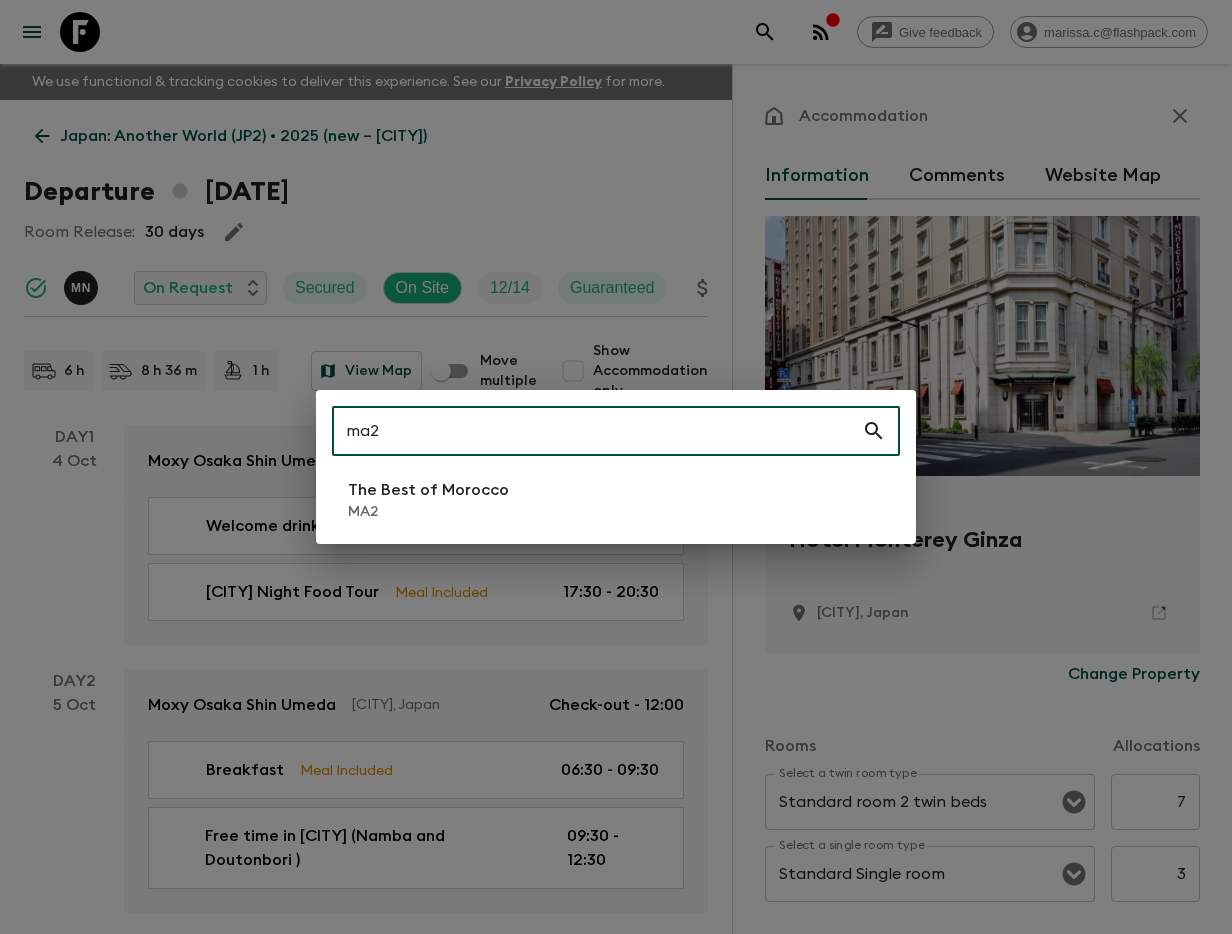 type on "ma2" 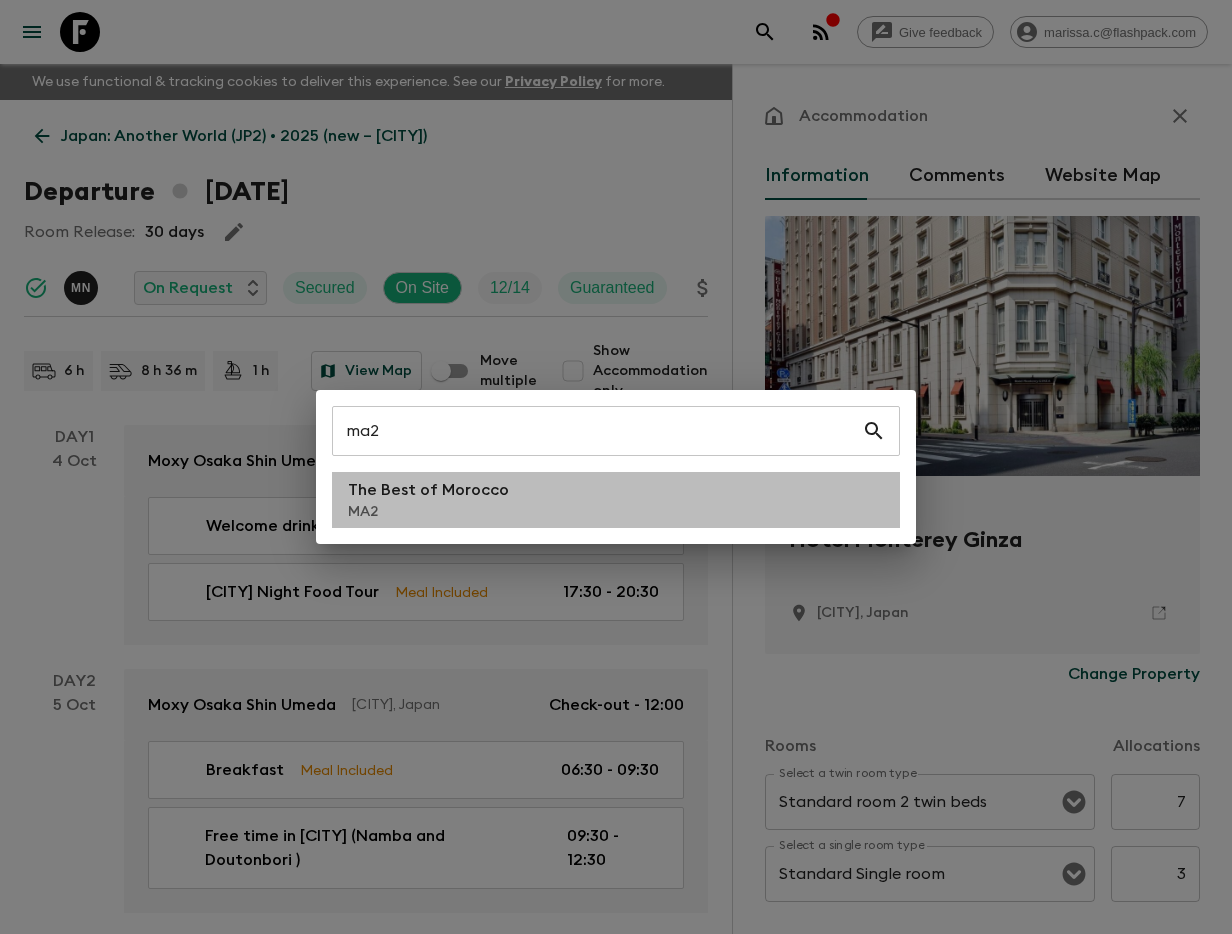 click on "MA2" at bounding box center (428, 512) 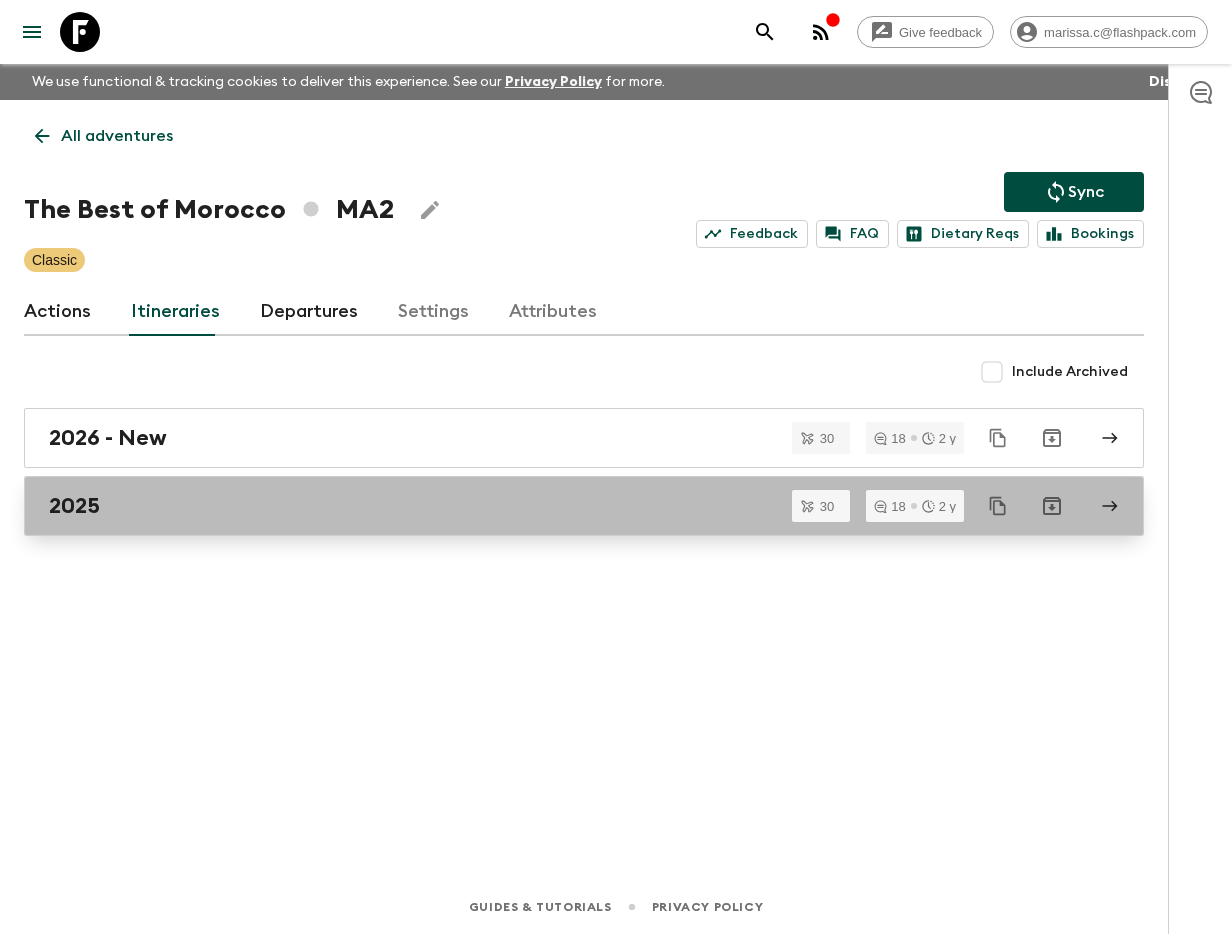click on "2025" at bounding box center [565, 506] 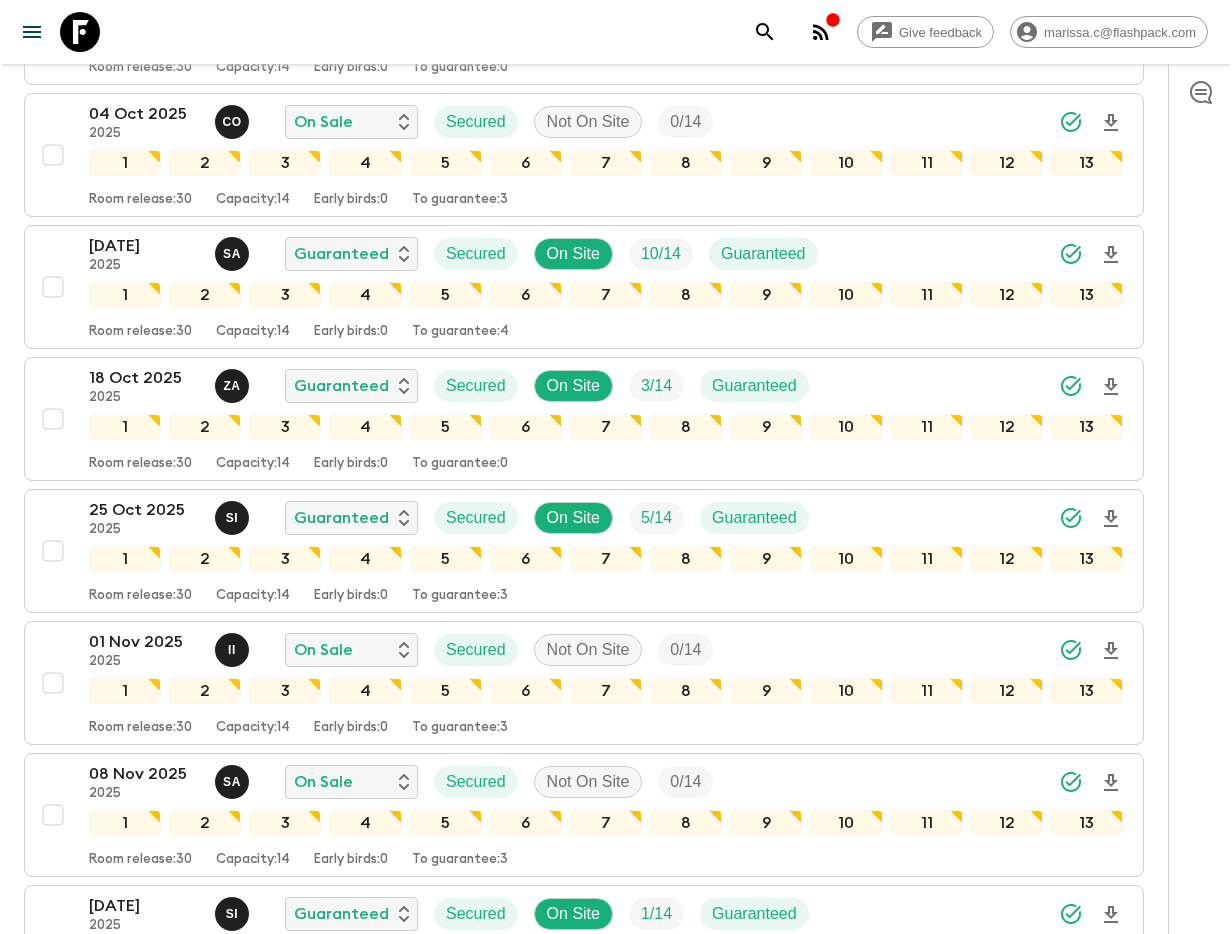 scroll, scrollTop: 2699, scrollLeft: 0, axis: vertical 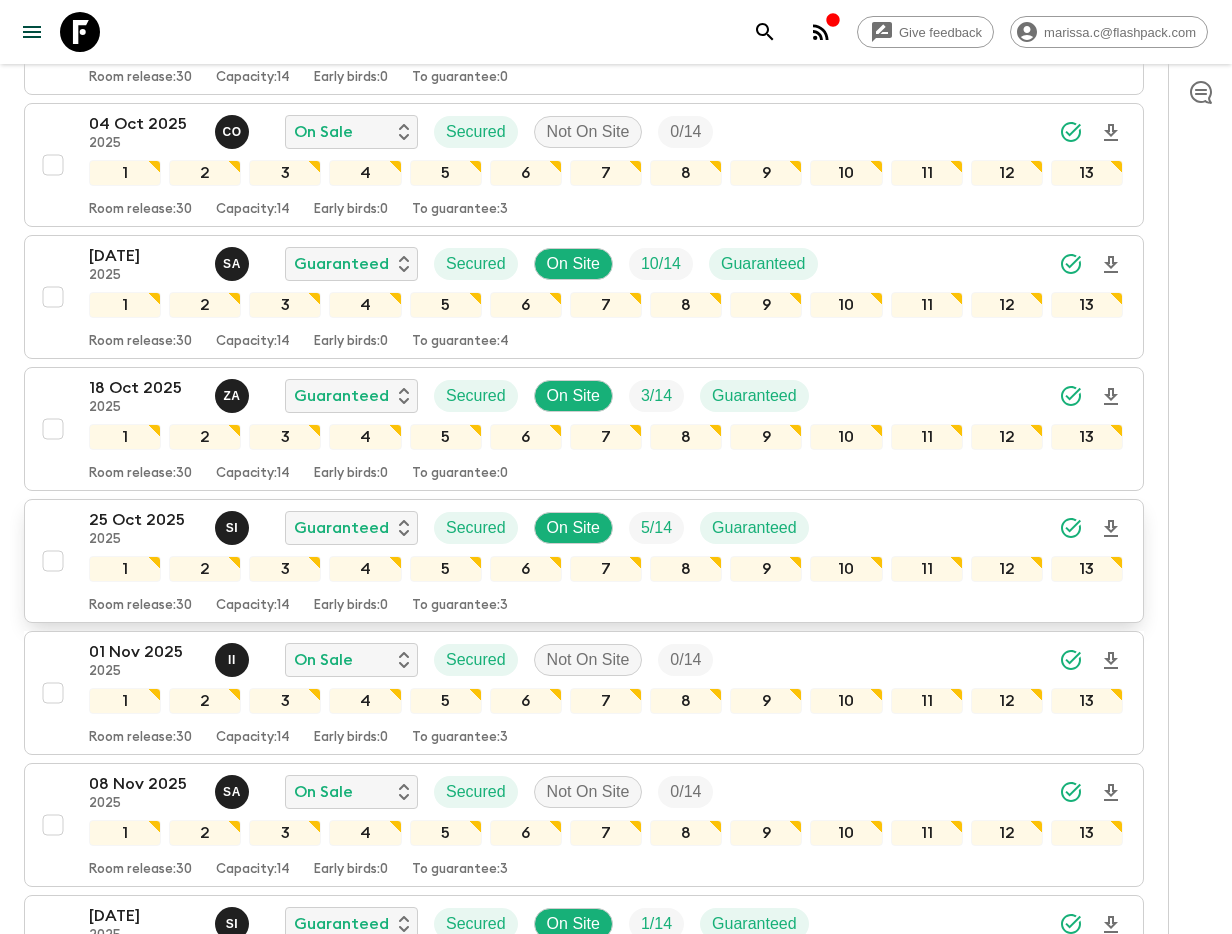 click on "25 Oct 2025 2025  S I Guaranteed Secured On Site 5 / 14 Guaranteed 1 2 3 4 5 6 7 8 9 10 11 12 13 Room release:  30 Capacity:  14 Early birds:  0 To guarantee:  3" at bounding box center (578, 561) 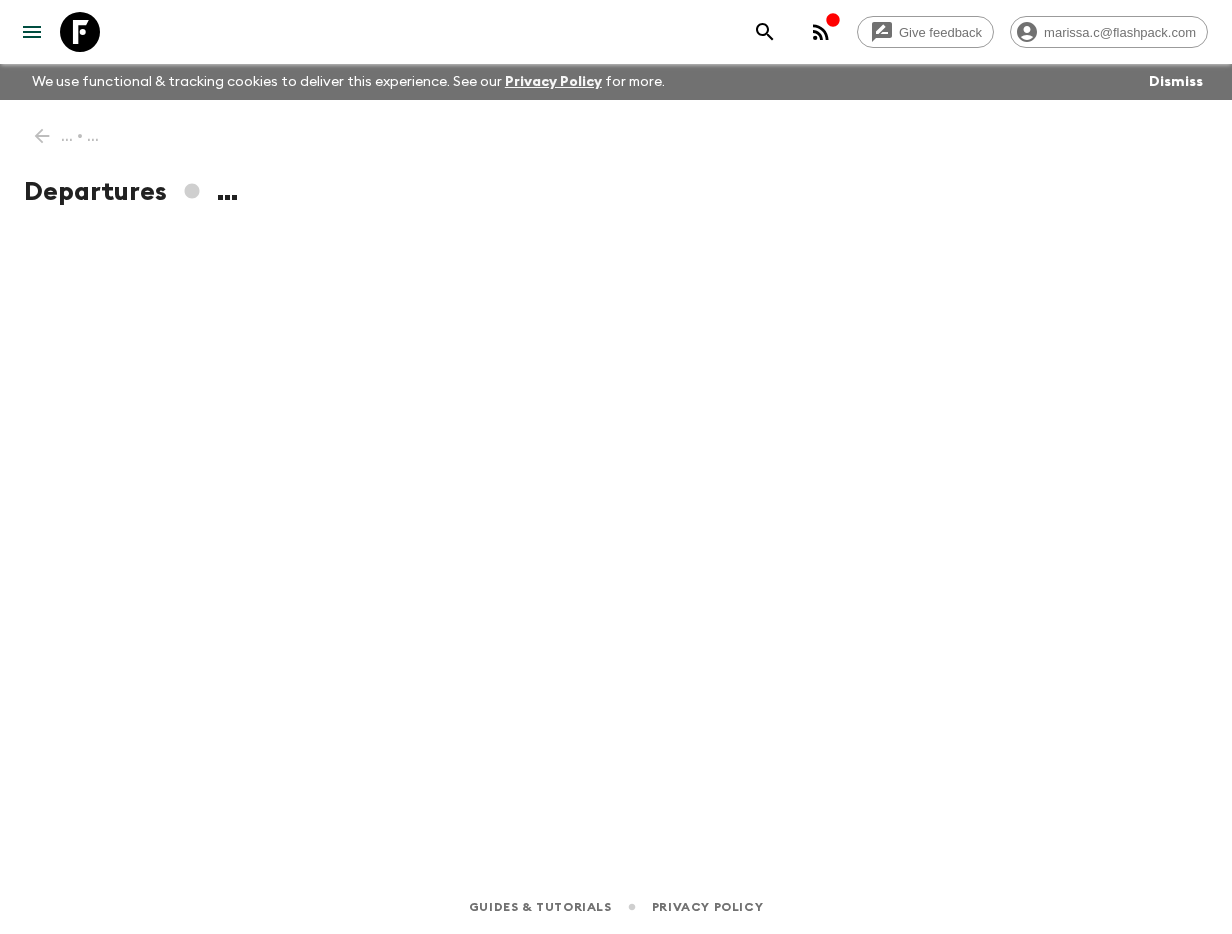 scroll, scrollTop: 0, scrollLeft: 0, axis: both 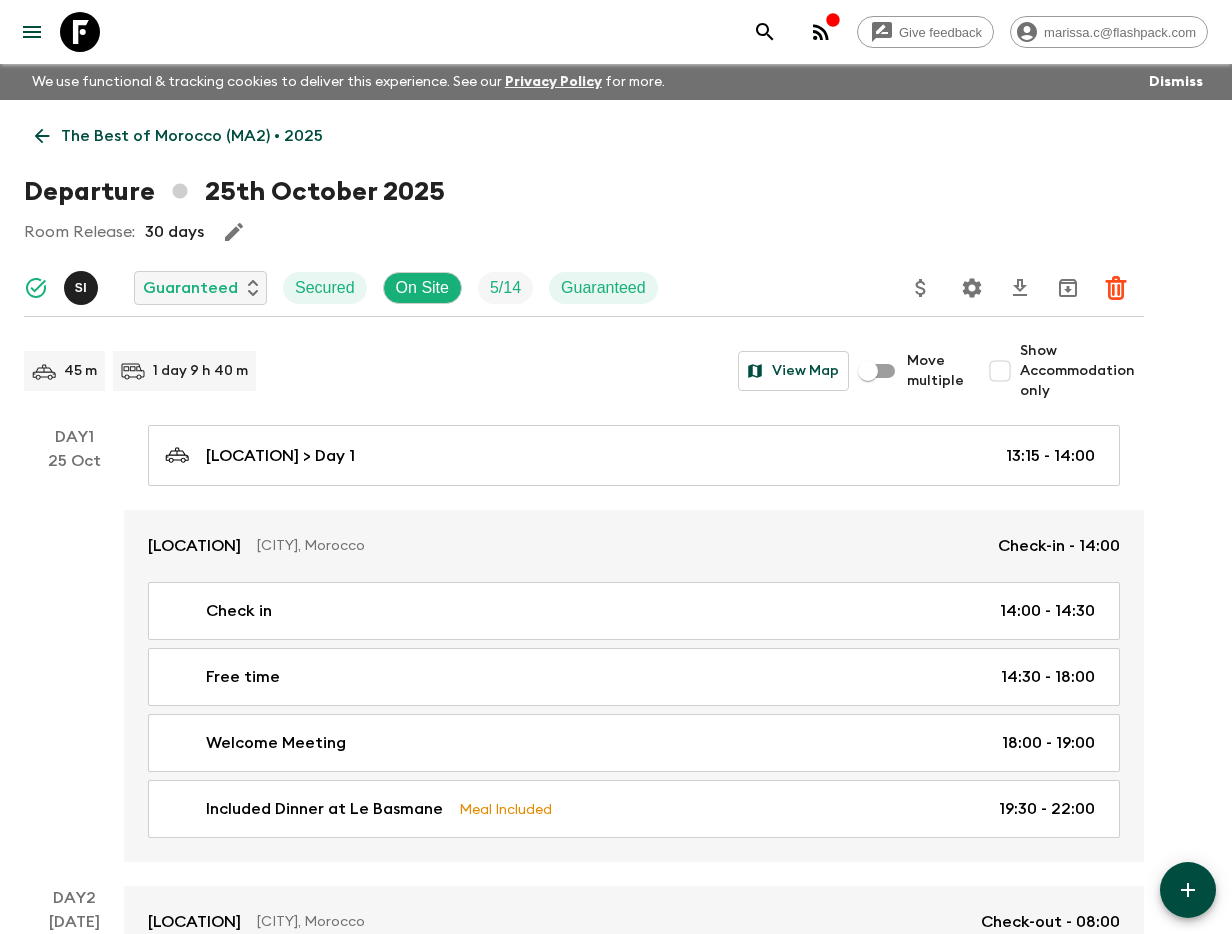 click on "Show Accommodation only" at bounding box center [1000, 371] 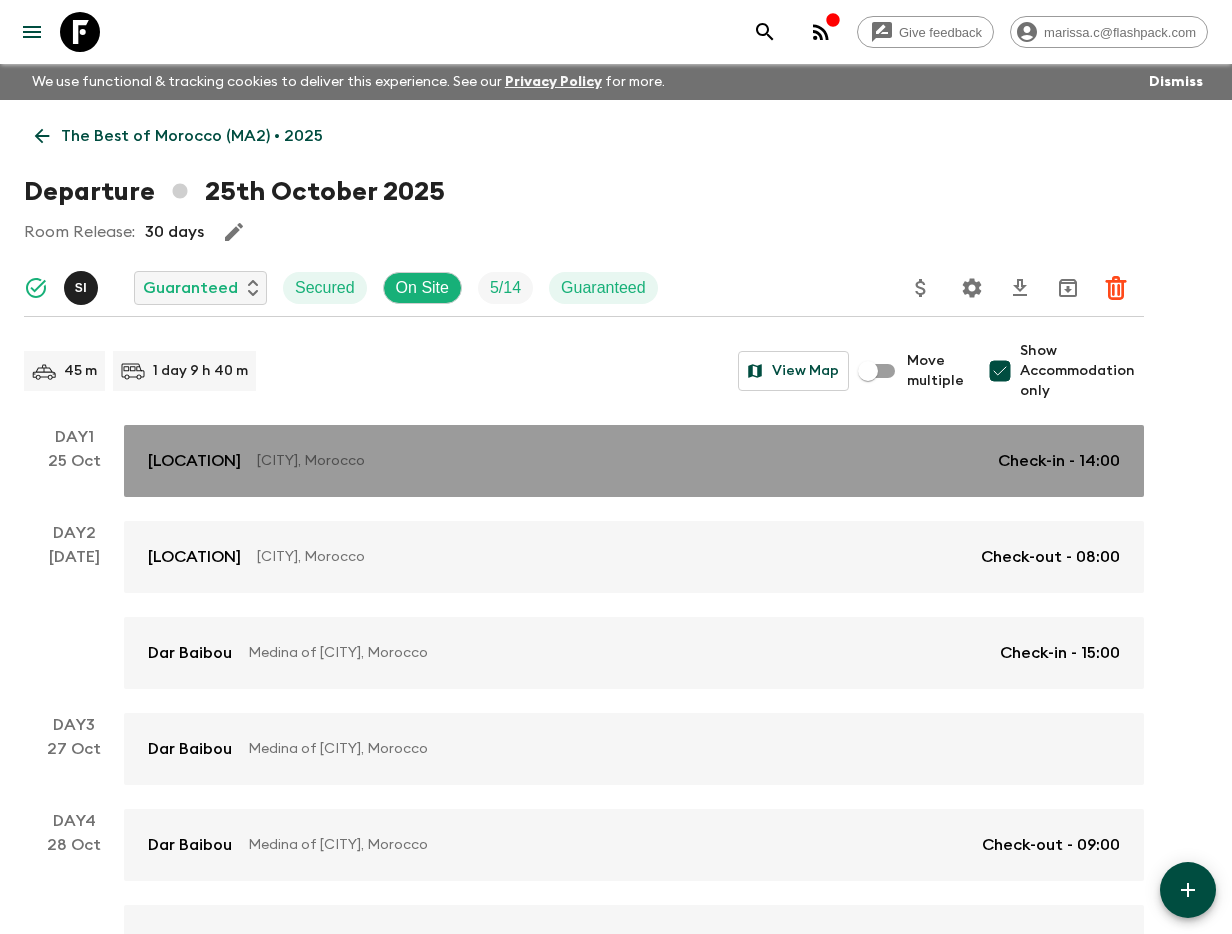 click on "[LOCATION]" at bounding box center (194, 461) 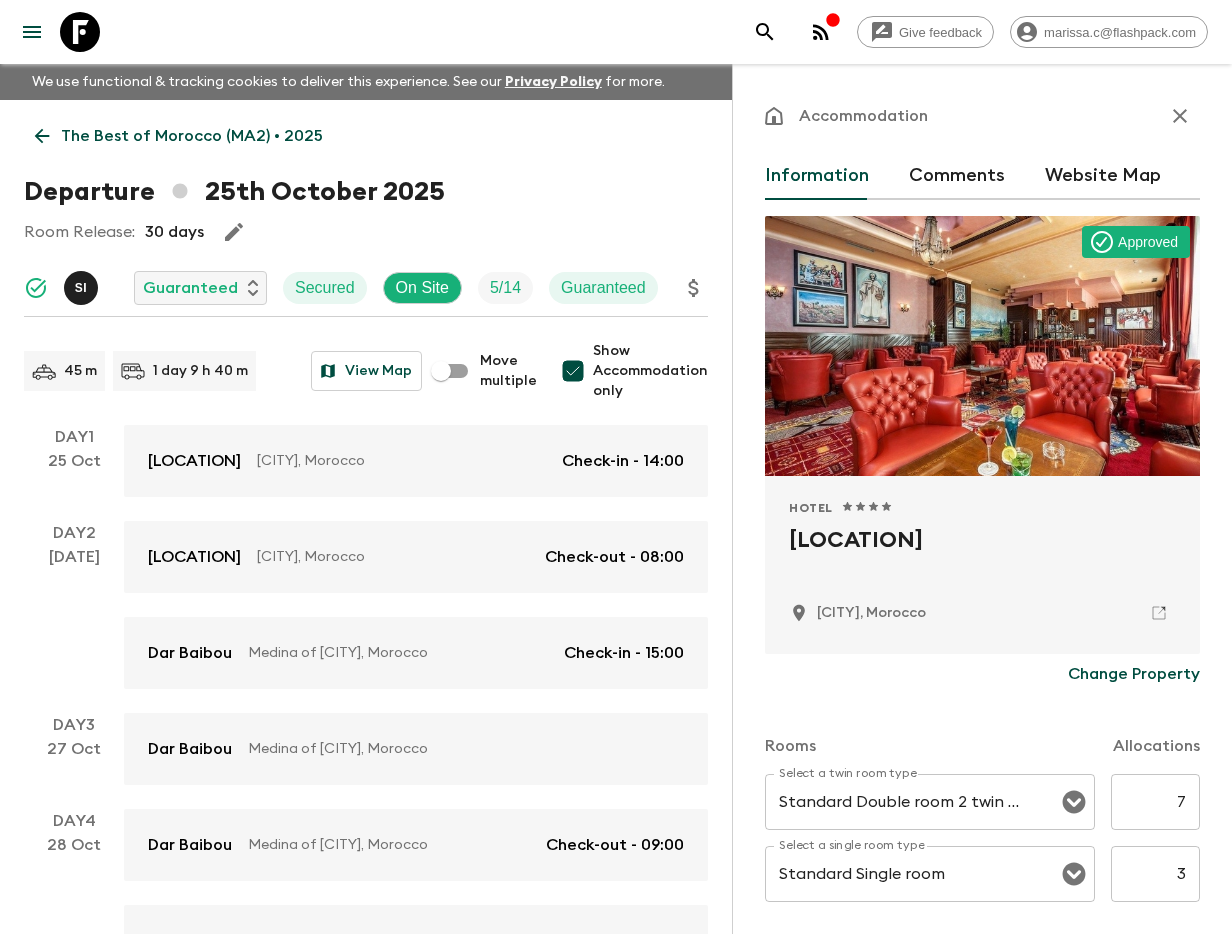 click 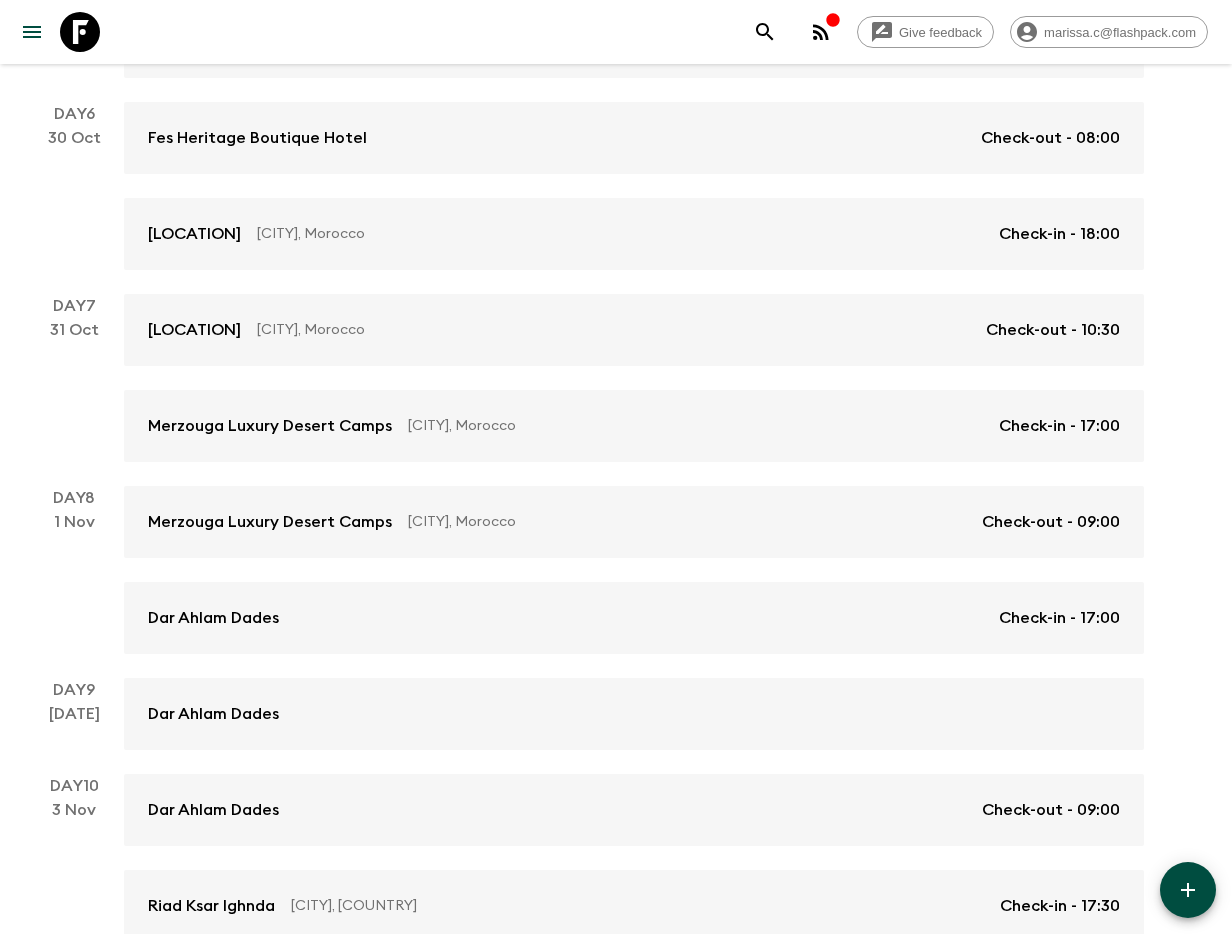 scroll, scrollTop: 1497, scrollLeft: 0, axis: vertical 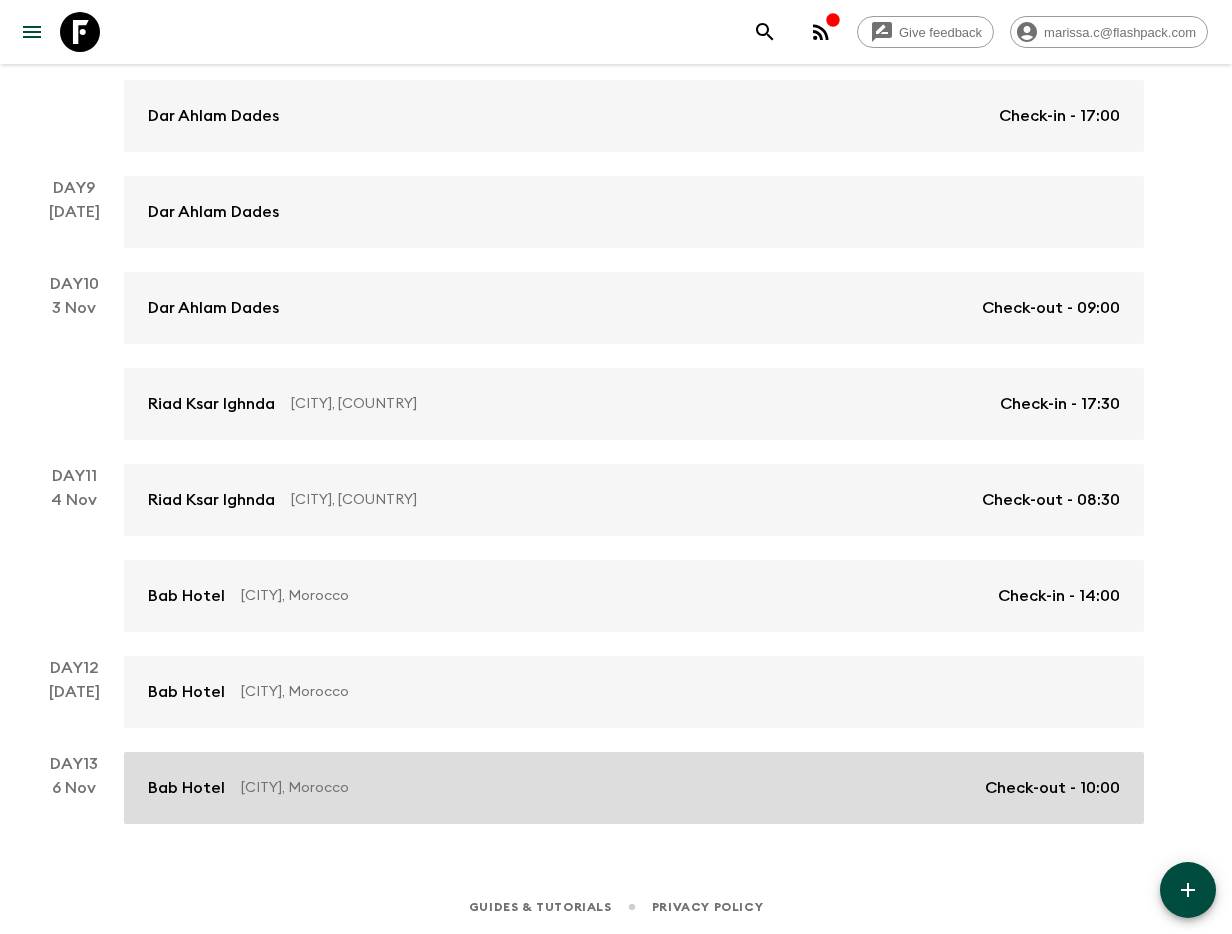 click on "Bab Hotel" at bounding box center (186, 788) 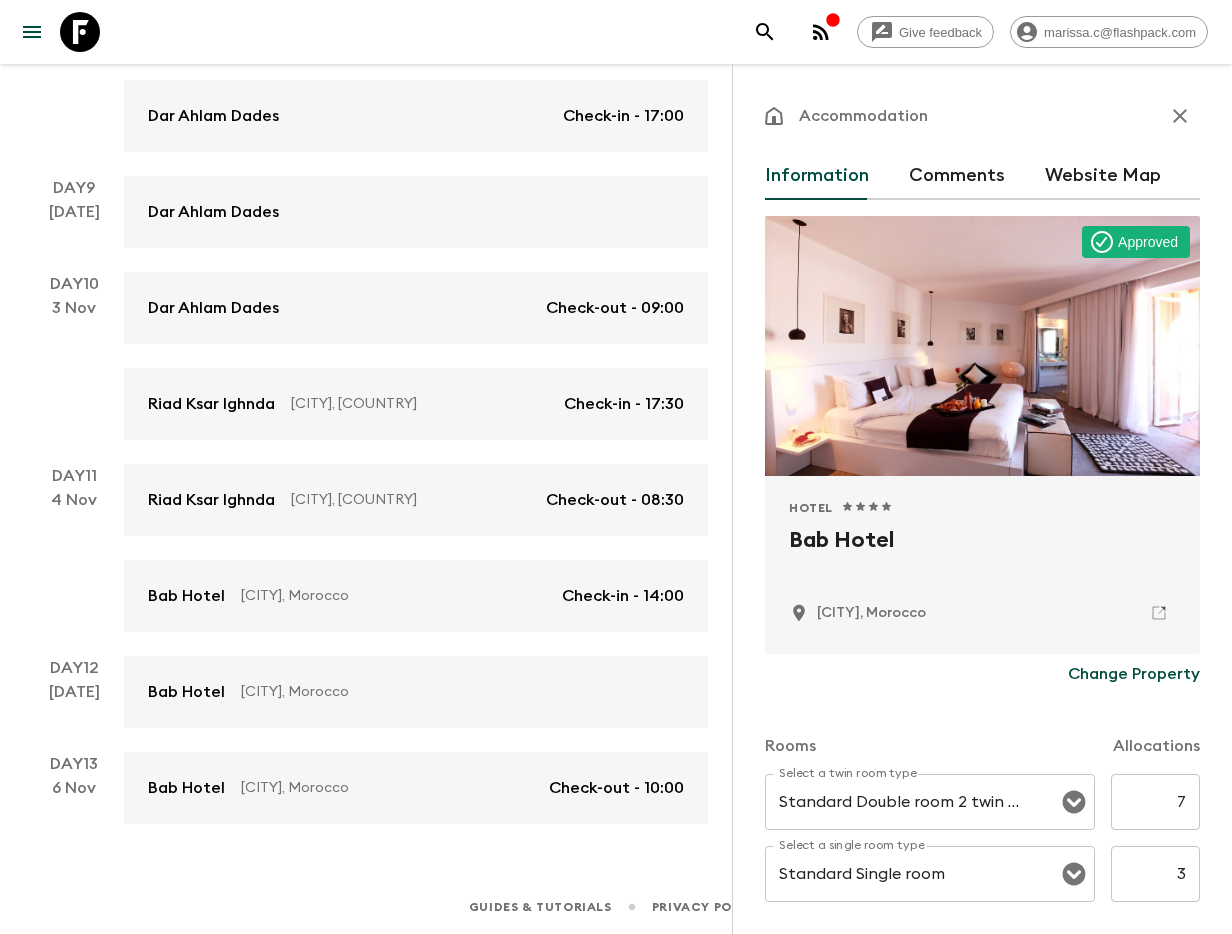 click at bounding box center (1159, 613) 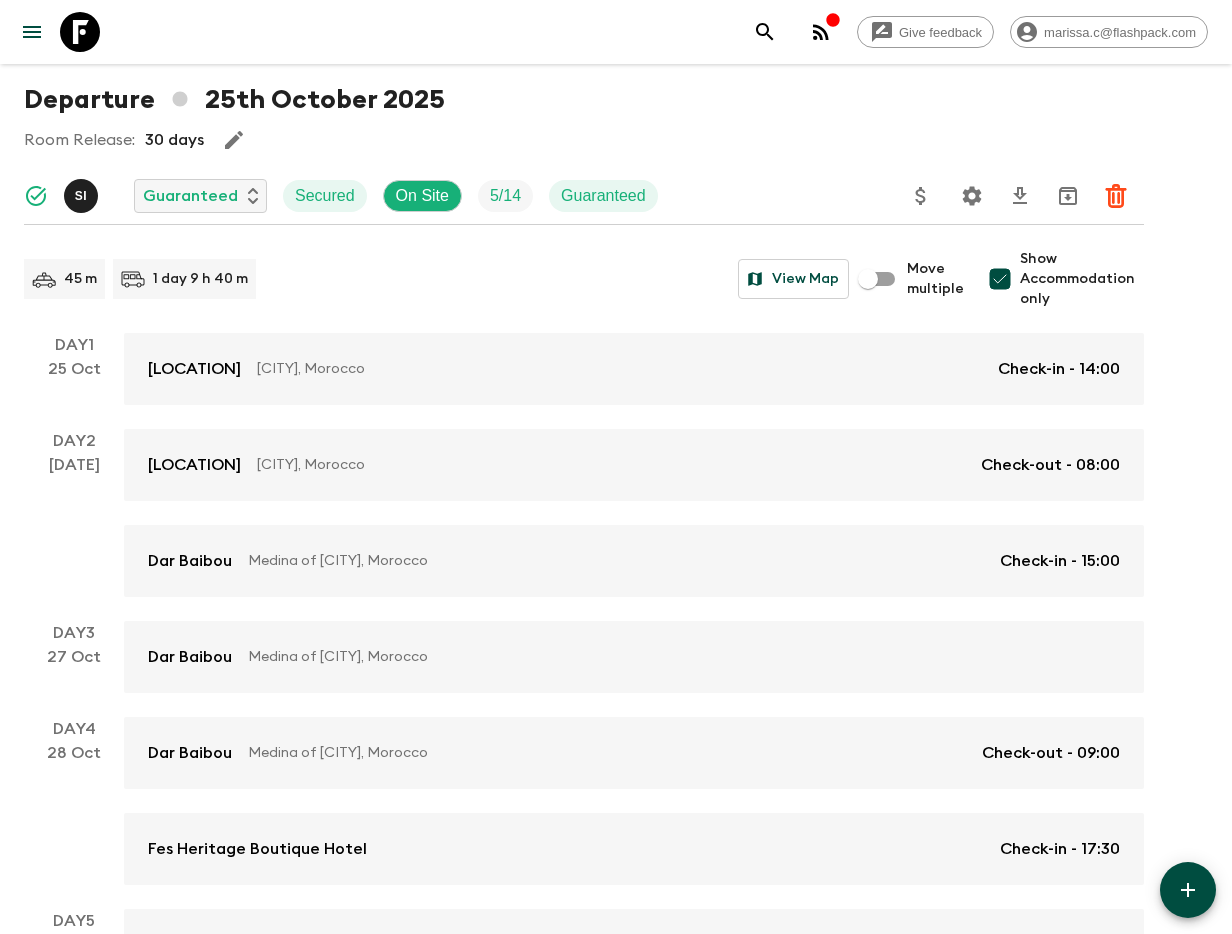 scroll, scrollTop: 0, scrollLeft: 0, axis: both 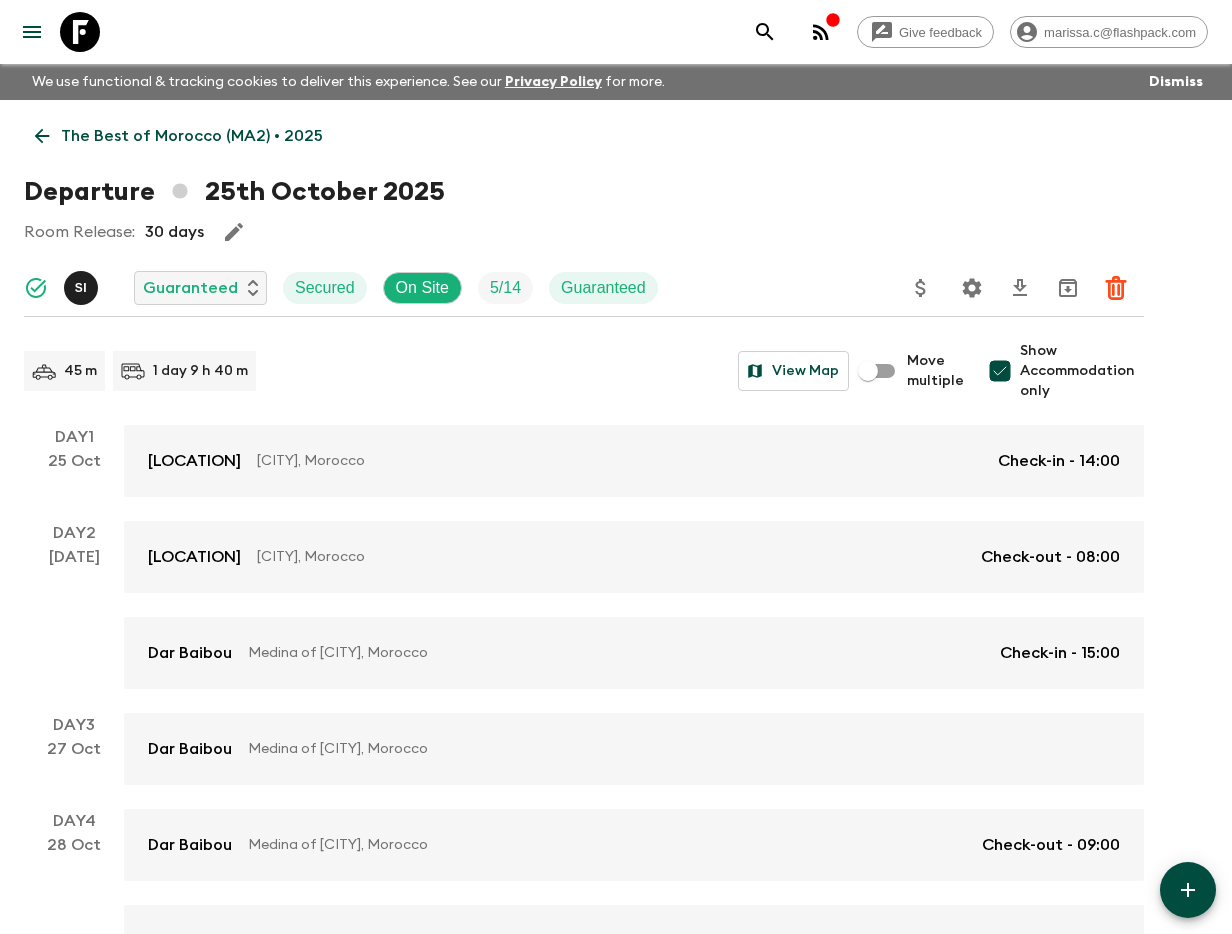click on "Show Accommodation only" at bounding box center [1000, 371] 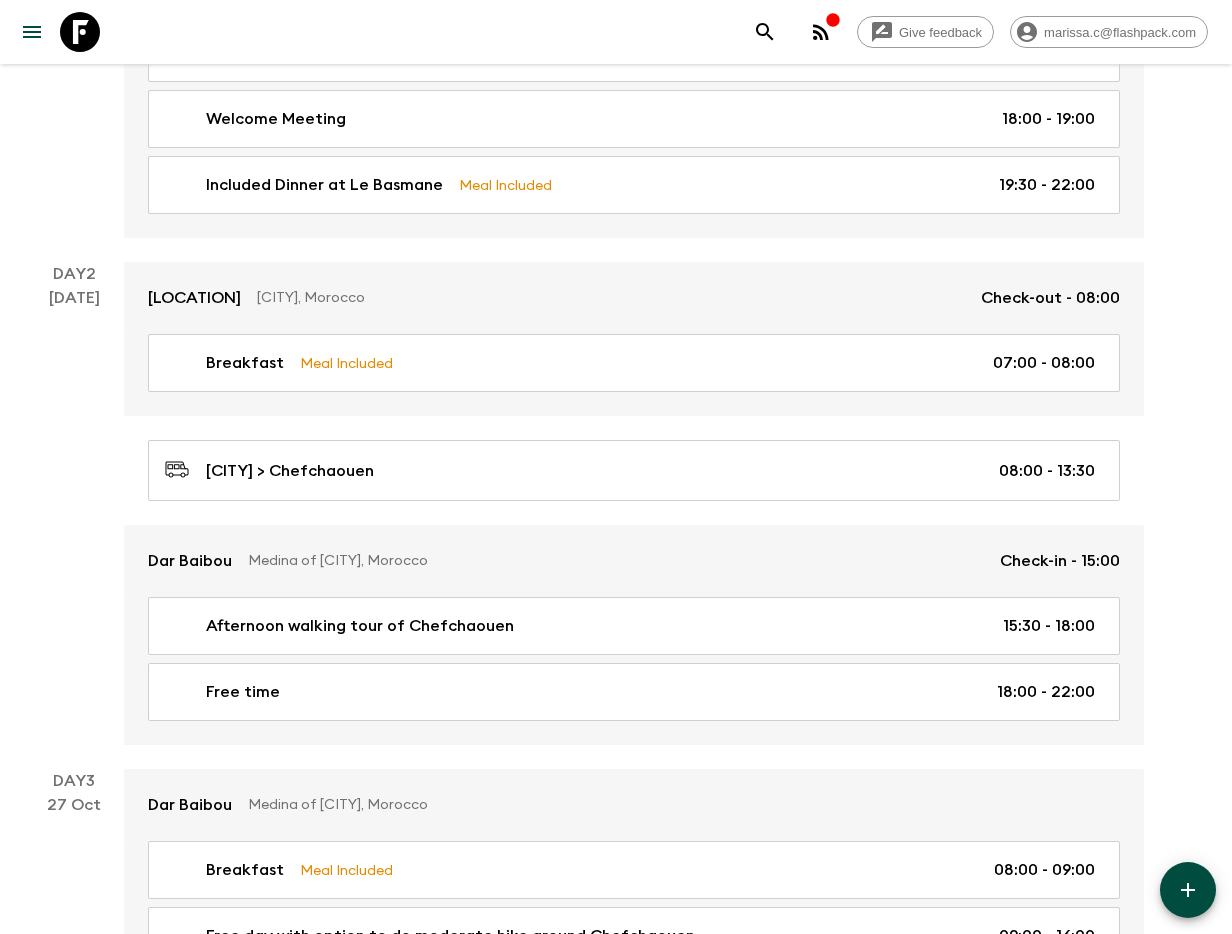 scroll, scrollTop: 643, scrollLeft: 0, axis: vertical 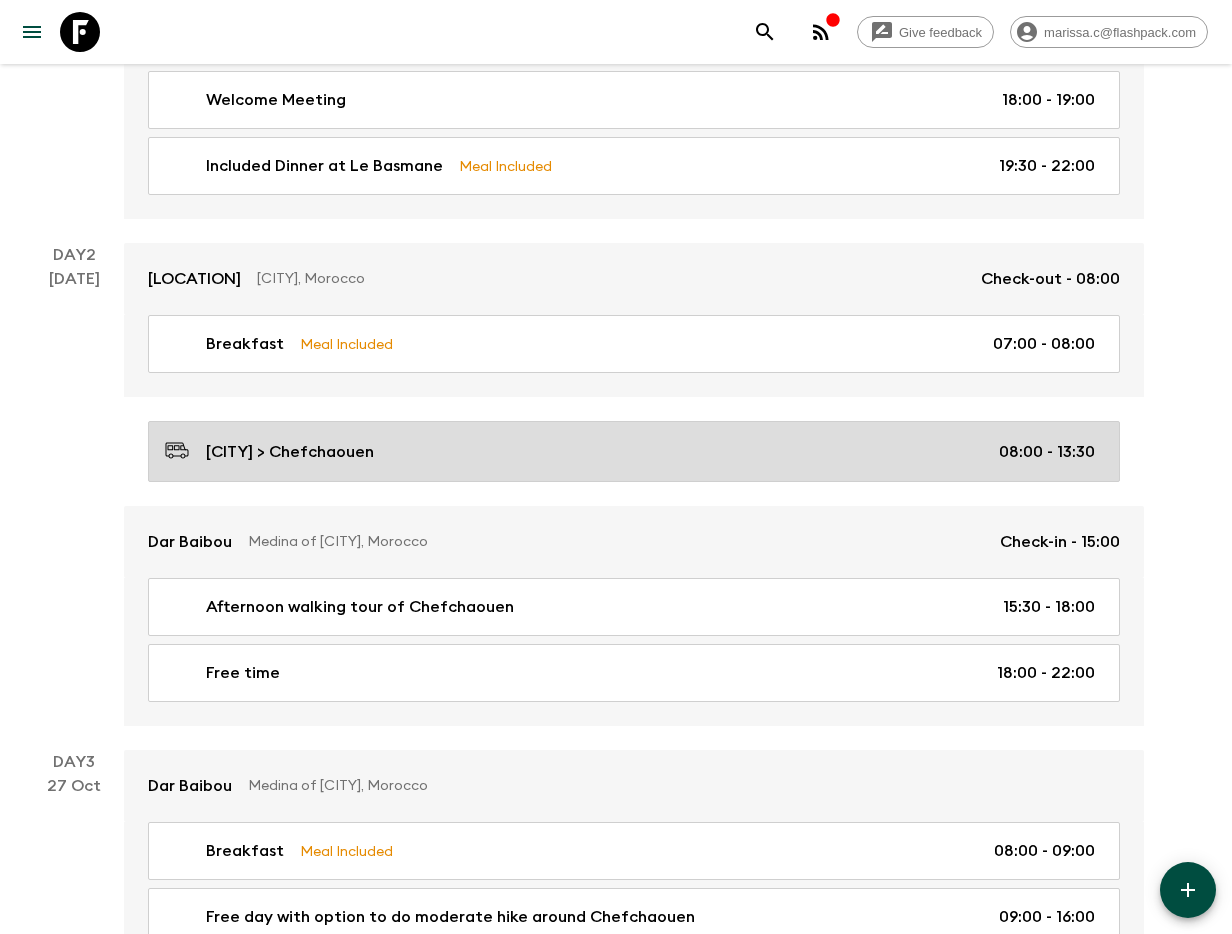 click on "[CITY], Morocco > Chefchaouen [TIME]" at bounding box center (630, 451) 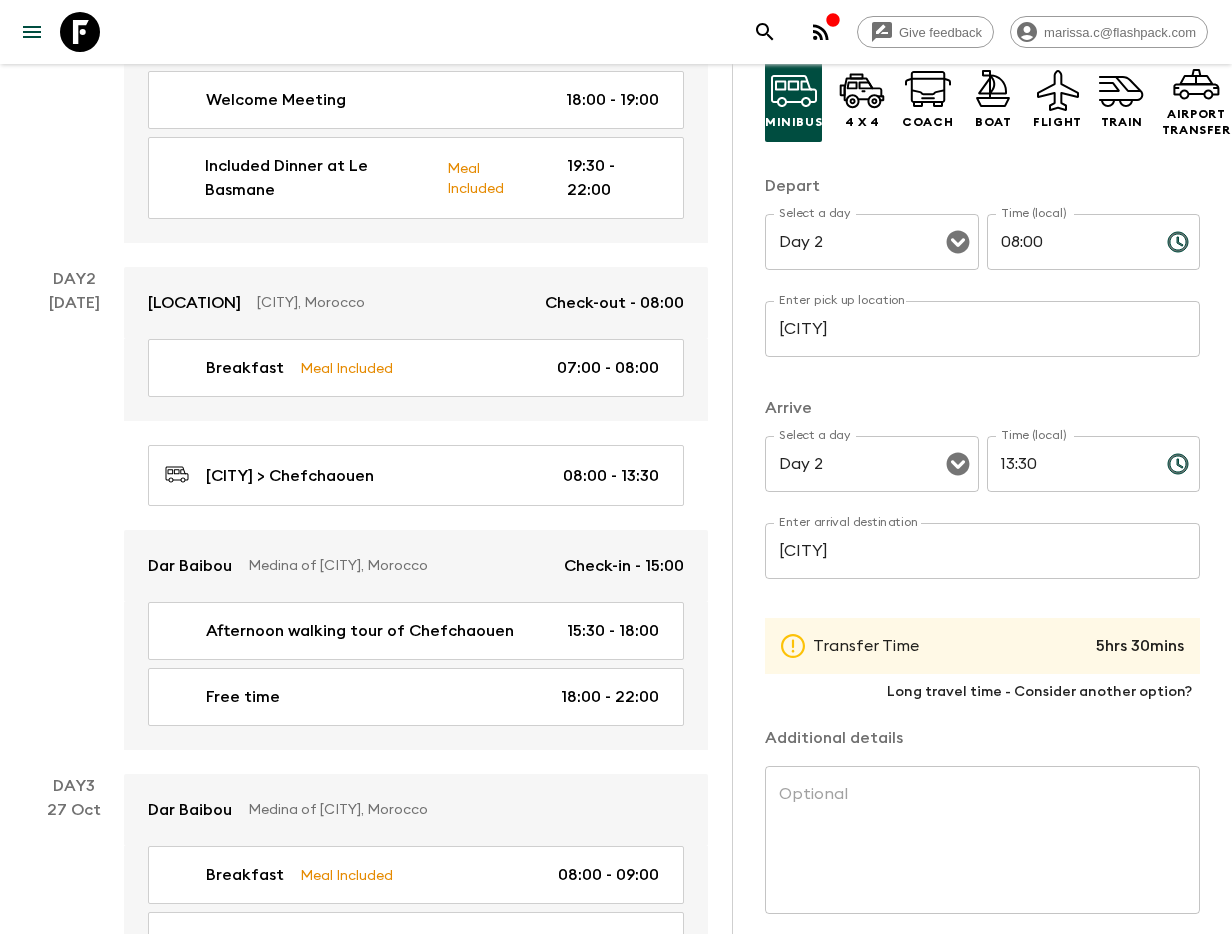 scroll, scrollTop: 170, scrollLeft: 0, axis: vertical 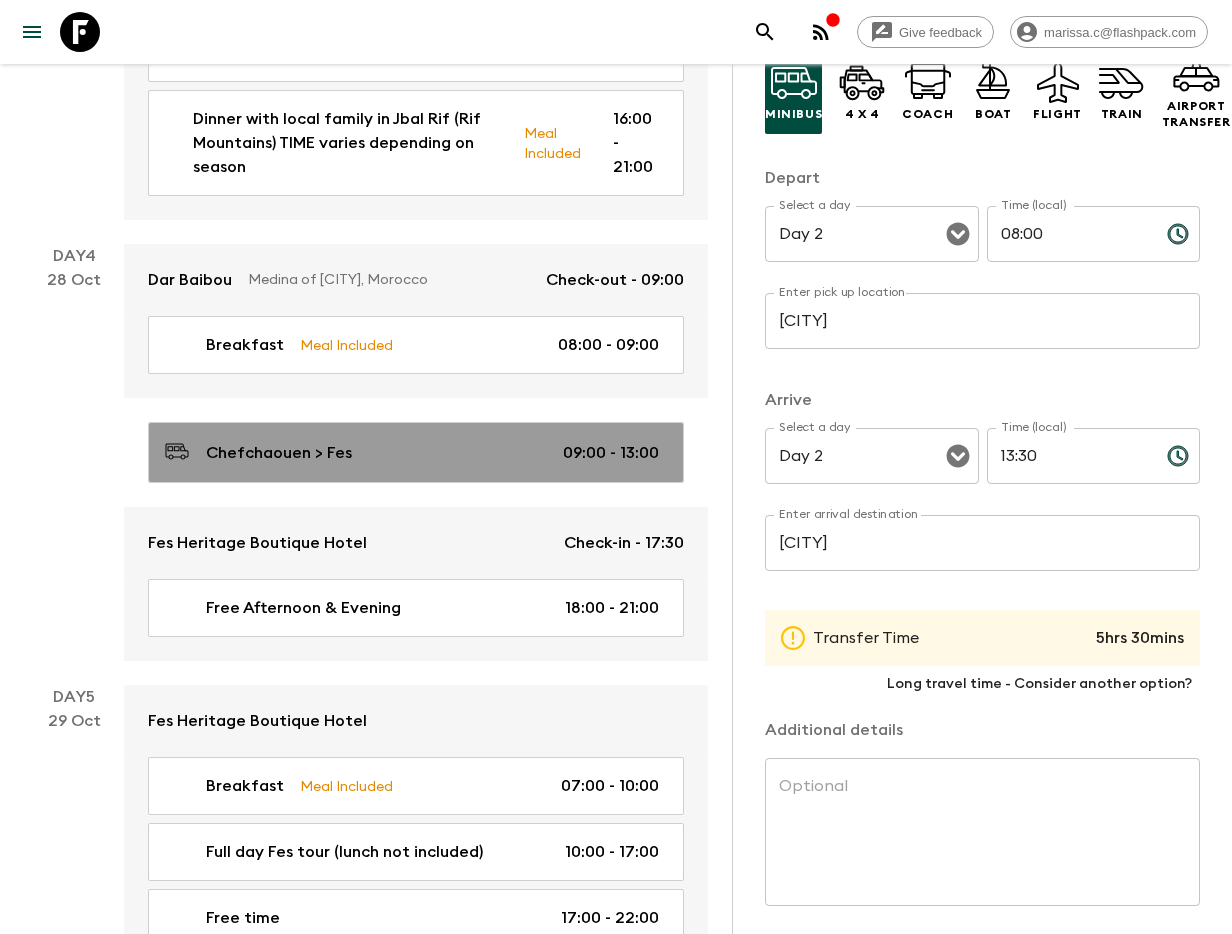click on "[CITY] > Fes 09:00 - 13:00" at bounding box center [416, 452] 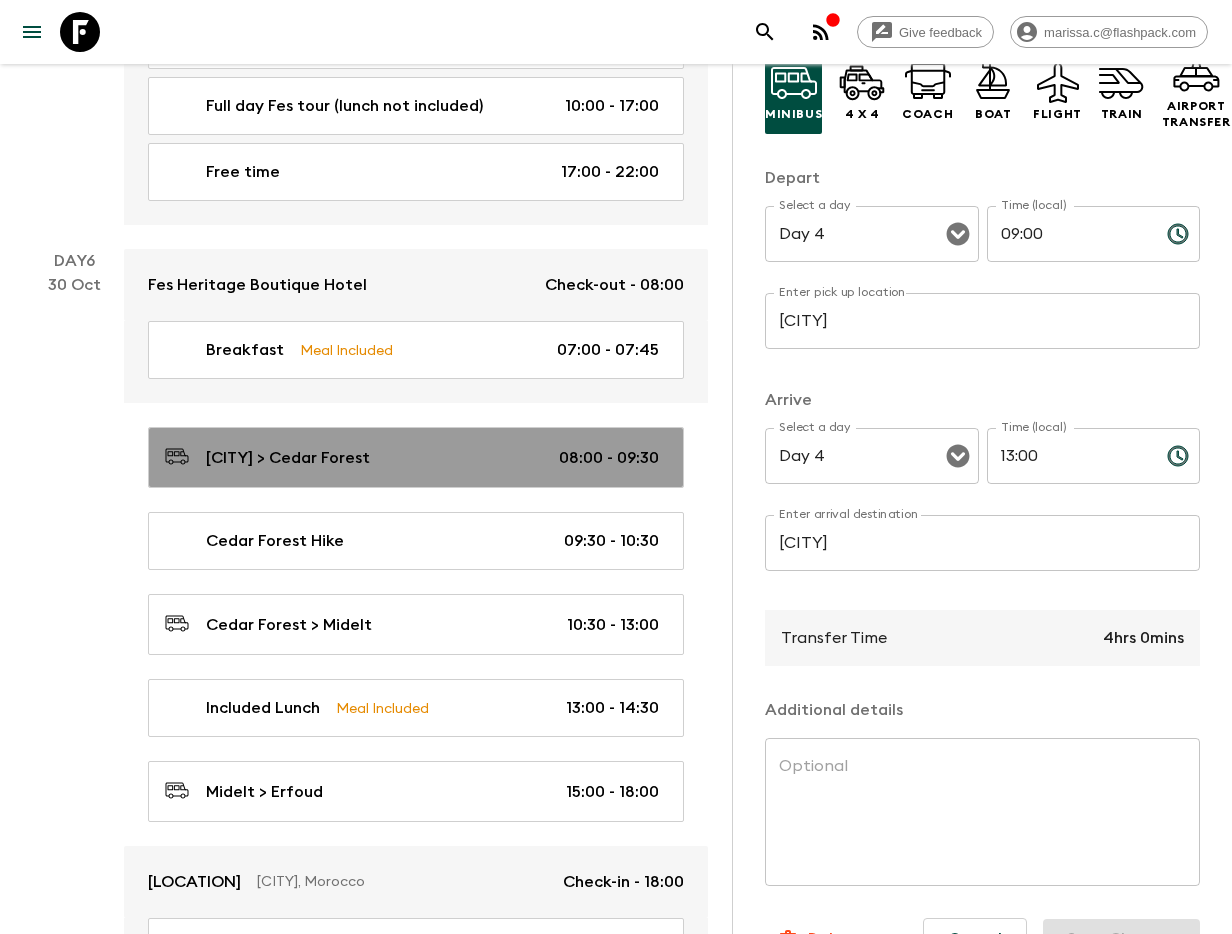 click on "[CITY] > Cedar Forest 08:00 - 09:30" at bounding box center (416, 457) 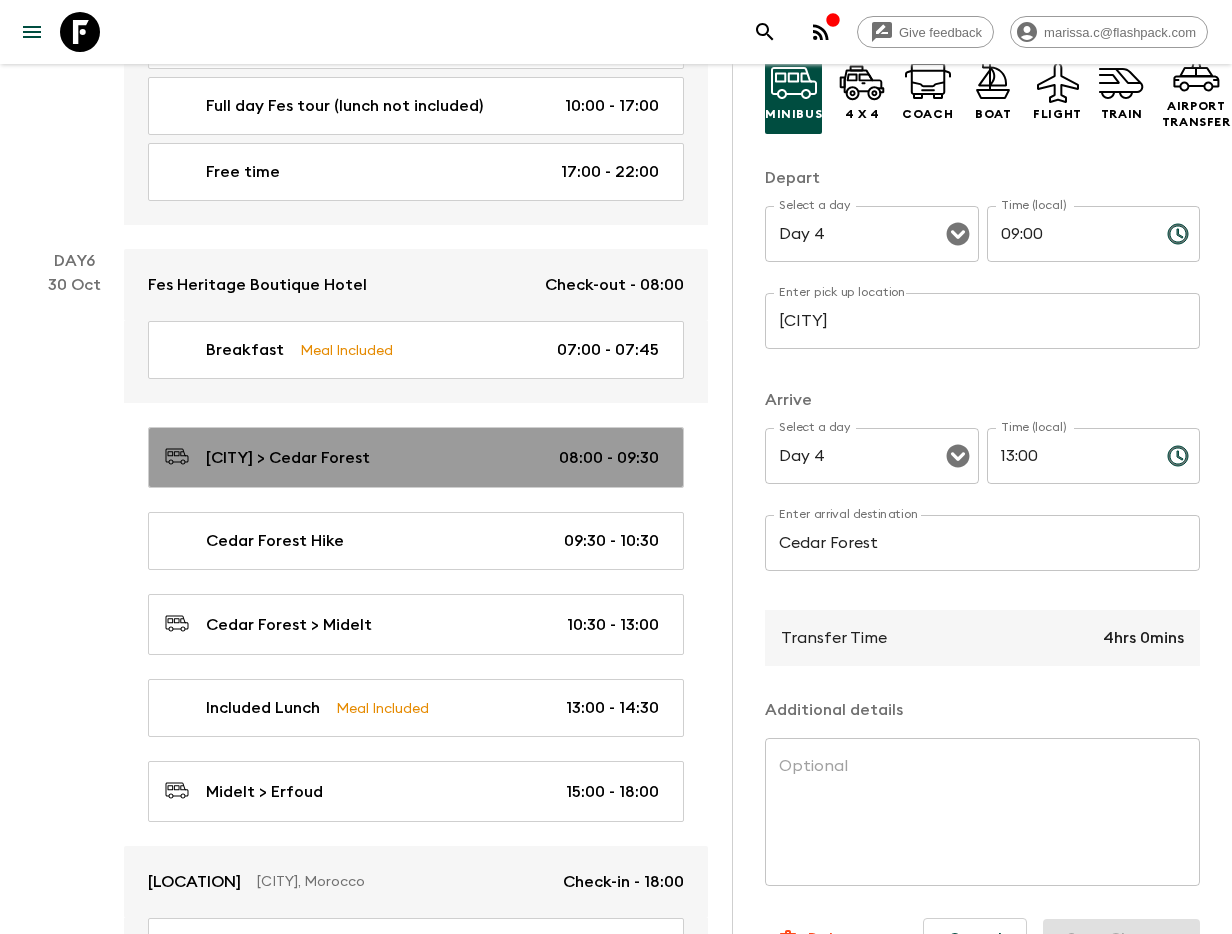 type on "Day 6" 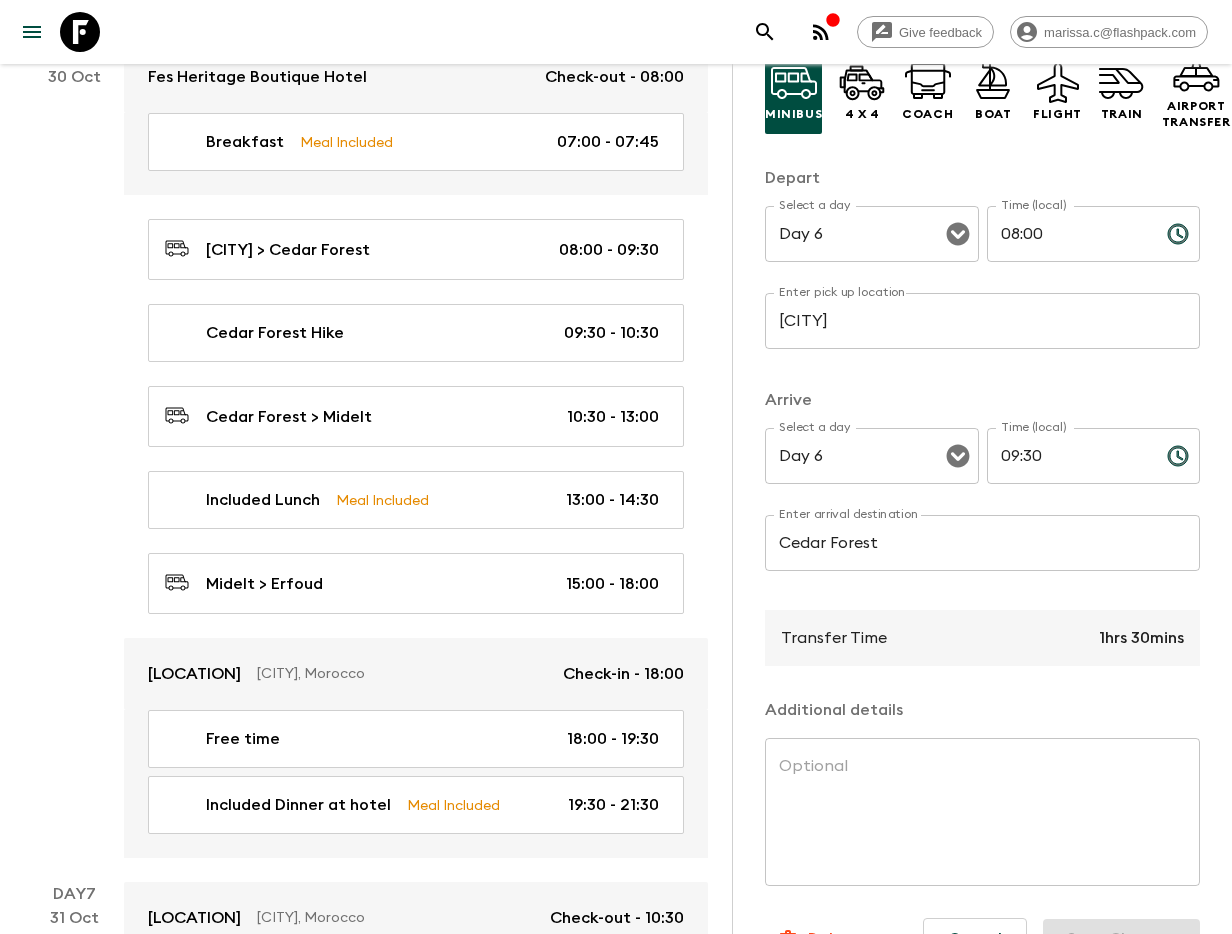 scroll, scrollTop: 2511, scrollLeft: 0, axis: vertical 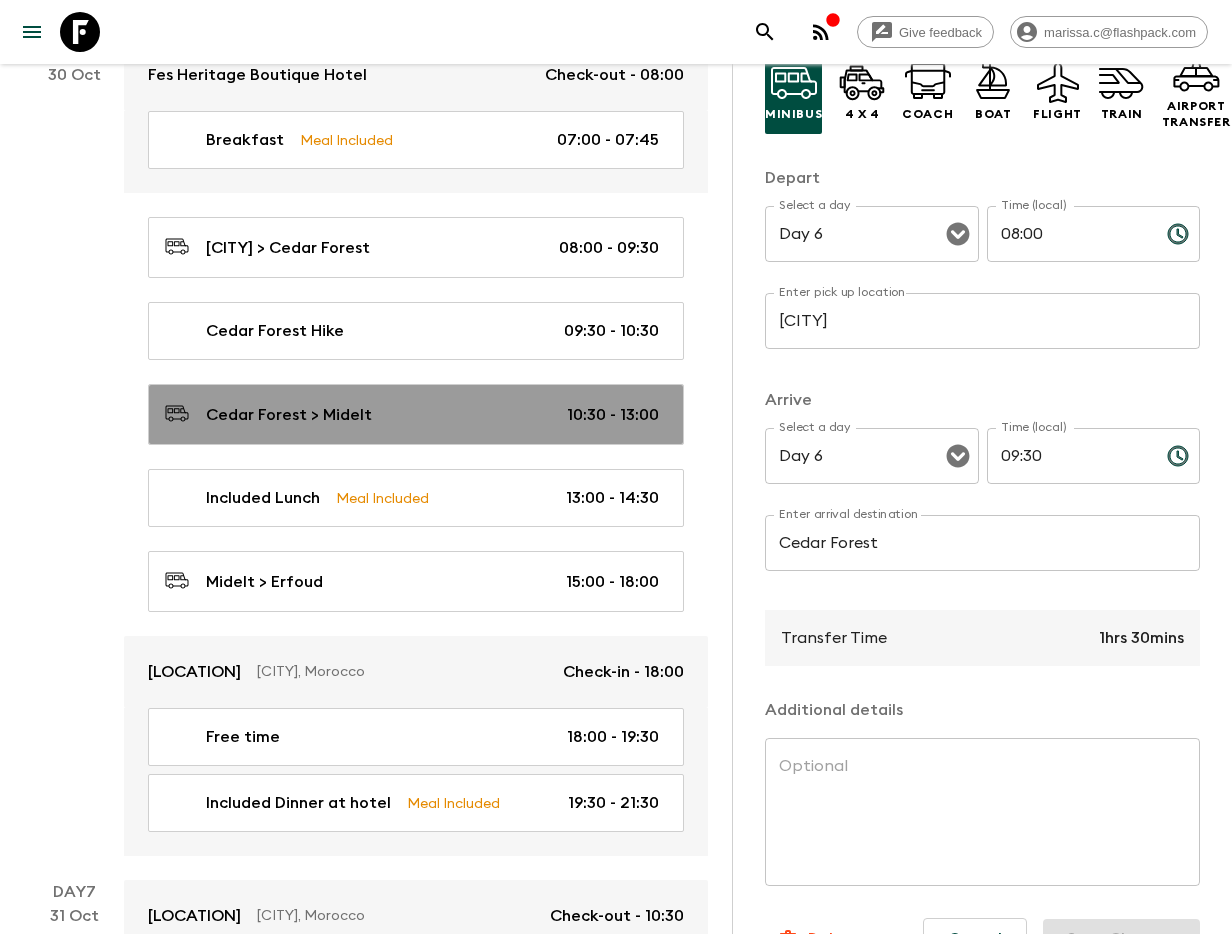 click on "Cedar Forest > Midelt 10:30 - 13:00" at bounding box center [412, 414] 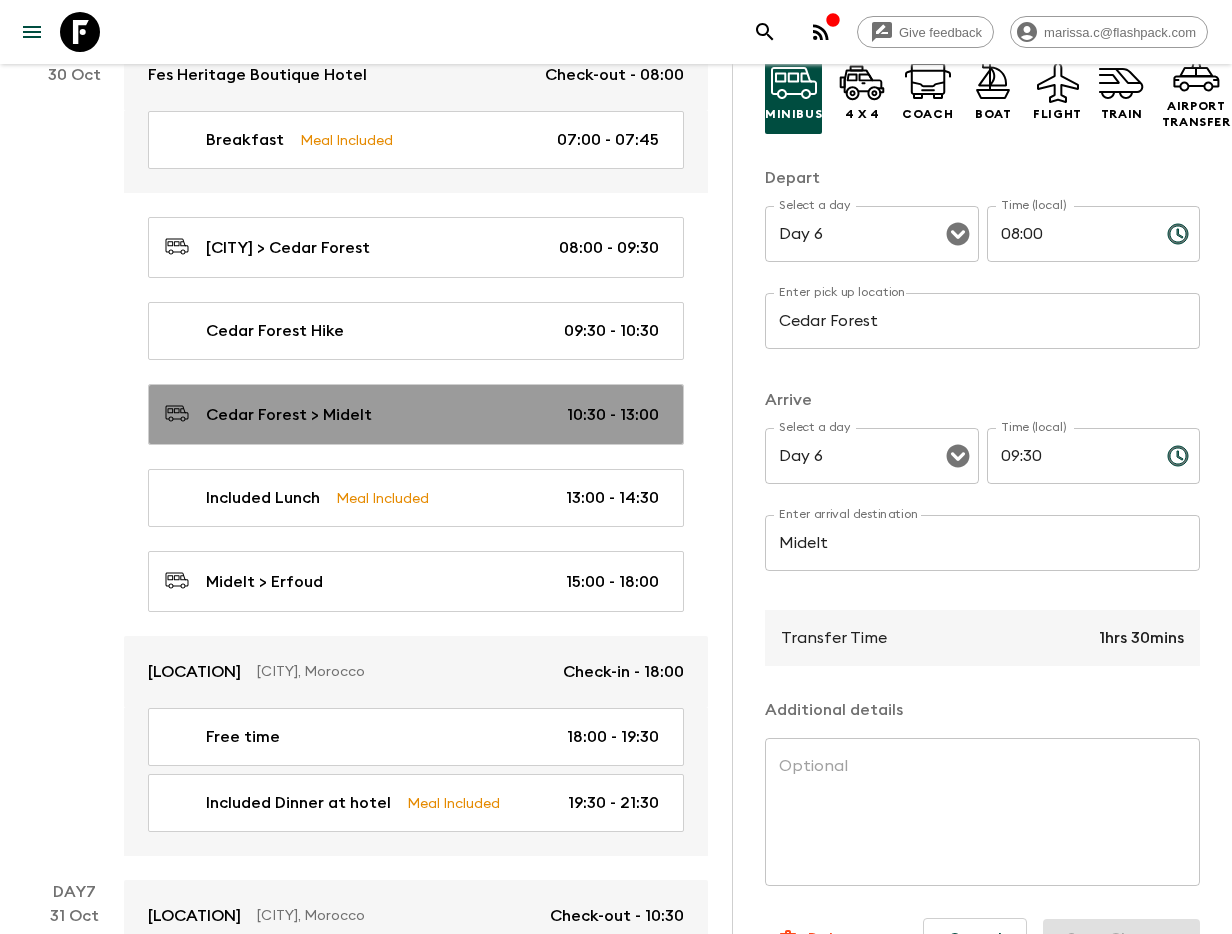type on "10:30" 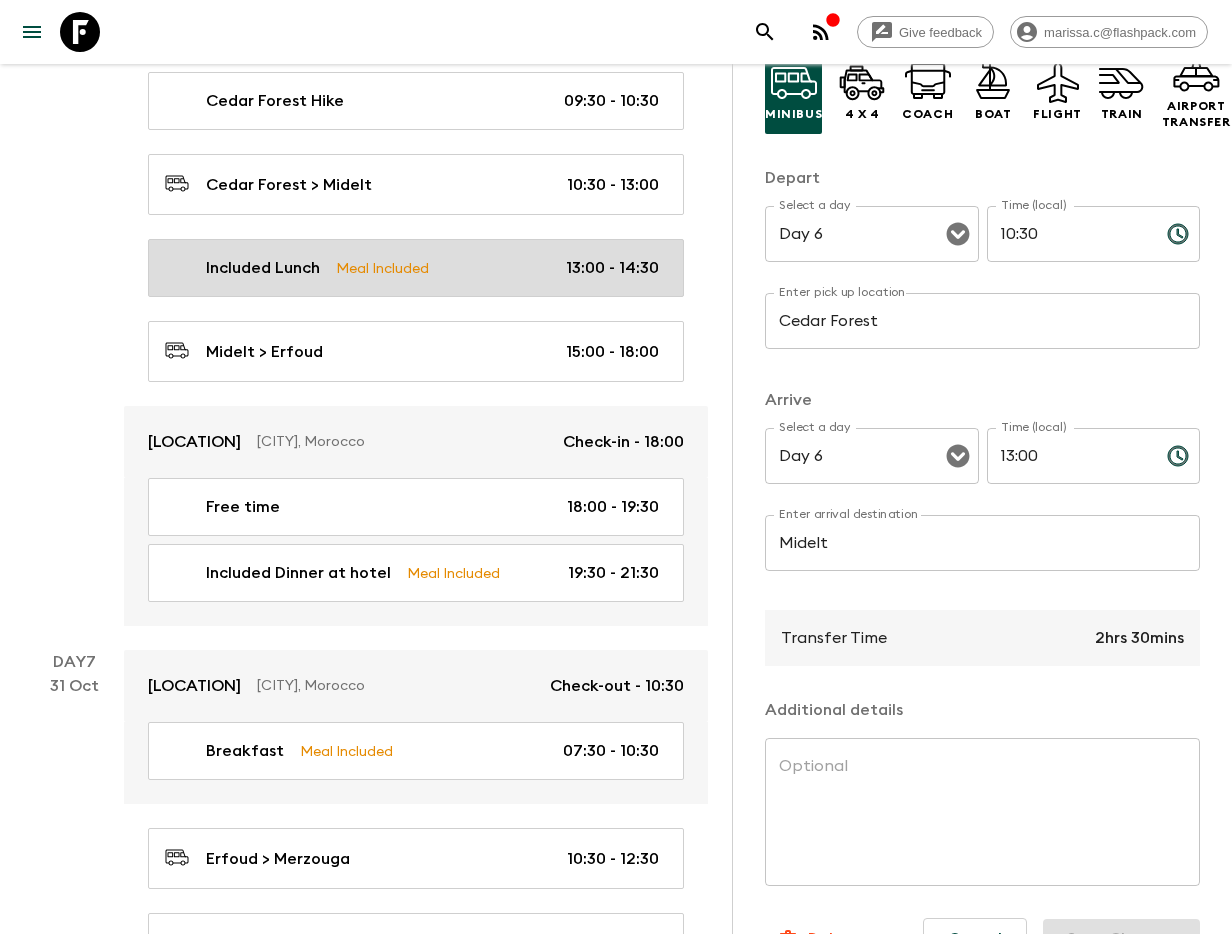 scroll, scrollTop: 2764, scrollLeft: 0, axis: vertical 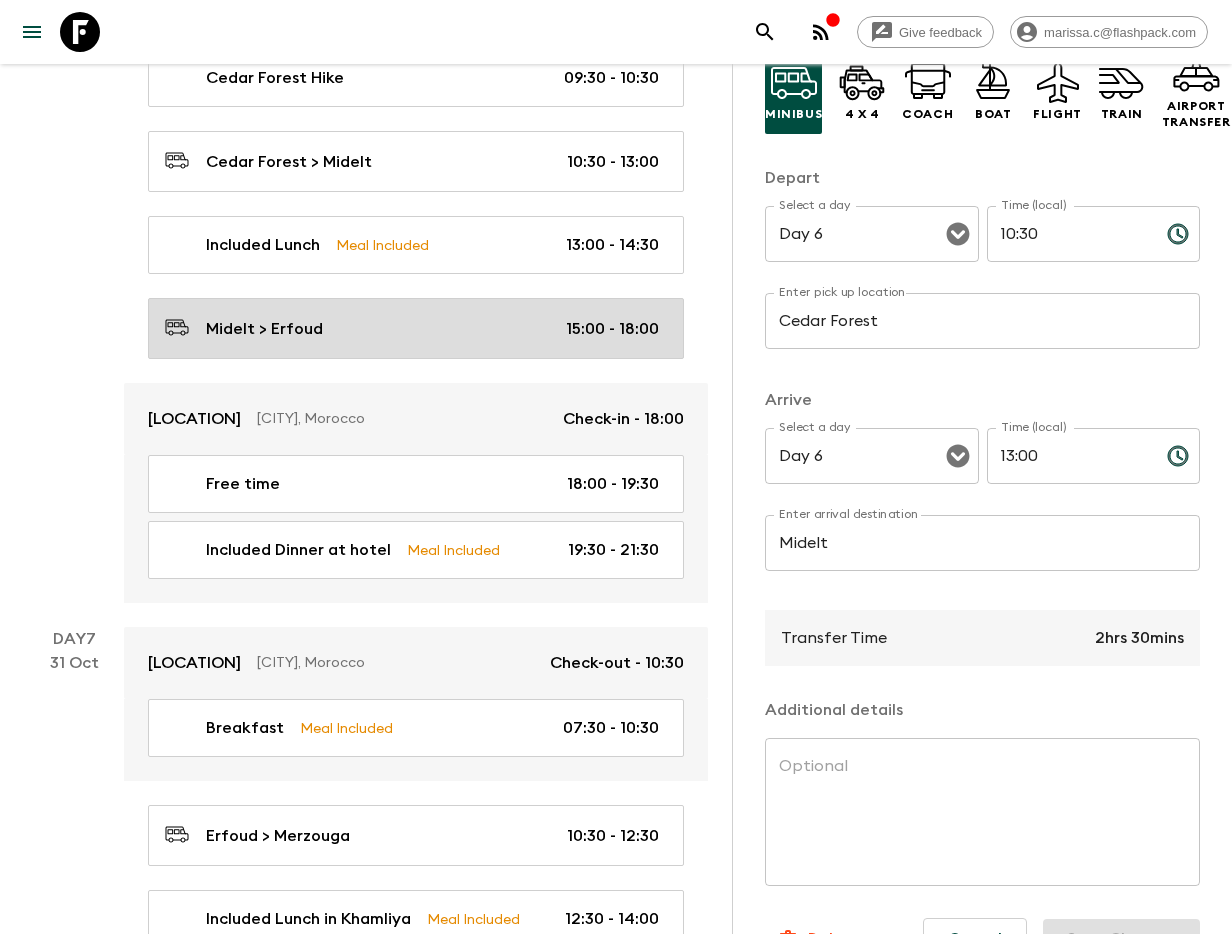 click on "Midelt > Erfoud 15:00 - 18:00" at bounding box center [412, 328] 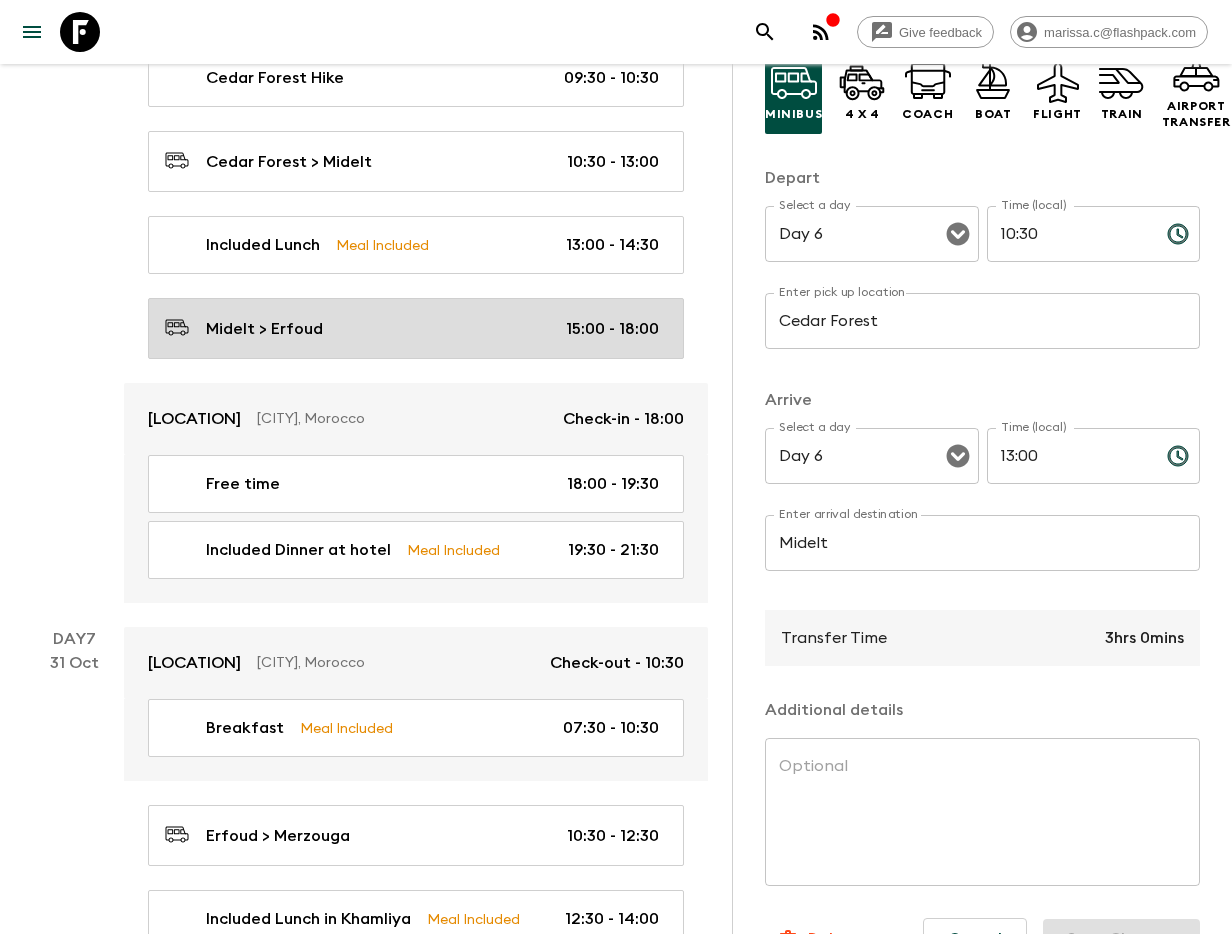 type on "Midelt" 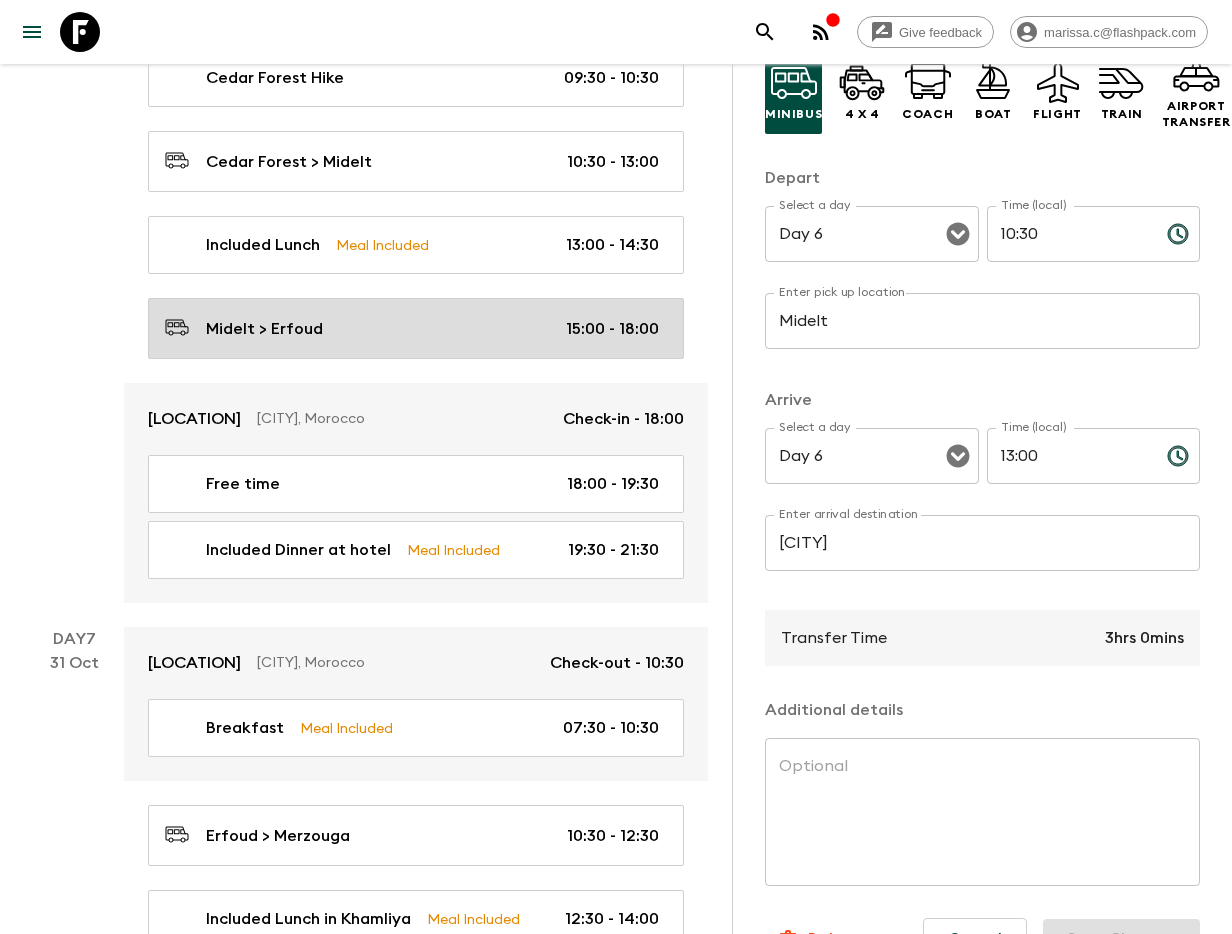 type on "15:00" 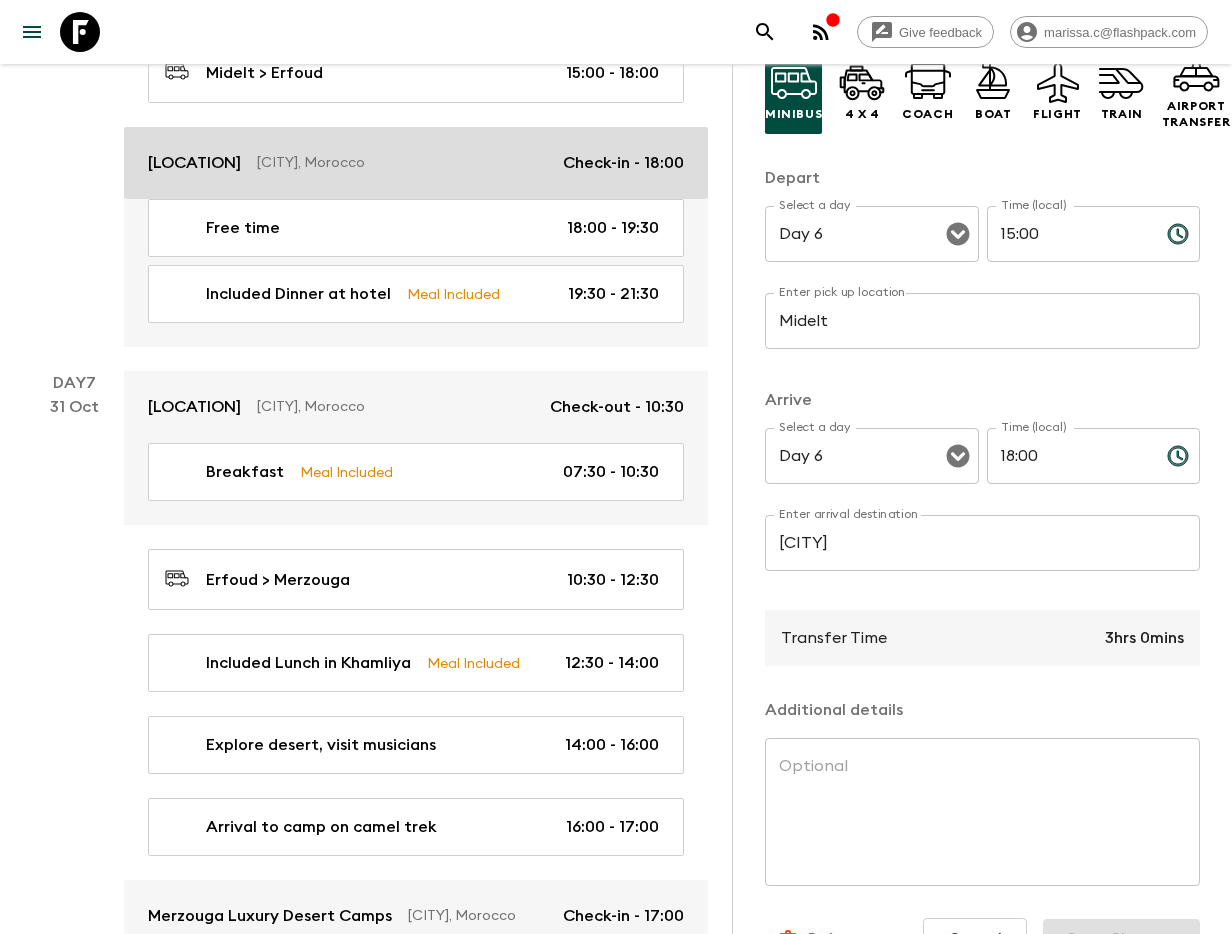 scroll, scrollTop: 3073, scrollLeft: 0, axis: vertical 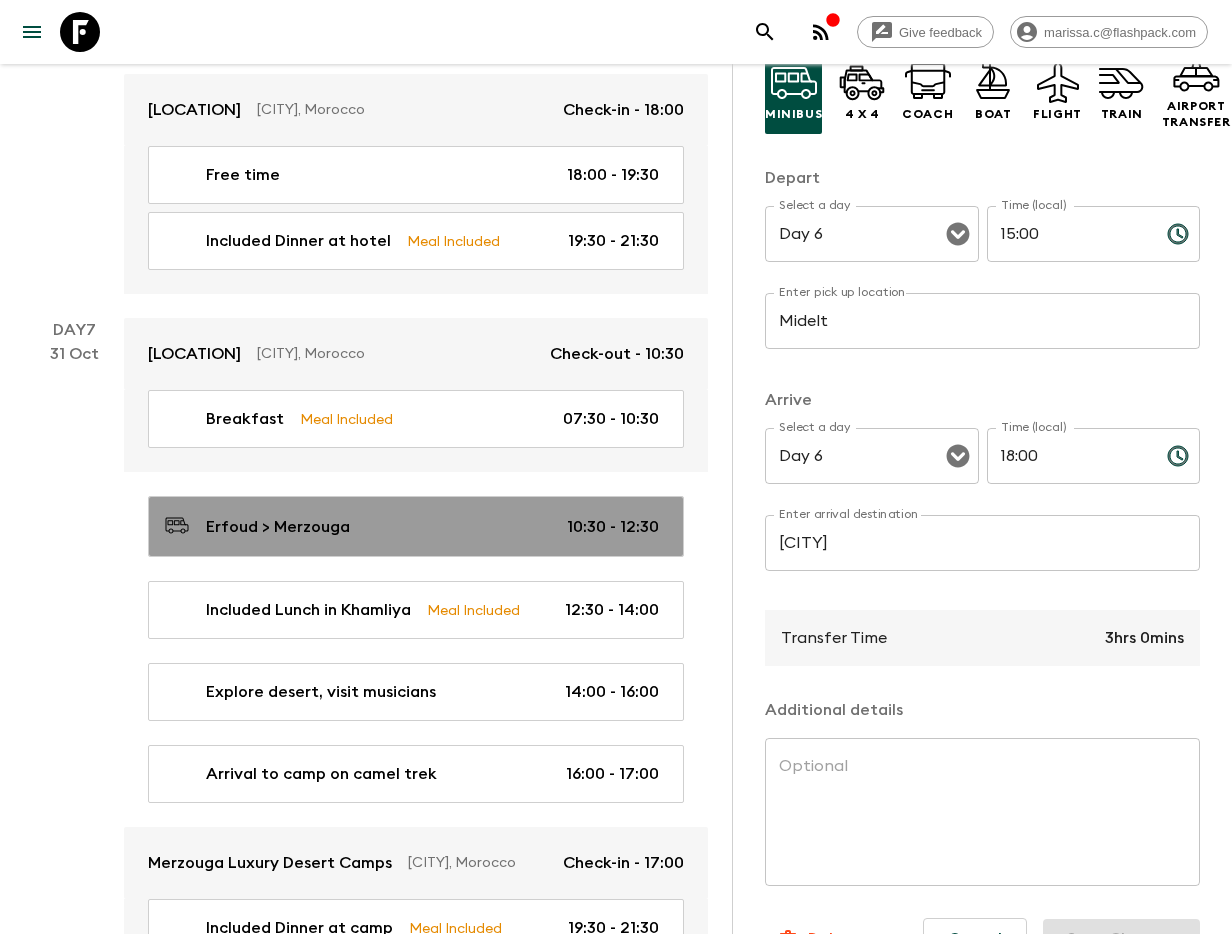 click on "Erfoud > Merzouga 10:30 - 12:30" at bounding box center [416, 526] 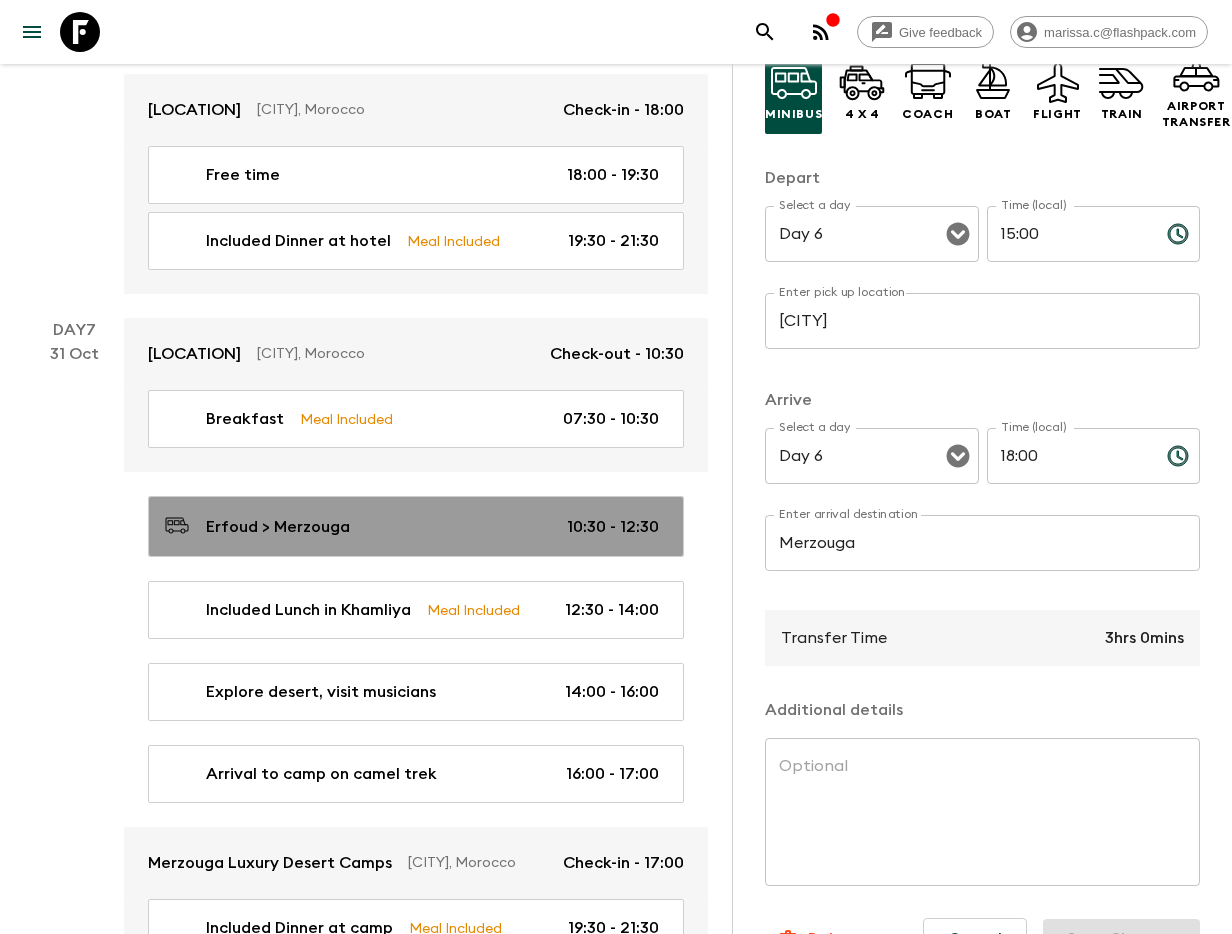 type on "Day 7" 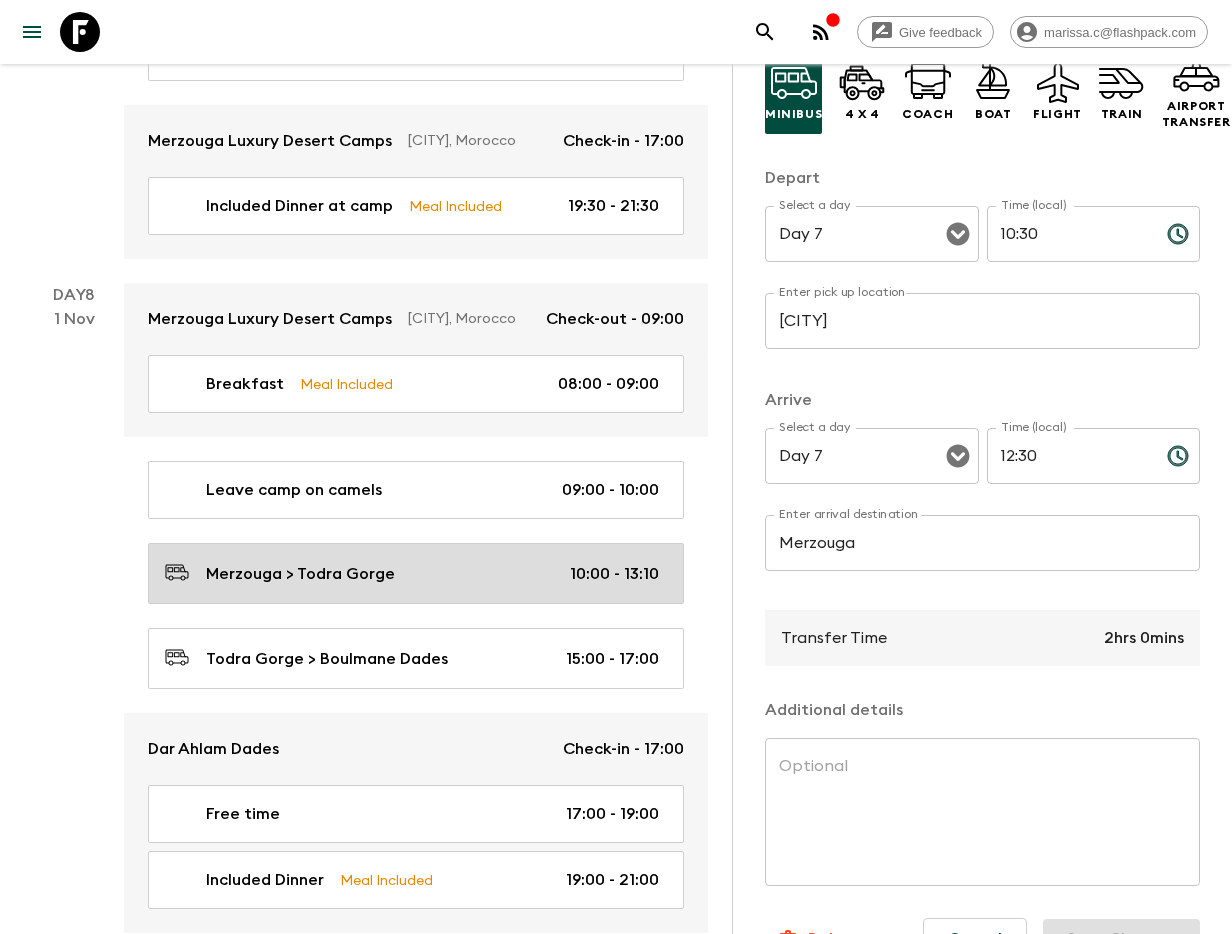 scroll, scrollTop: 3820, scrollLeft: 0, axis: vertical 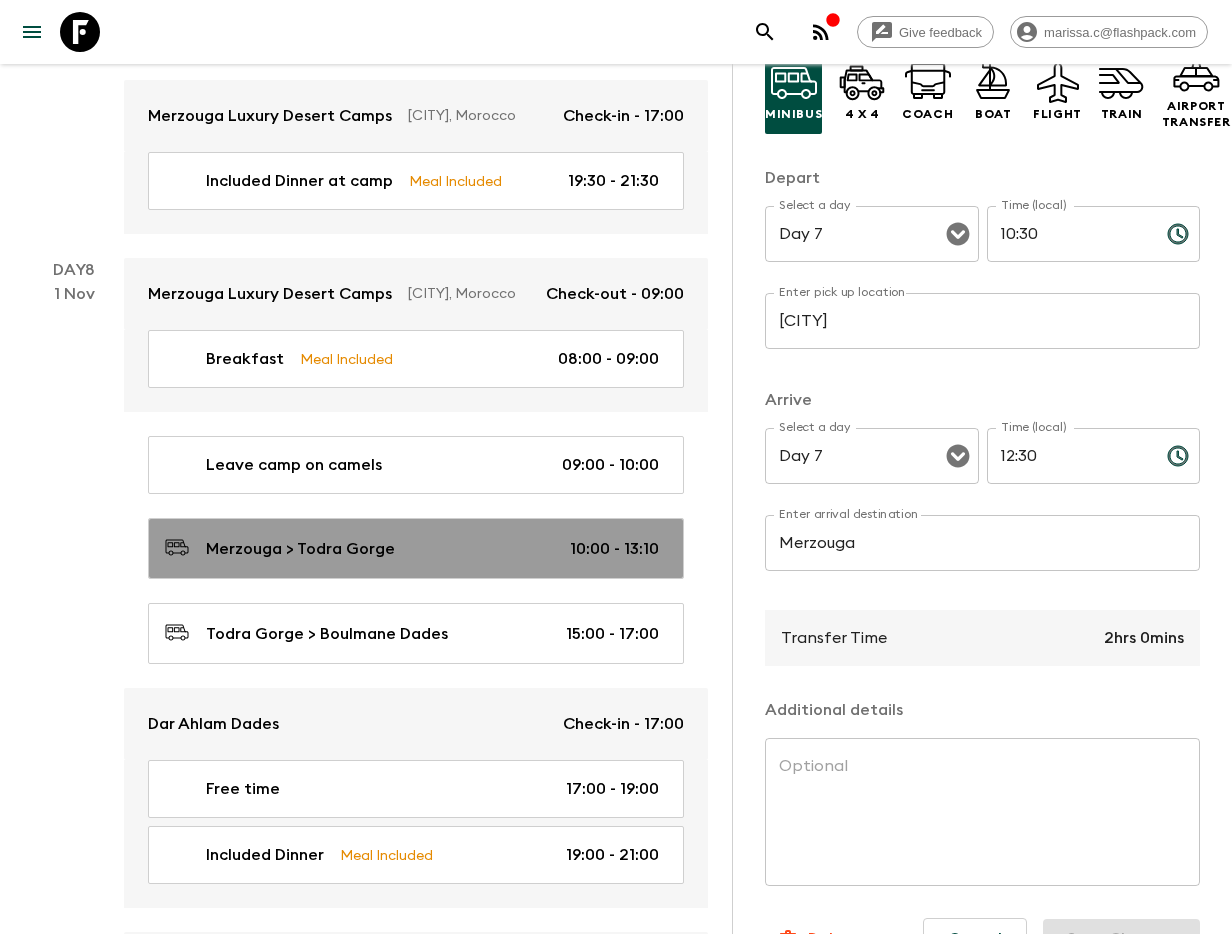 click on "Merzouga > Todra Gorge 10:00 - 13:10" at bounding box center (412, 548) 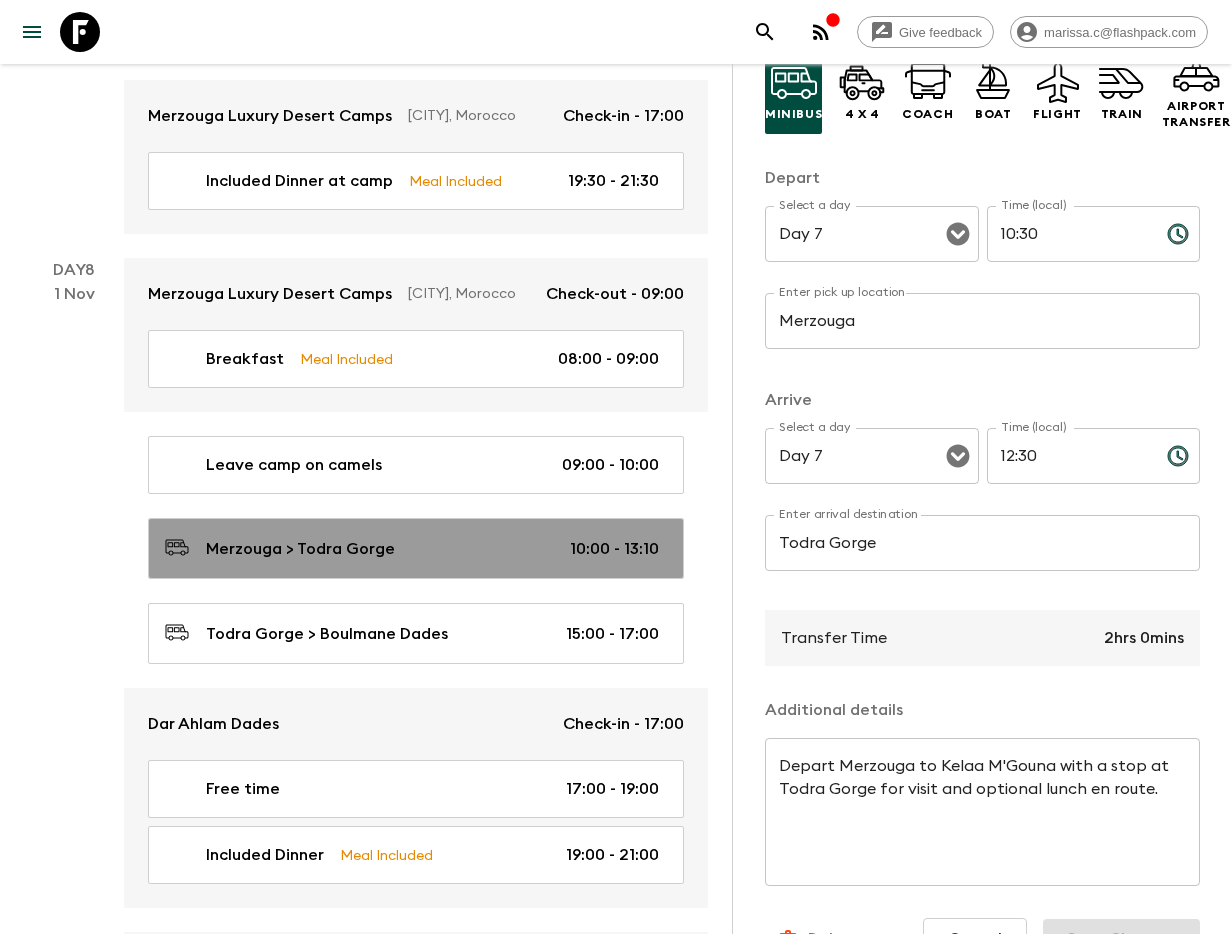 type on "Day 8" 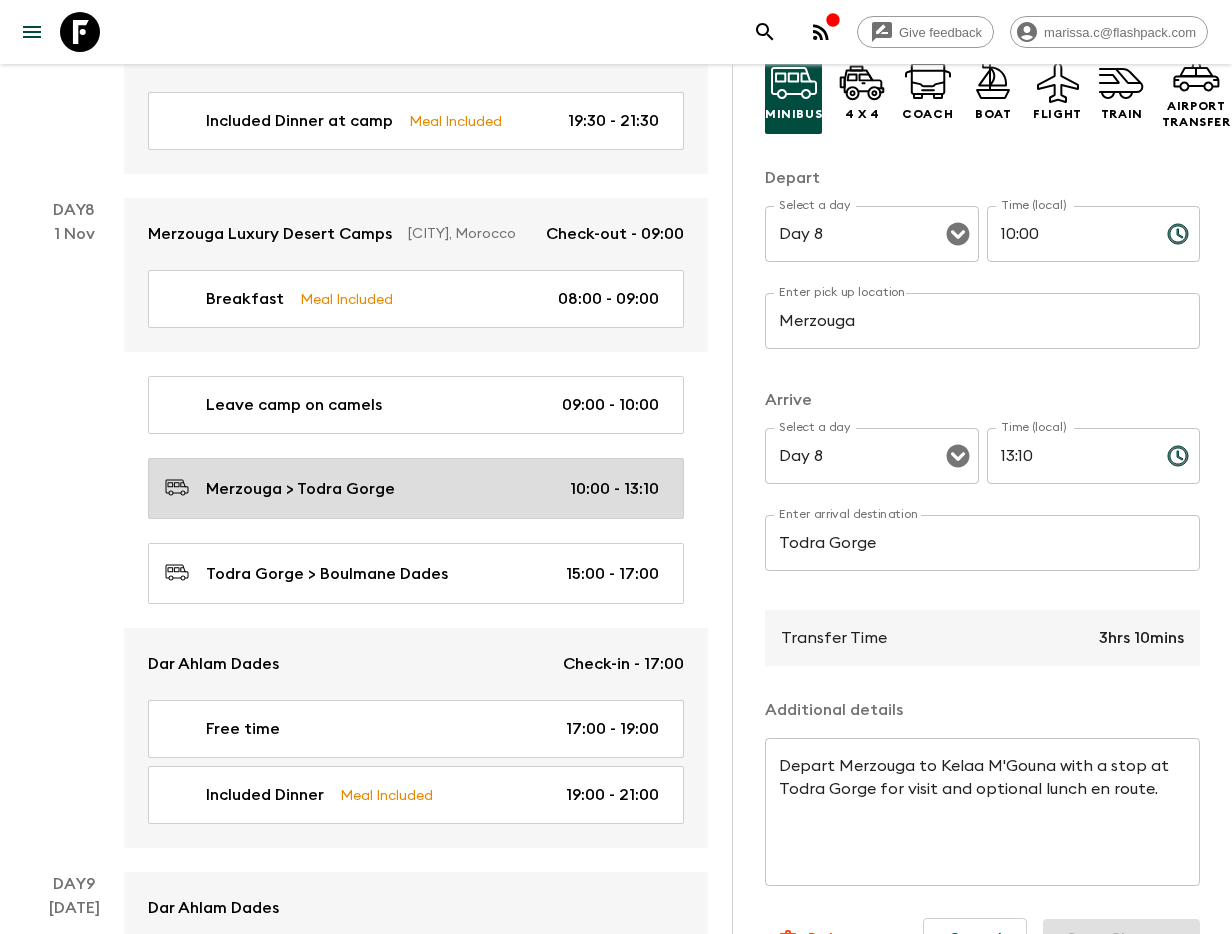 scroll, scrollTop: 3908, scrollLeft: 0, axis: vertical 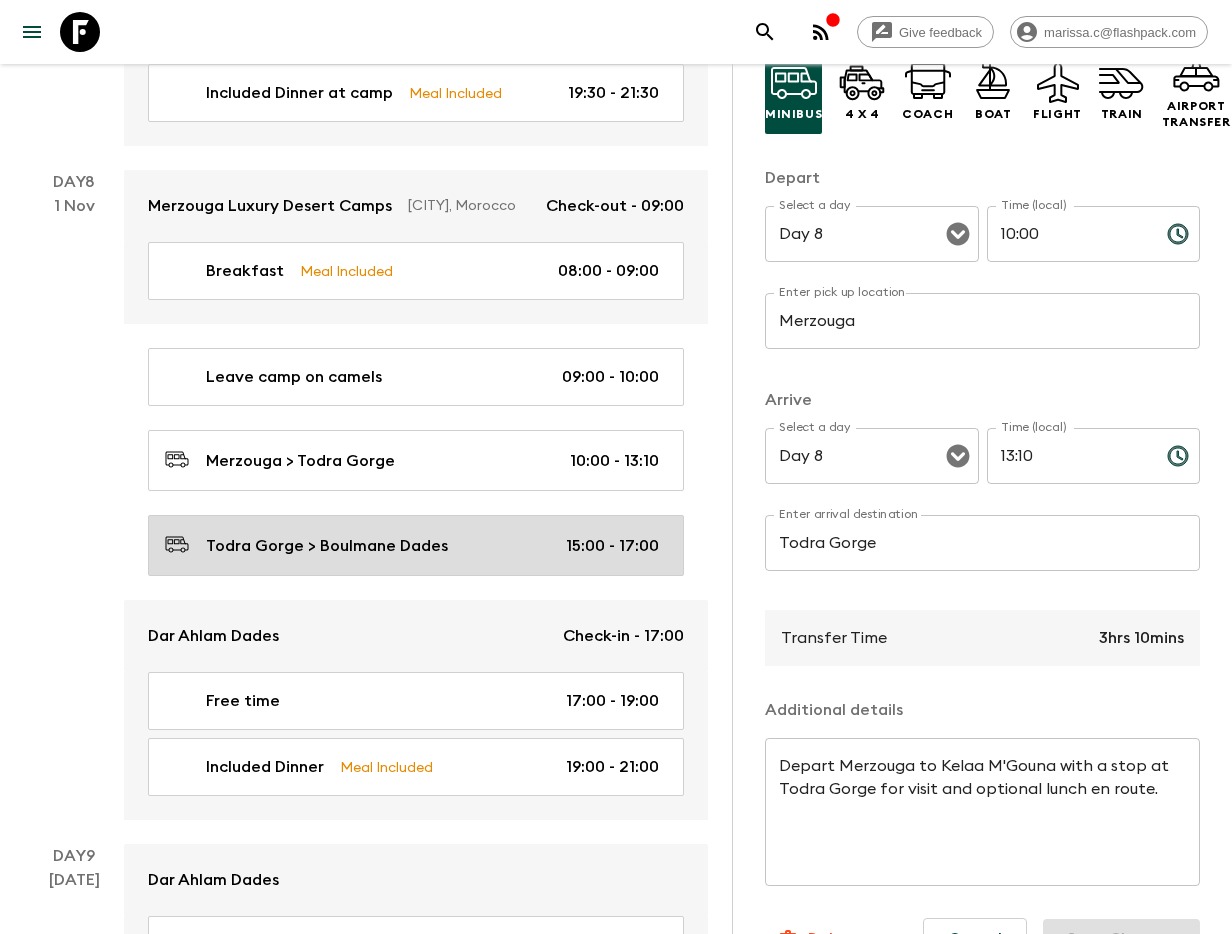 click on "Todra Gorge > Boulmane Dades 15:00 - 17:00" at bounding box center [412, 545] 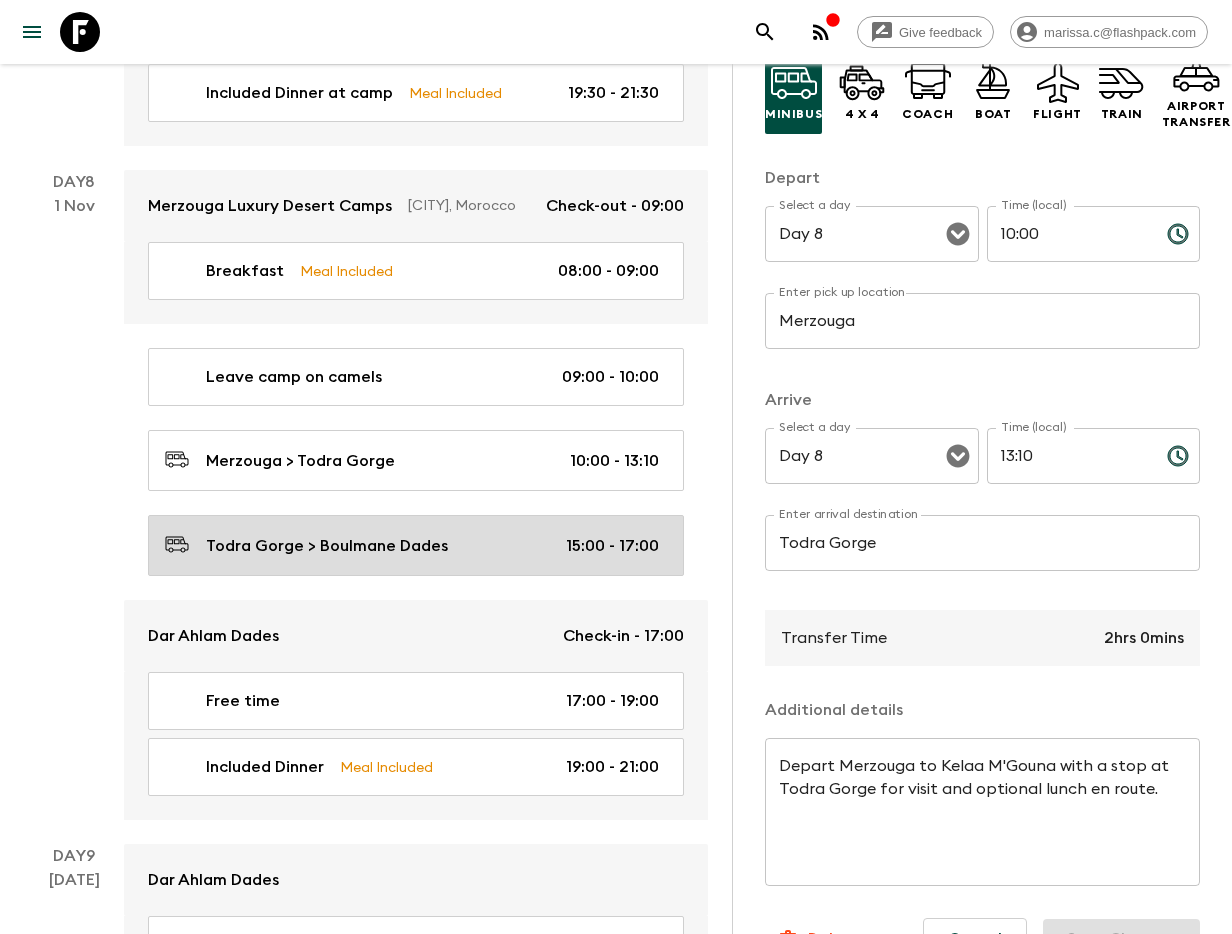 type on "Todra Gorge" 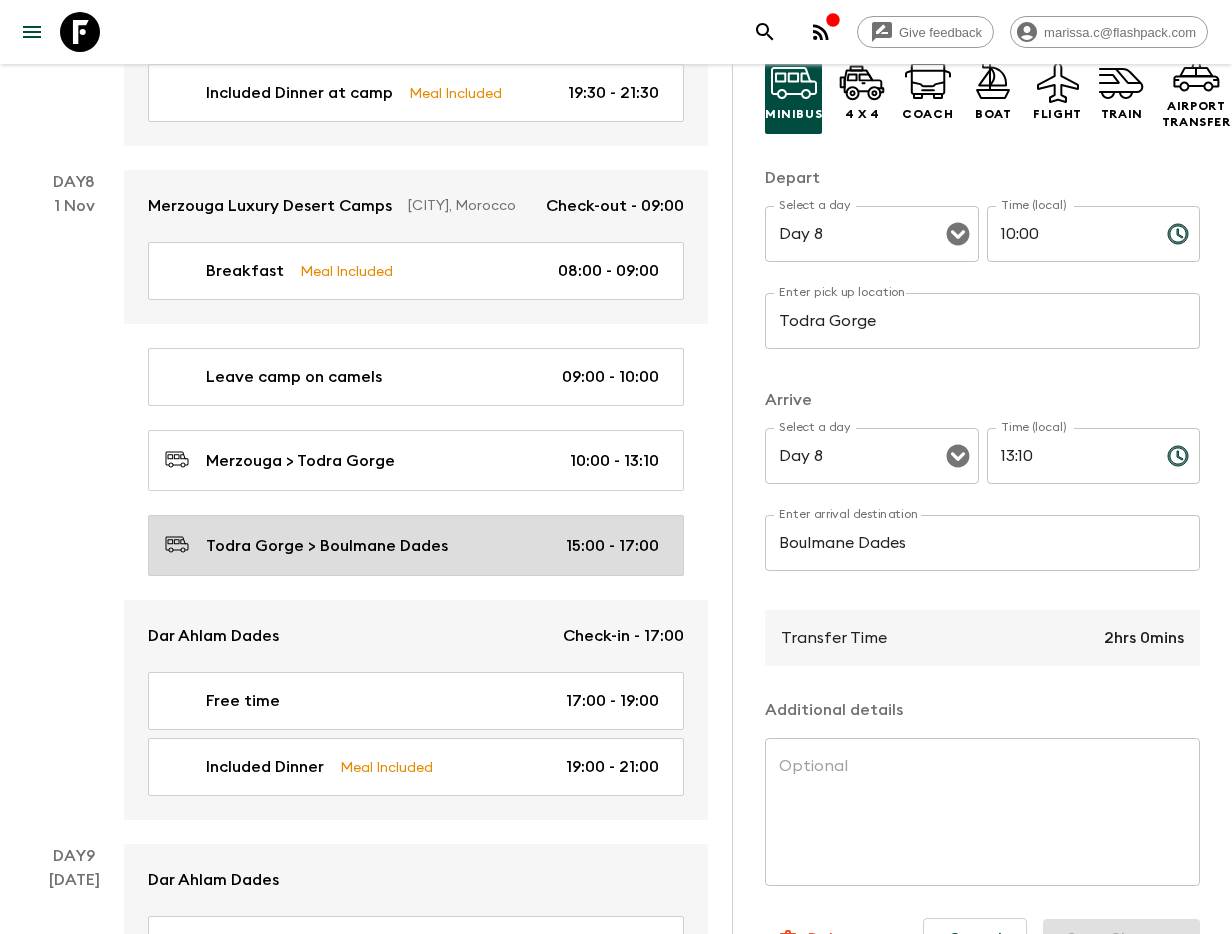 type on "15:00" 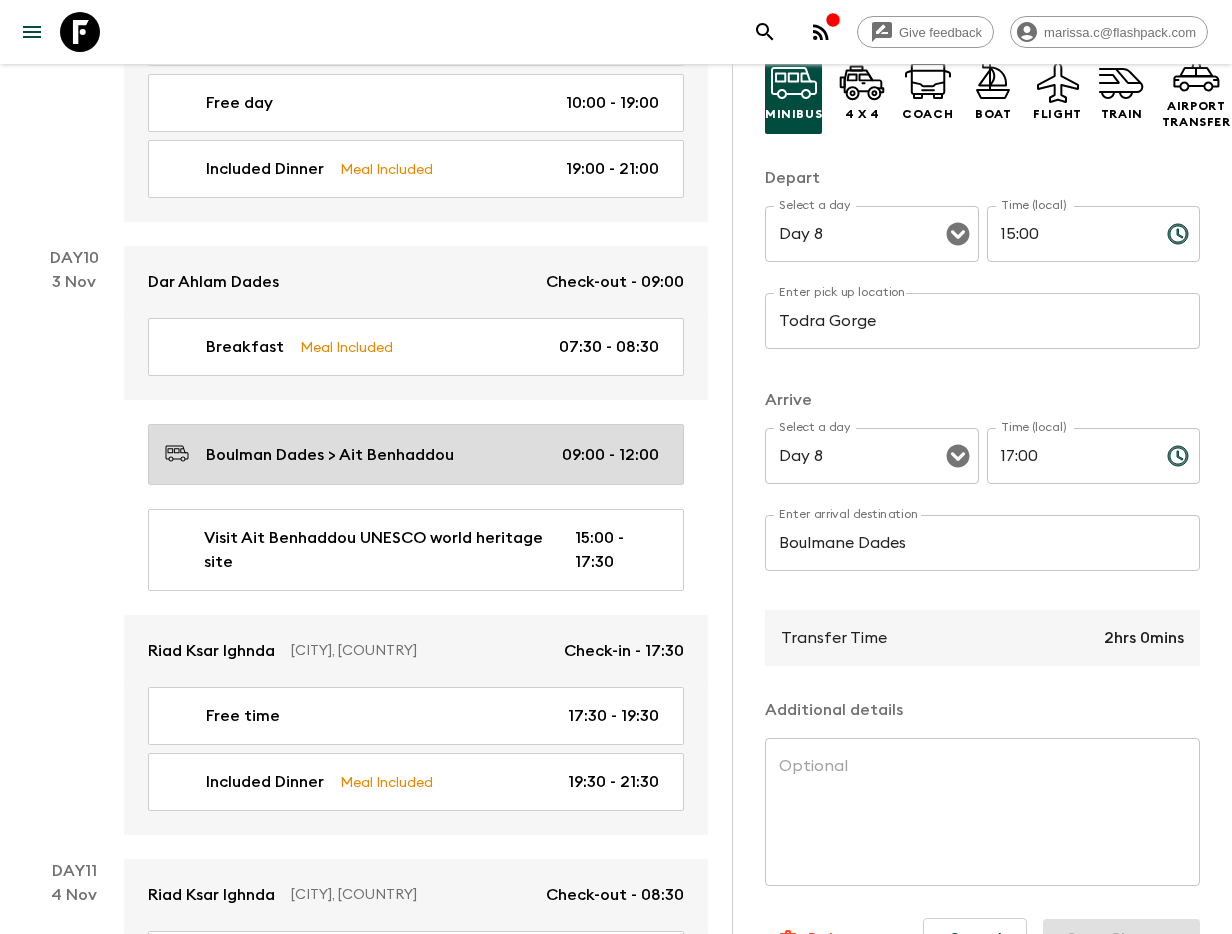 click on "[LOCATION] > [LOCATION] [TIME] - [TIME]" at bounding box center [416, 454] 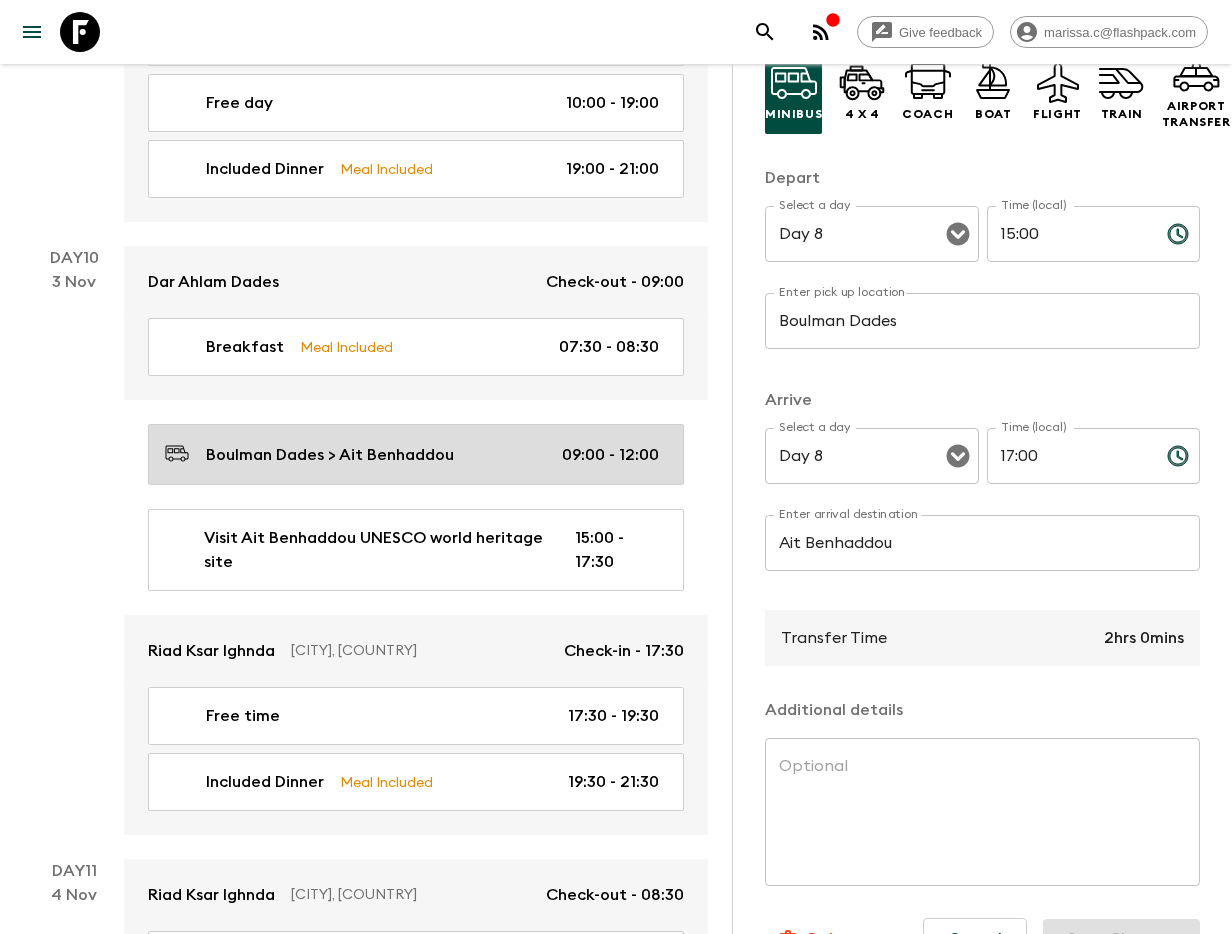 type on "Day 10" 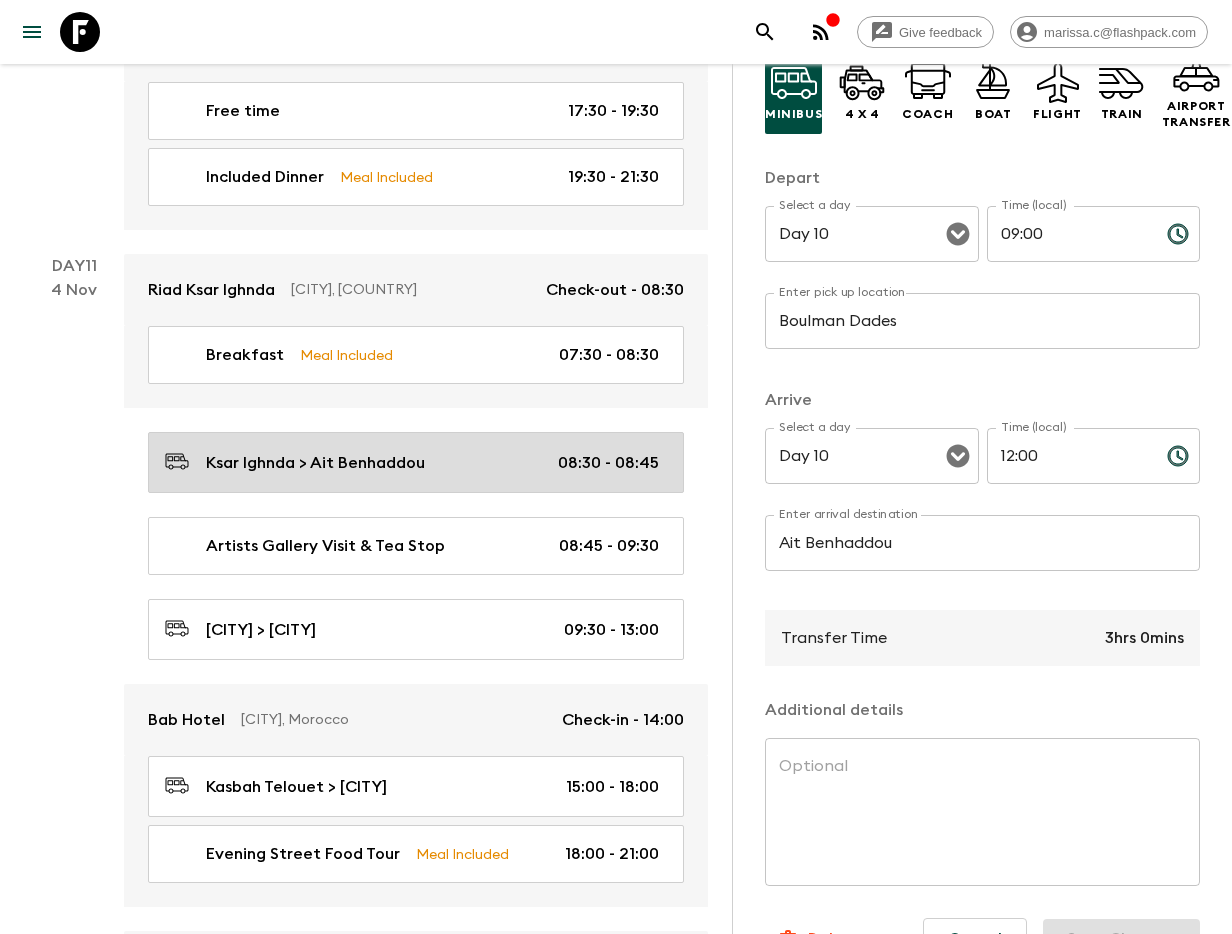 scroll, scrollTop: 5424, scrollLeft: 0, axis: vertical 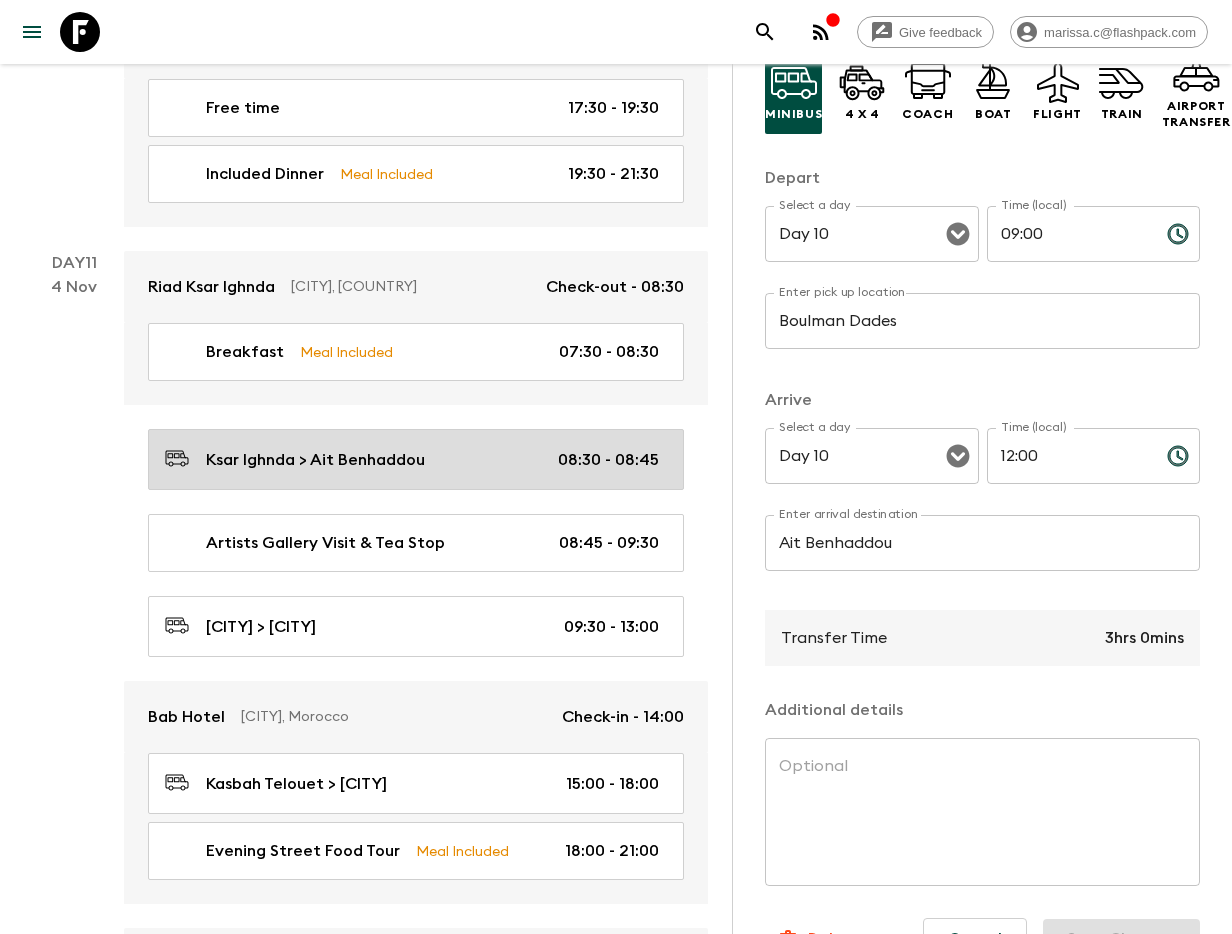 drag, startPoint x: 437, startPoint y: 480, endPoint x: 441, endPoint y: 496, distance: 16.492422 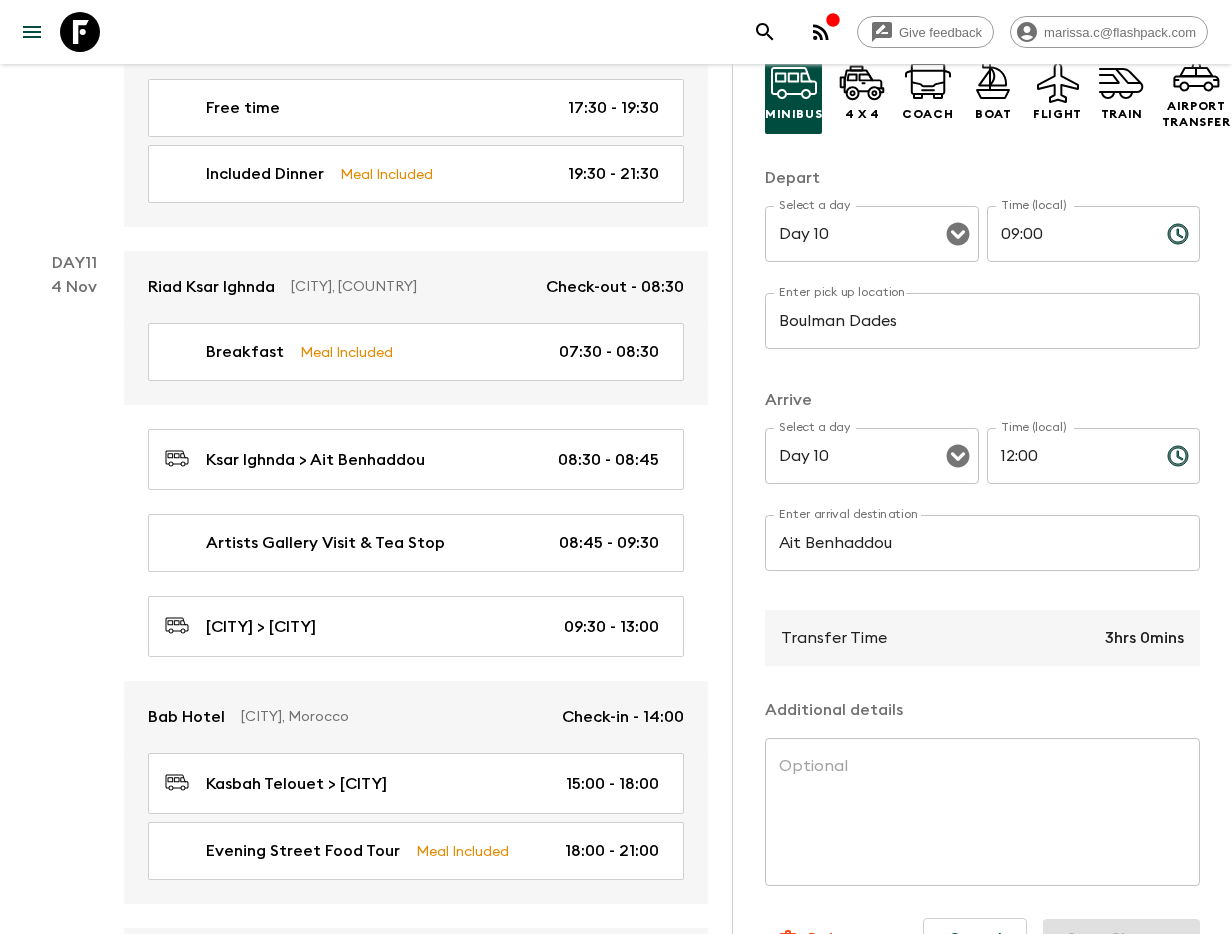 type on "[CITY]" 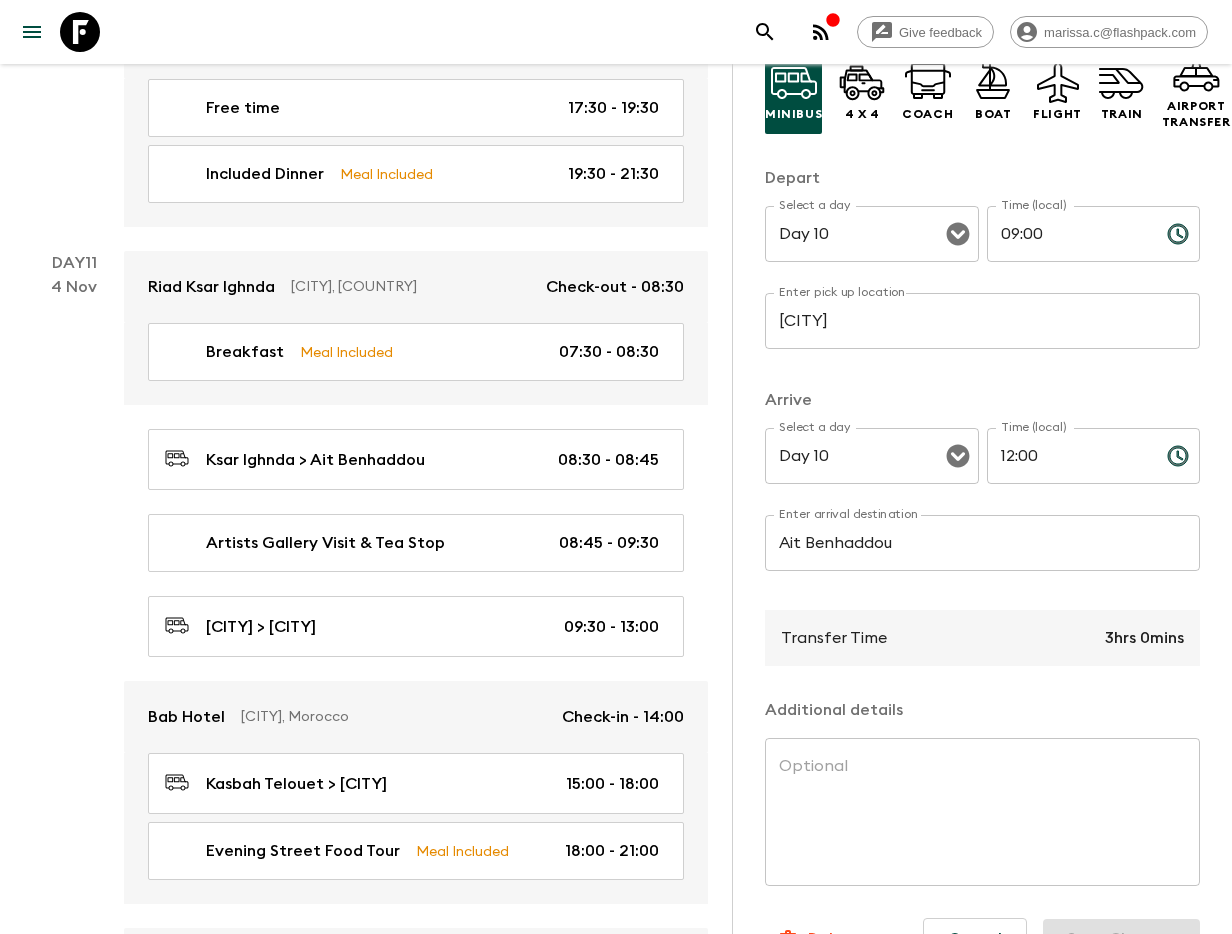 type on "Day 11" 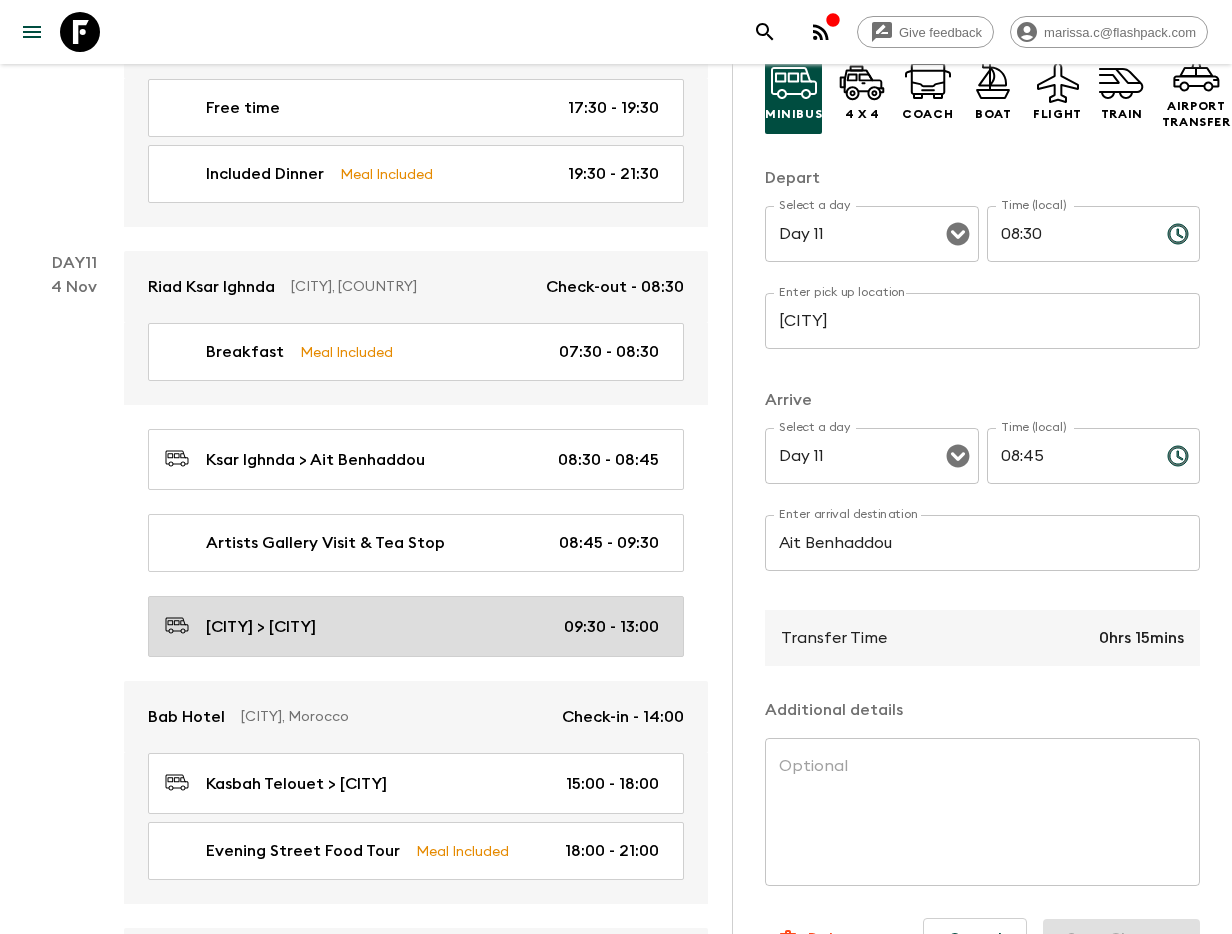 click on "Ait Benhaddou > [CITY] 09:30 - 13:00" at bounding box center [412, 626] 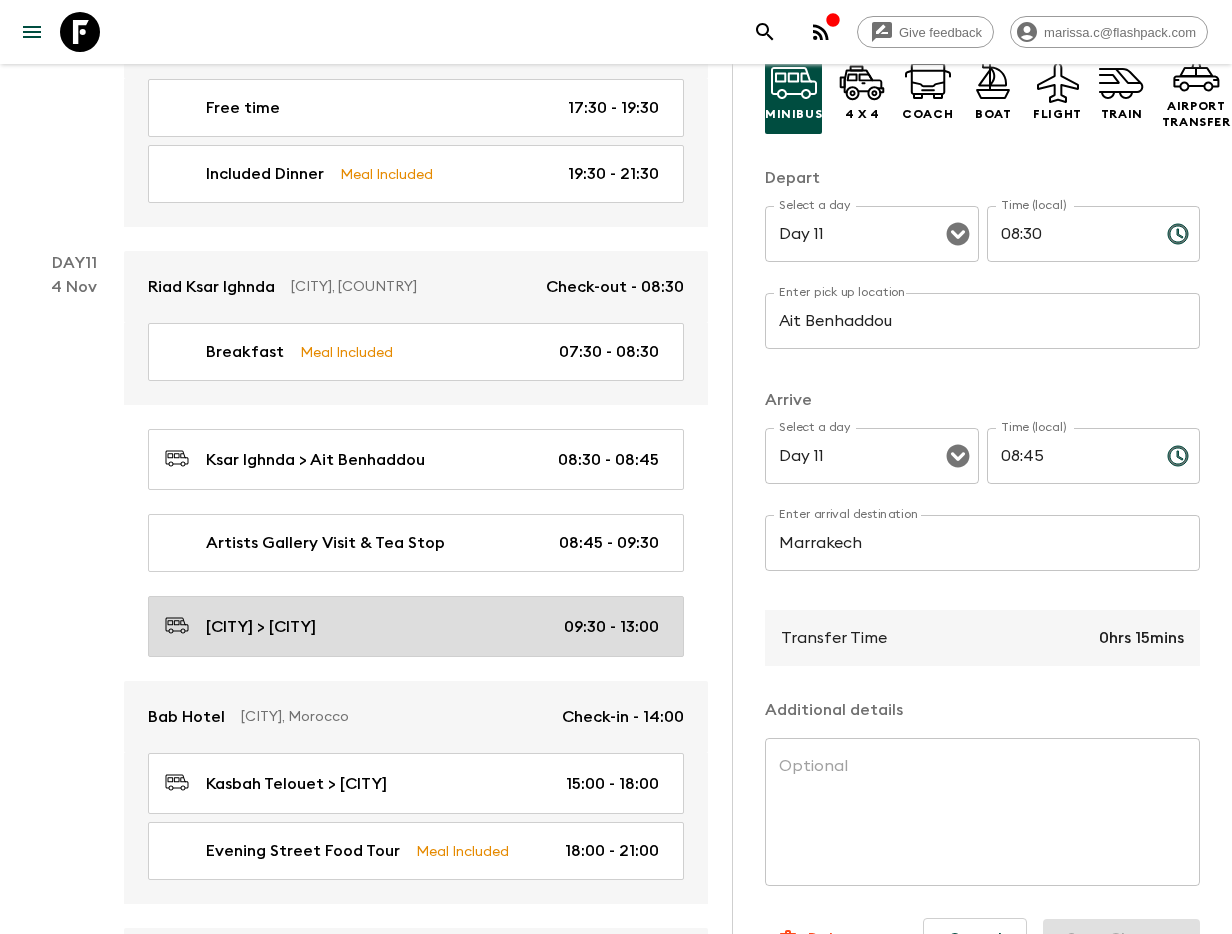 type on "09:30" 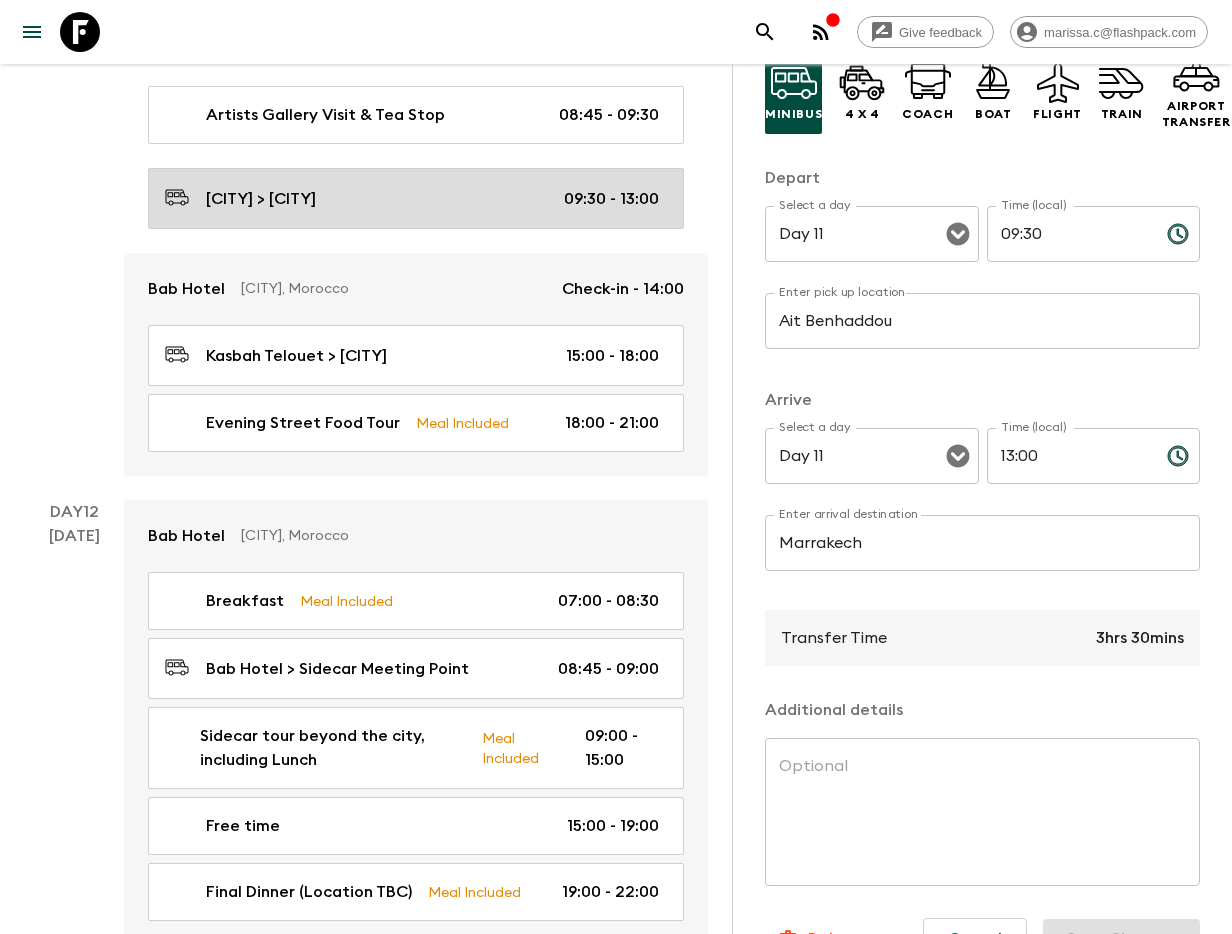 scroll, scrollTop: 6161, scrollLeft: 0, axis: vertical 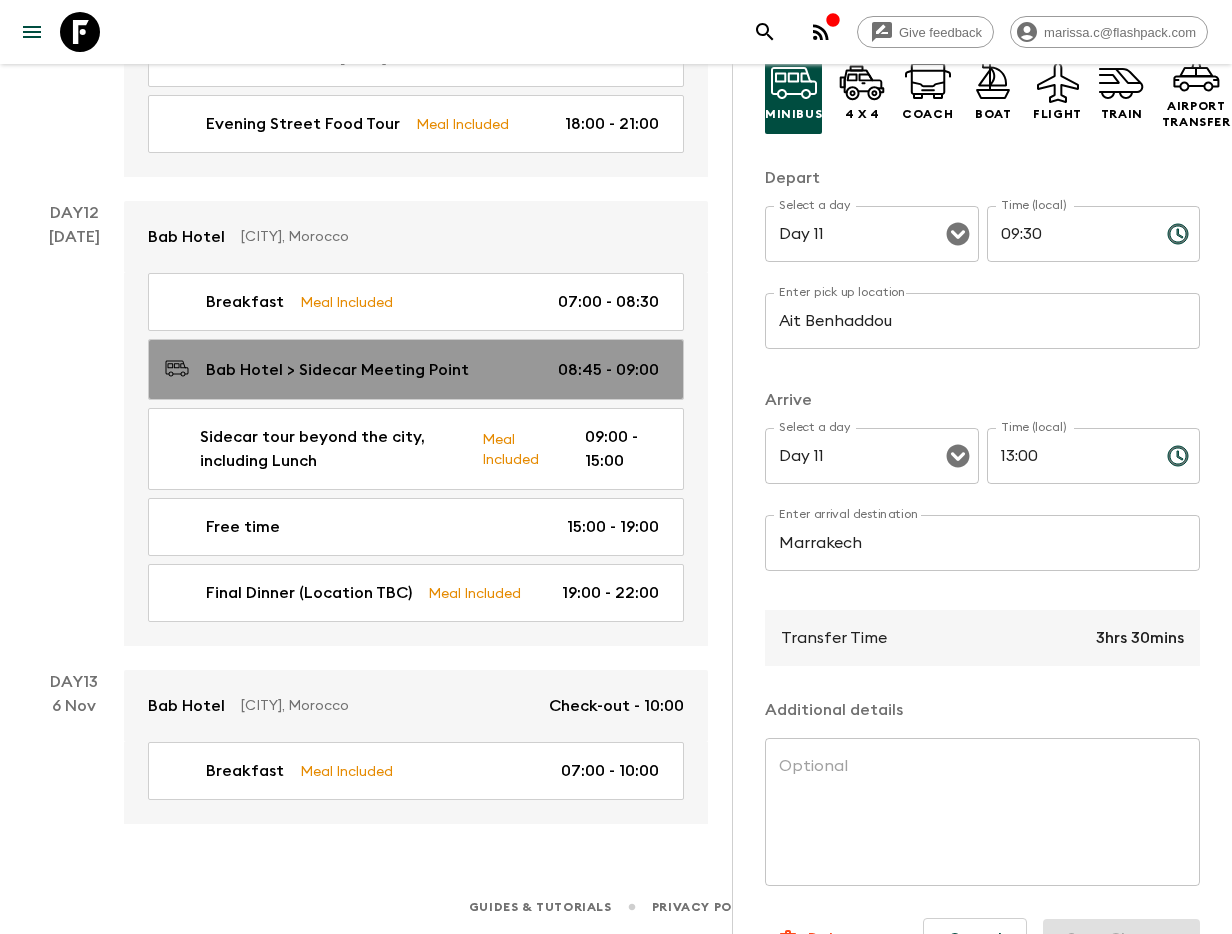 click on "Bab Hotel > Sidecar Meeting Point 08:45 - 09:00" at bounding box center [416, 369] 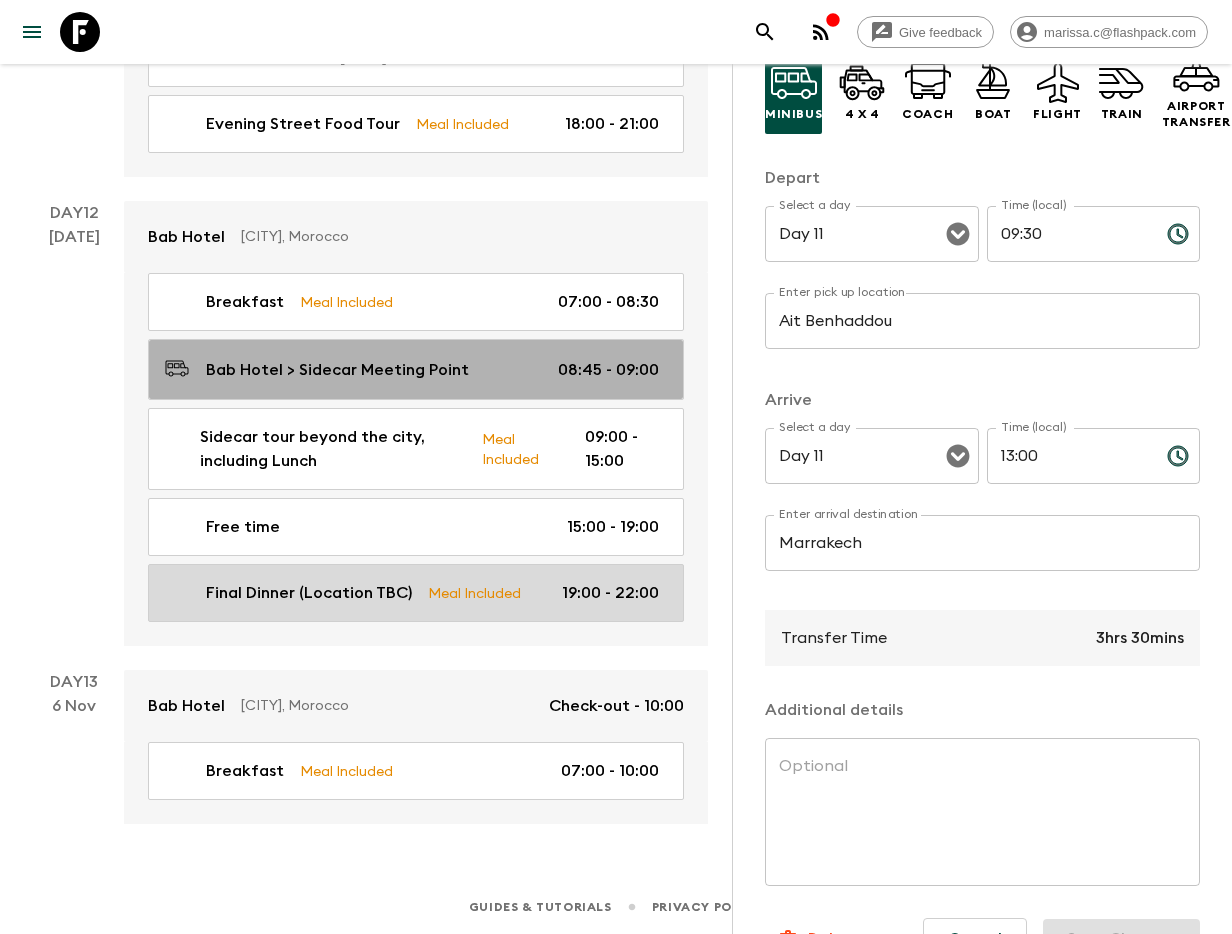 type on "Bab Hotel" 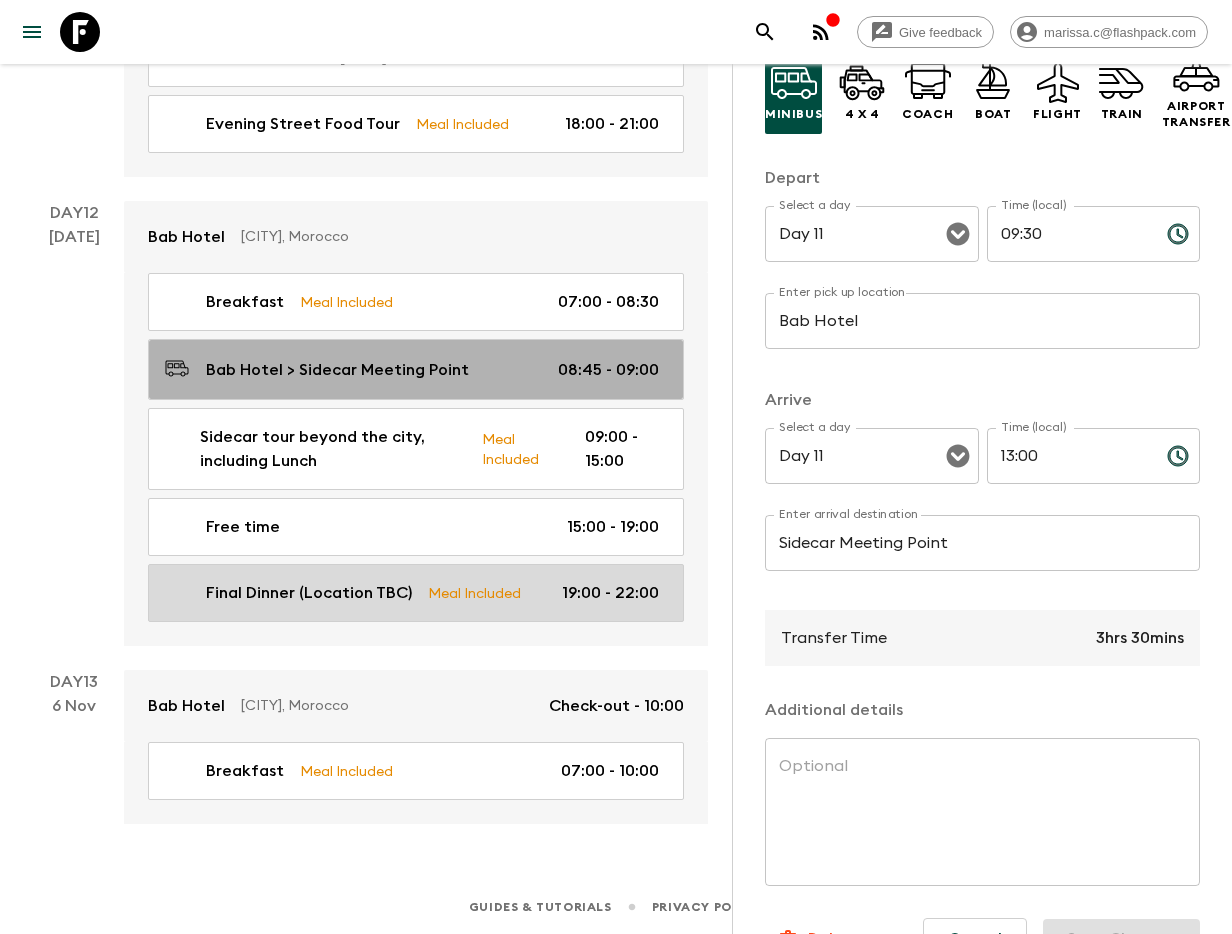type on "Day 12" 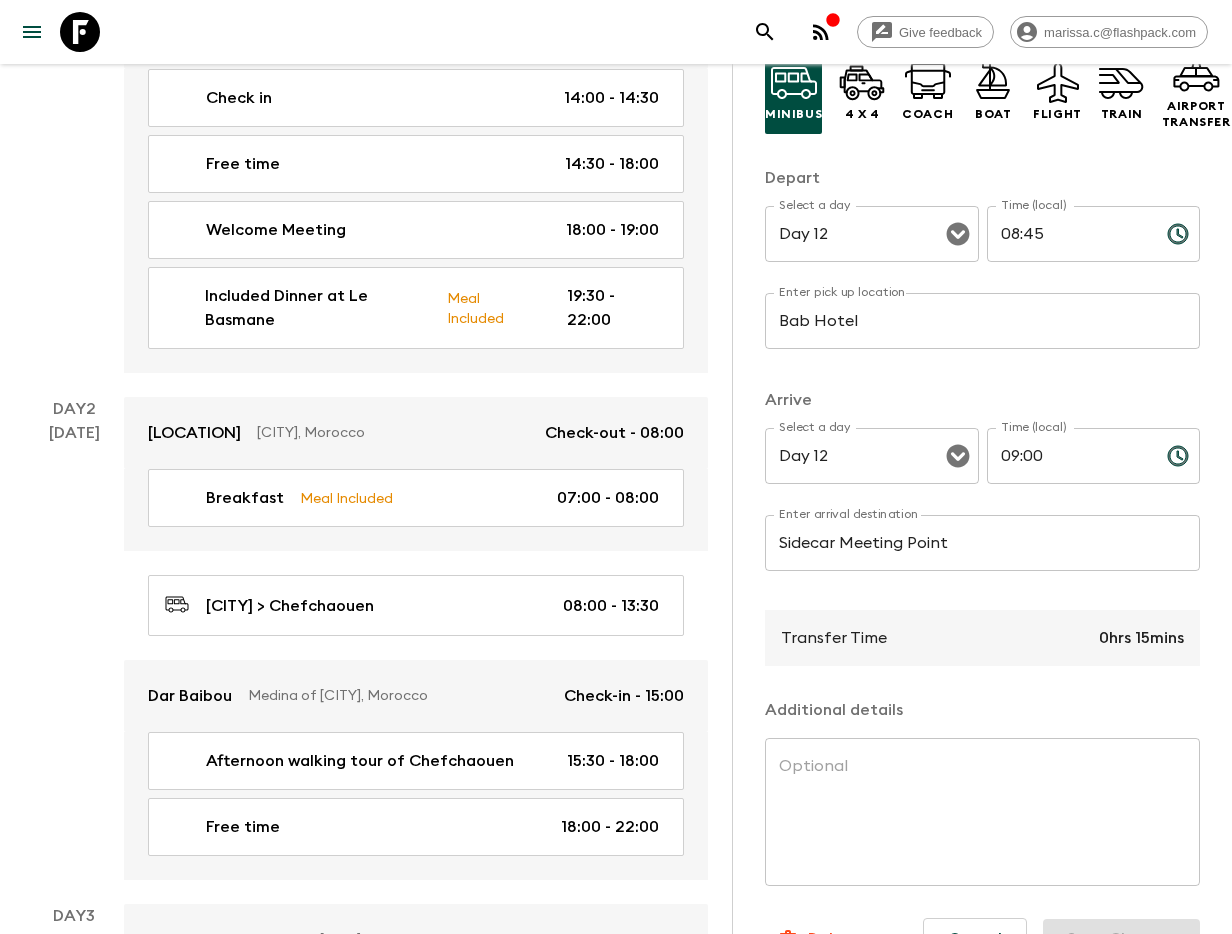 scroll, scrollTop: 651, scrollLeft: 0, axis: vertical 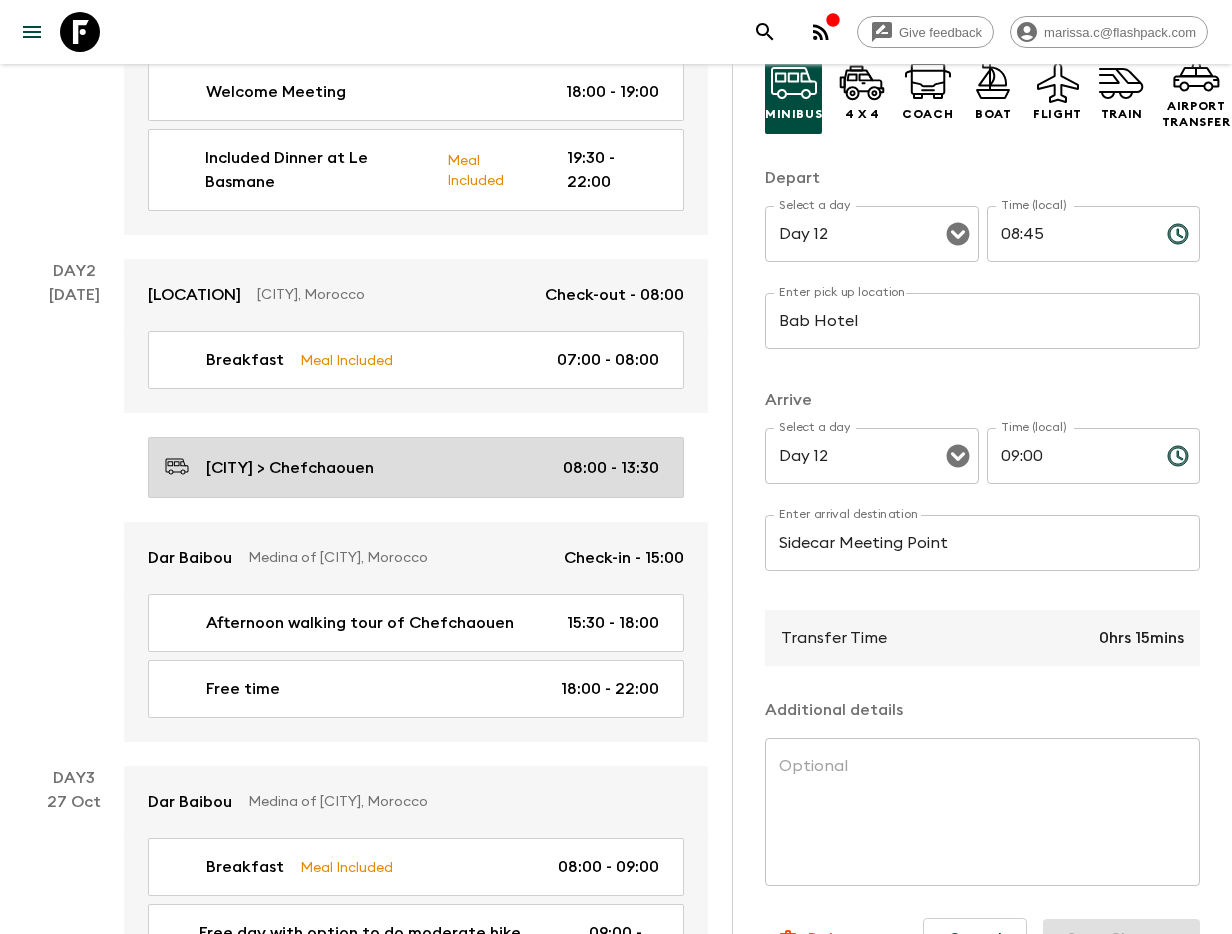 click on "[CITY] > Chefchaouen" at bounding box center (290, 468) 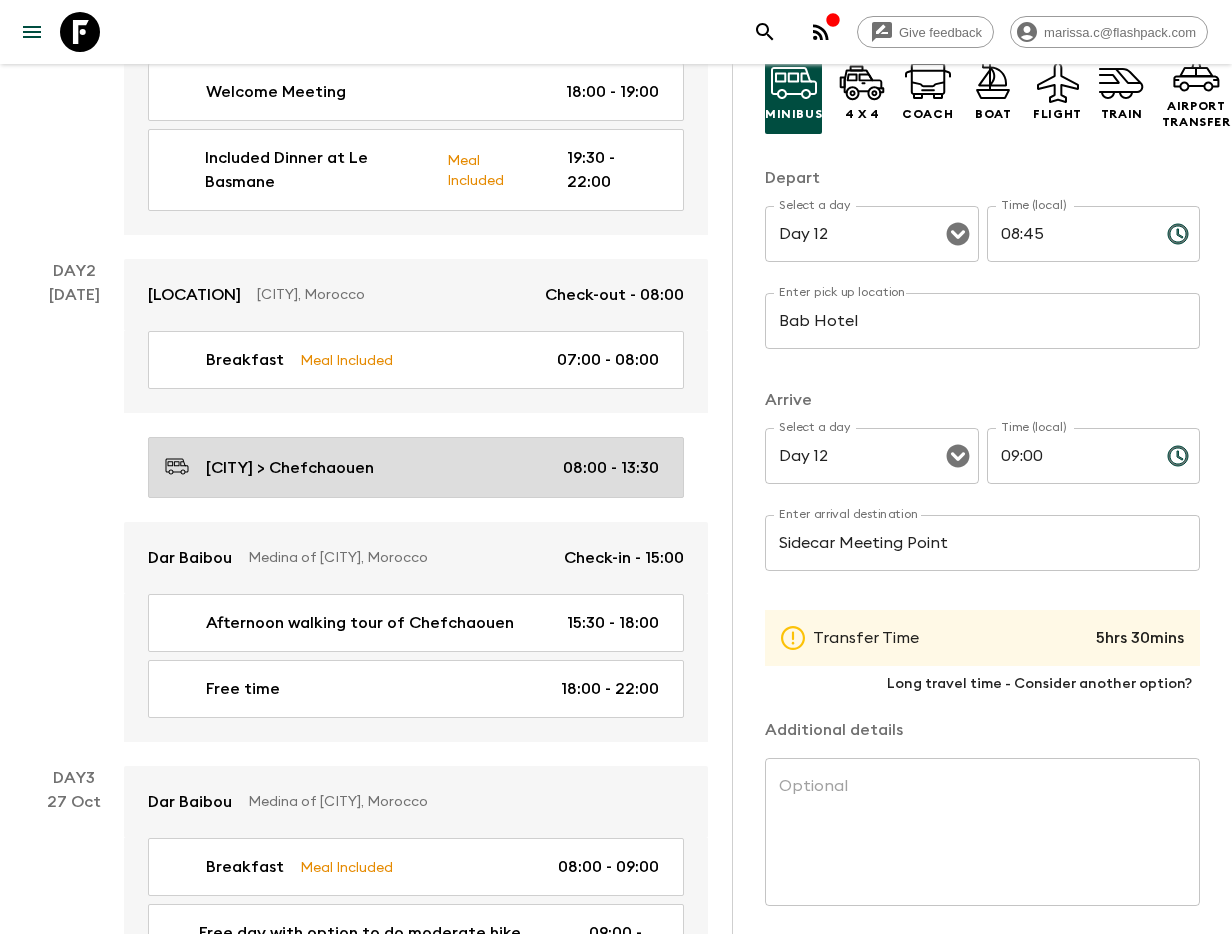 type on "[CITY]" 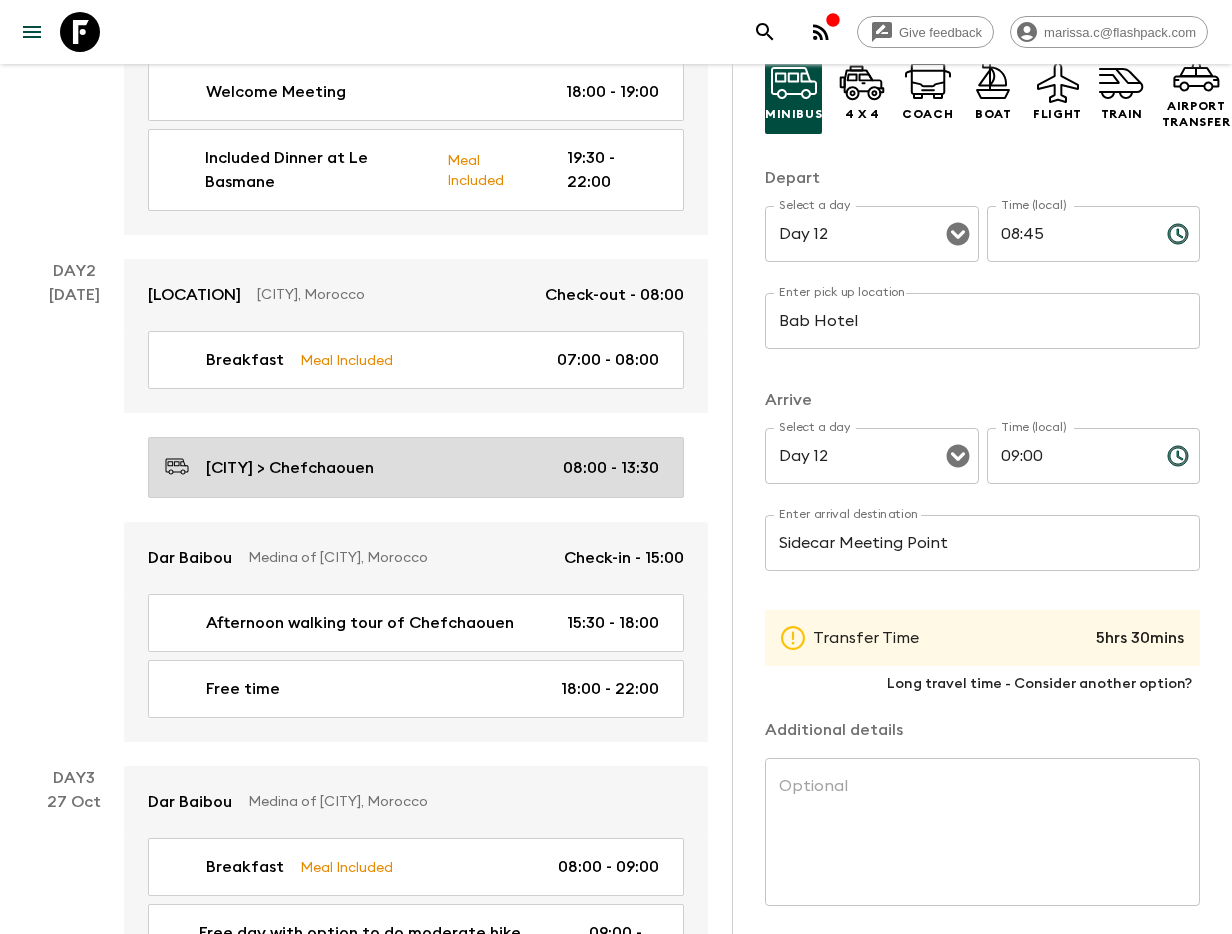 type on "[CITY]" 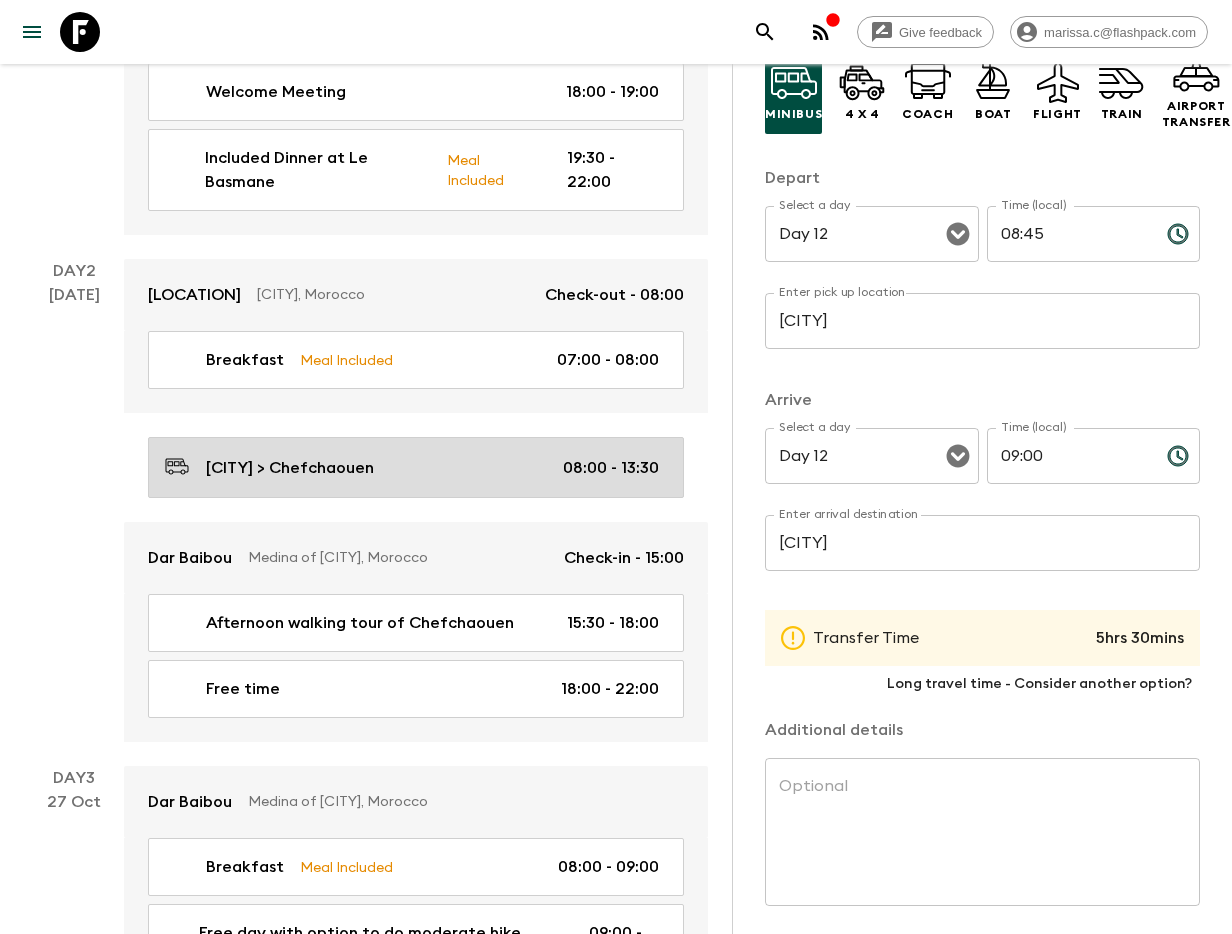 type on "Day 2" 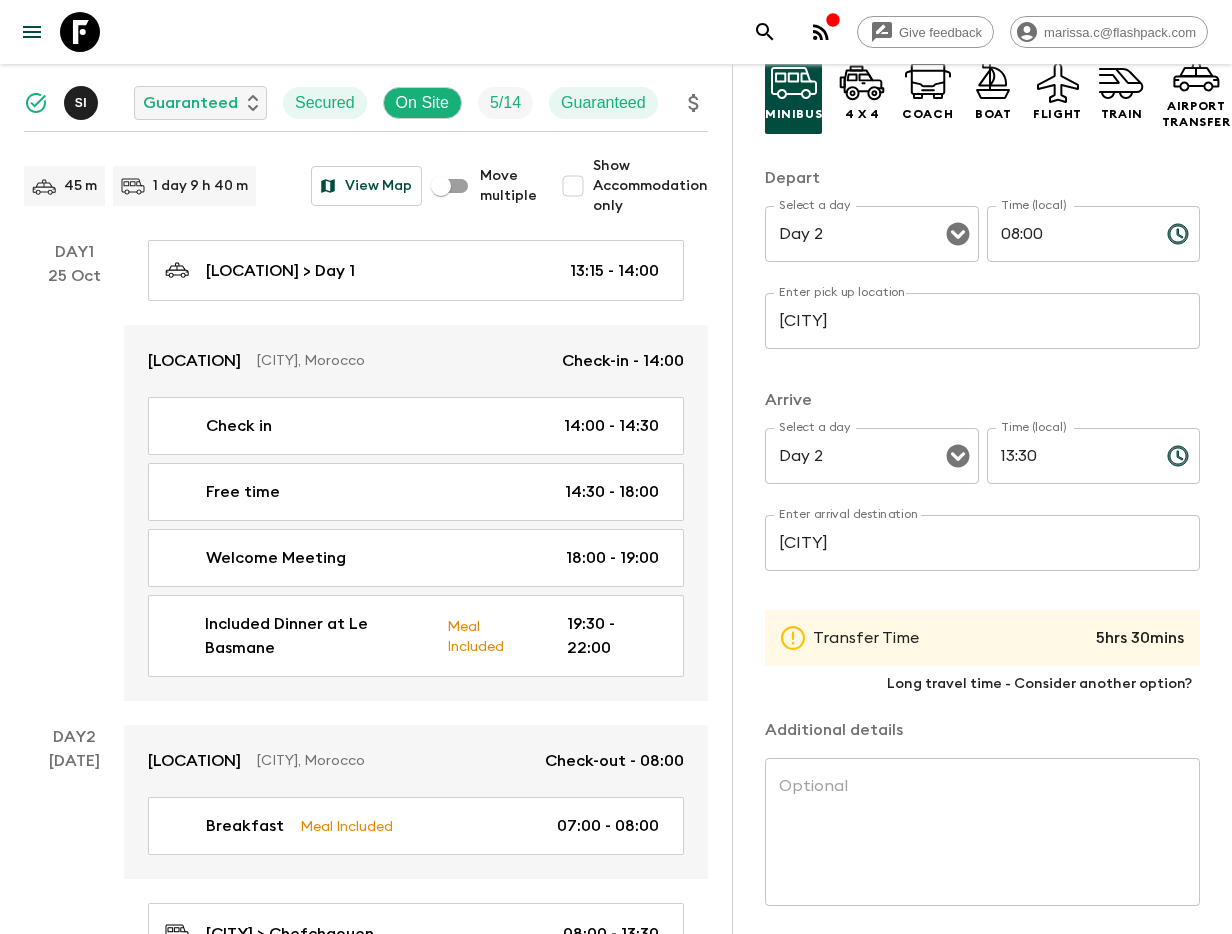 scroll, scrollTop: 180, scrollLeft: 0, axis: vertical 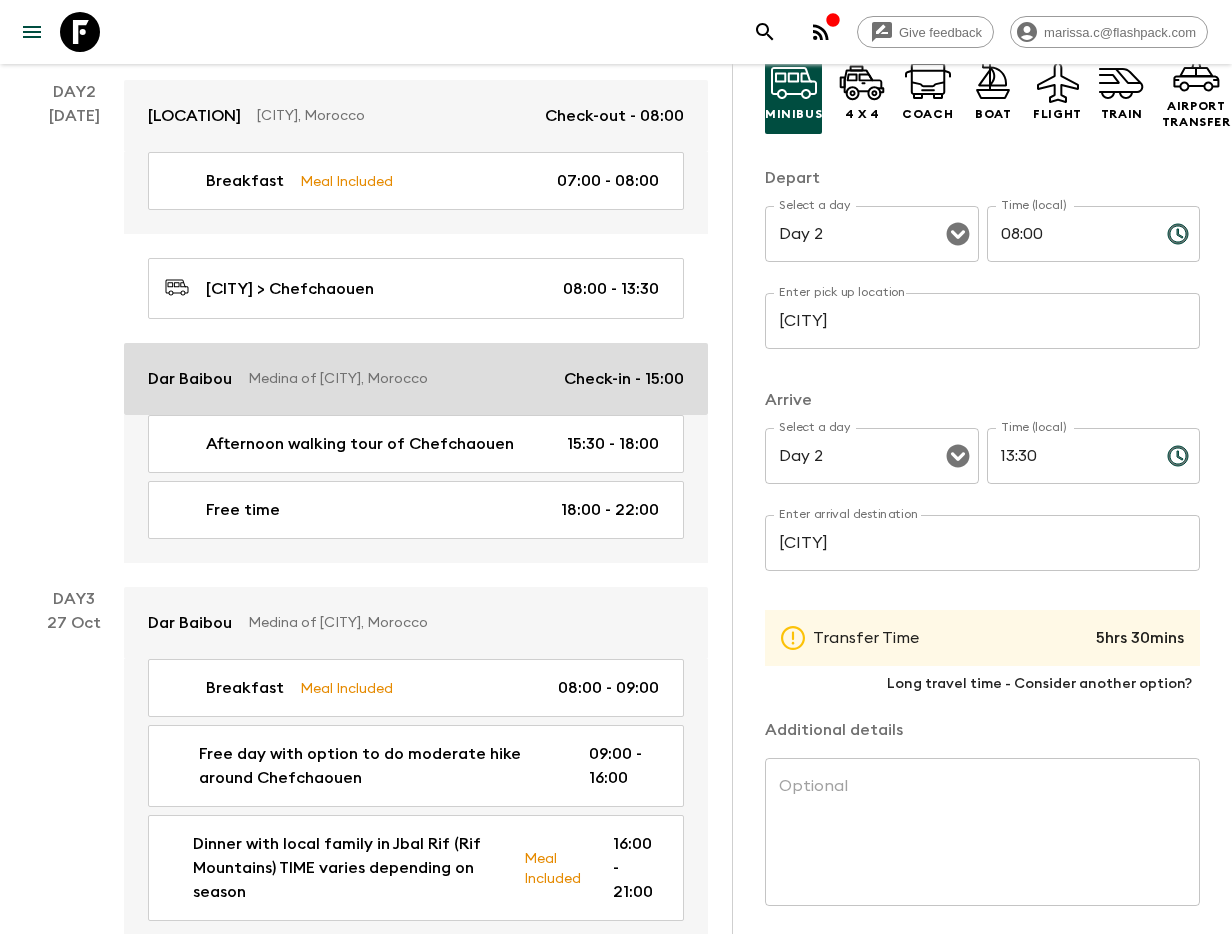 click on "Dar Baibou" at bounding box center [190, 379] 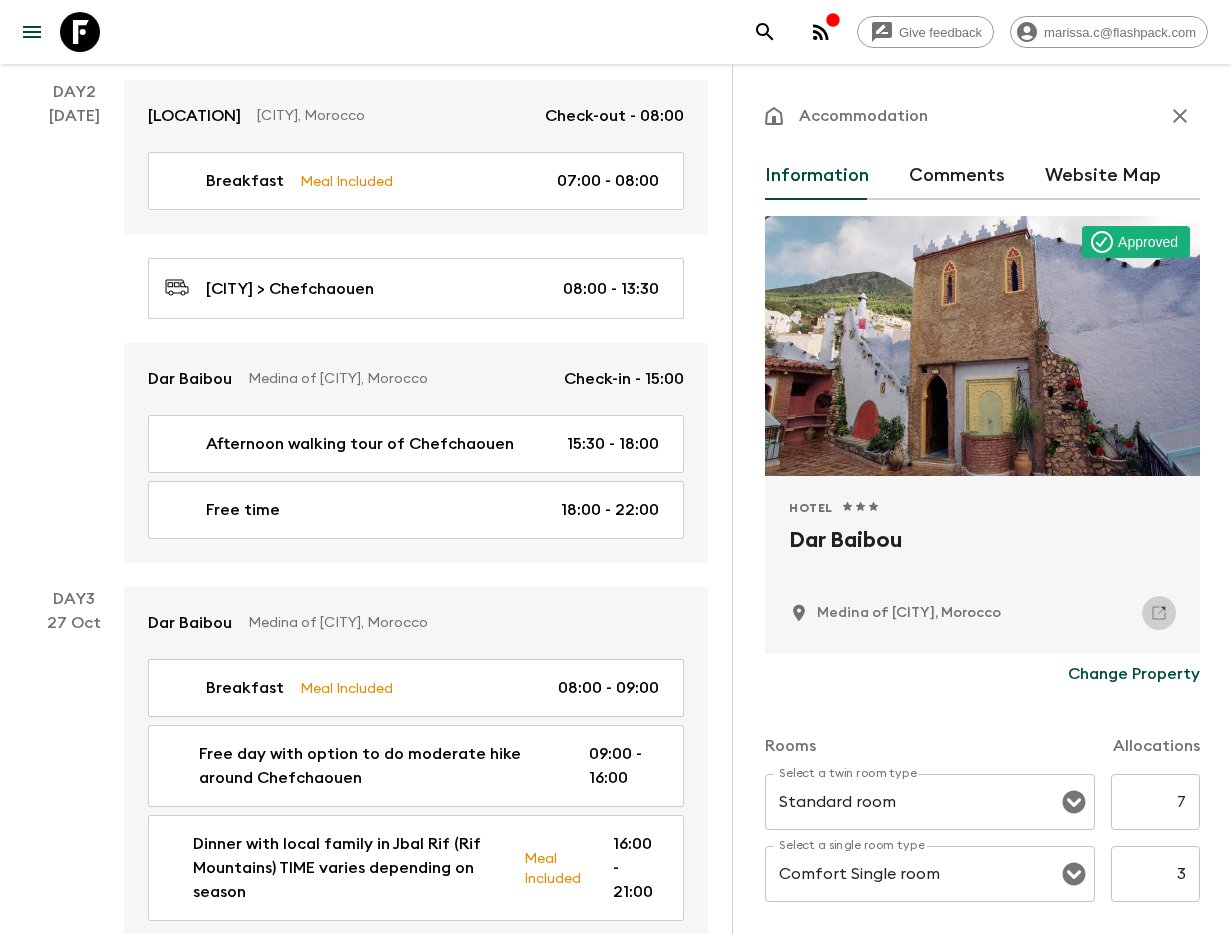 click 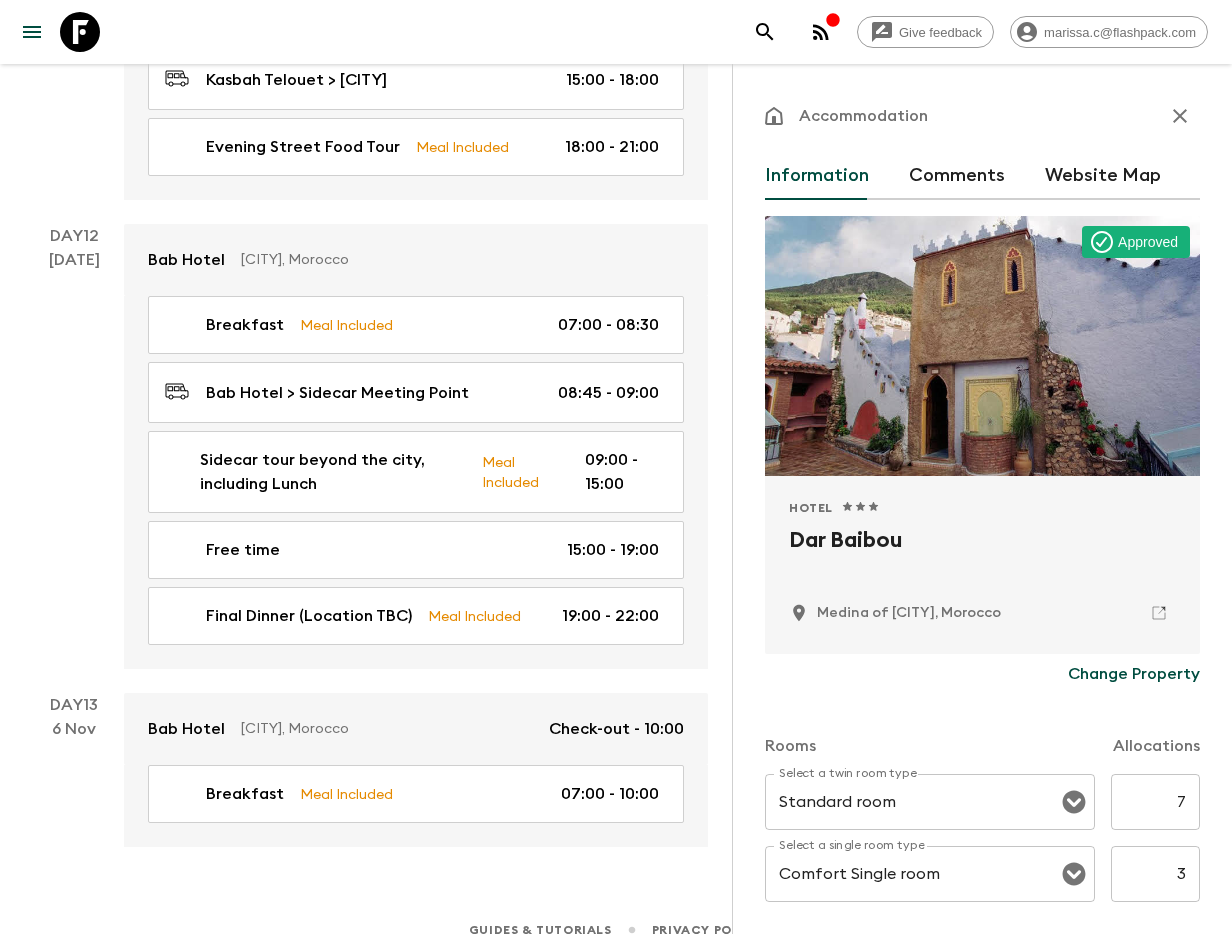 scroll, scrollTop: 6161, scrollLeft: 0, axis: vertical 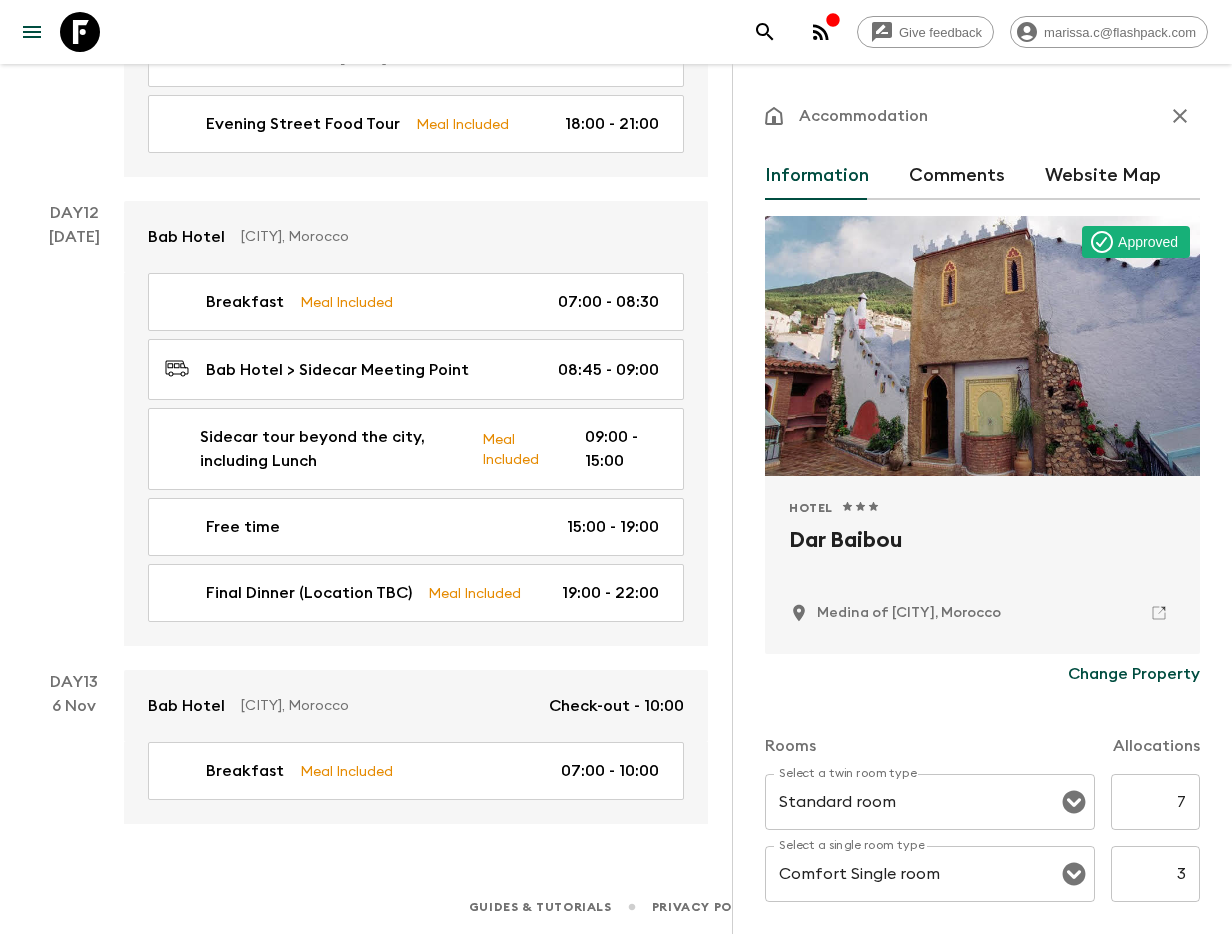 click 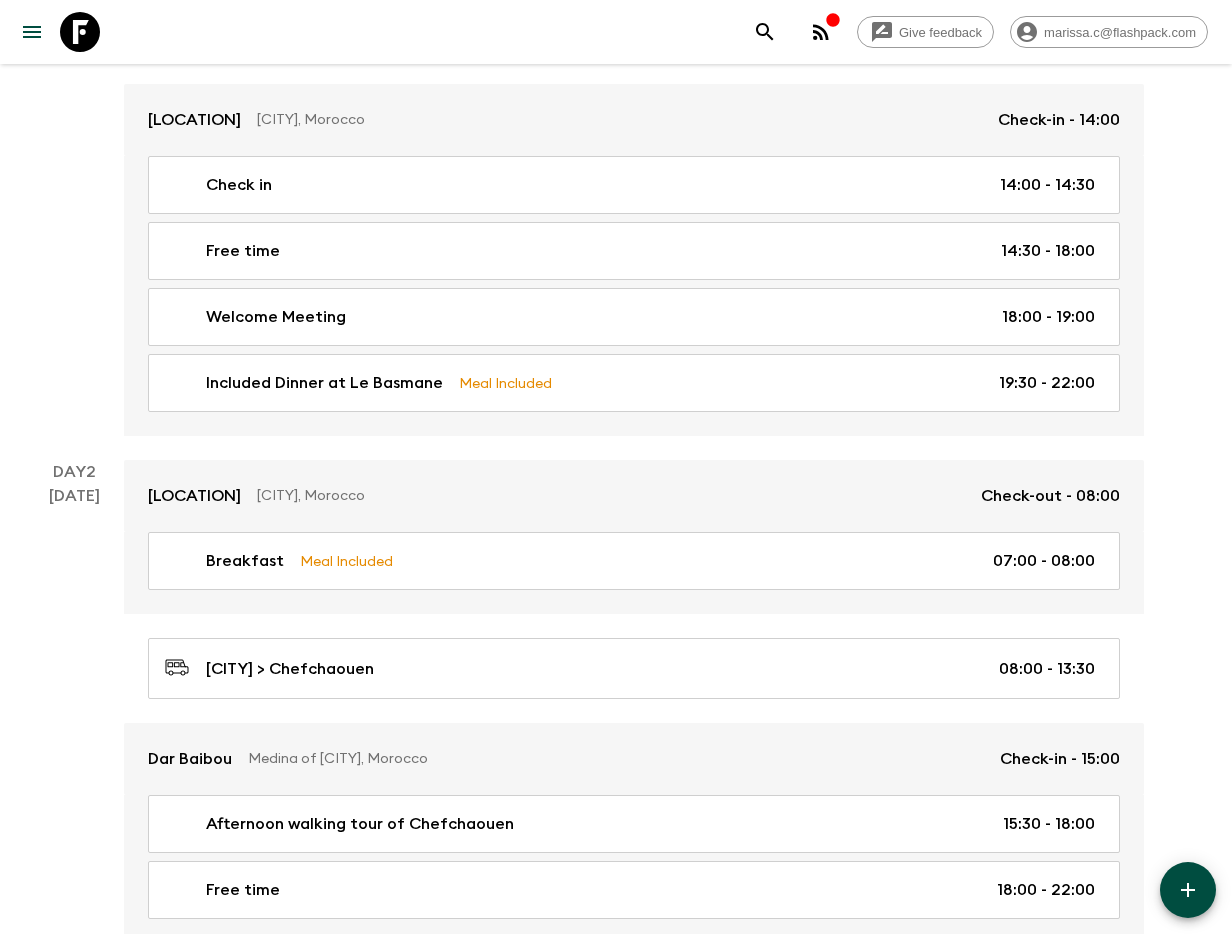 scroll, scrollTop: 0, scrollLeft: 0, axis: both 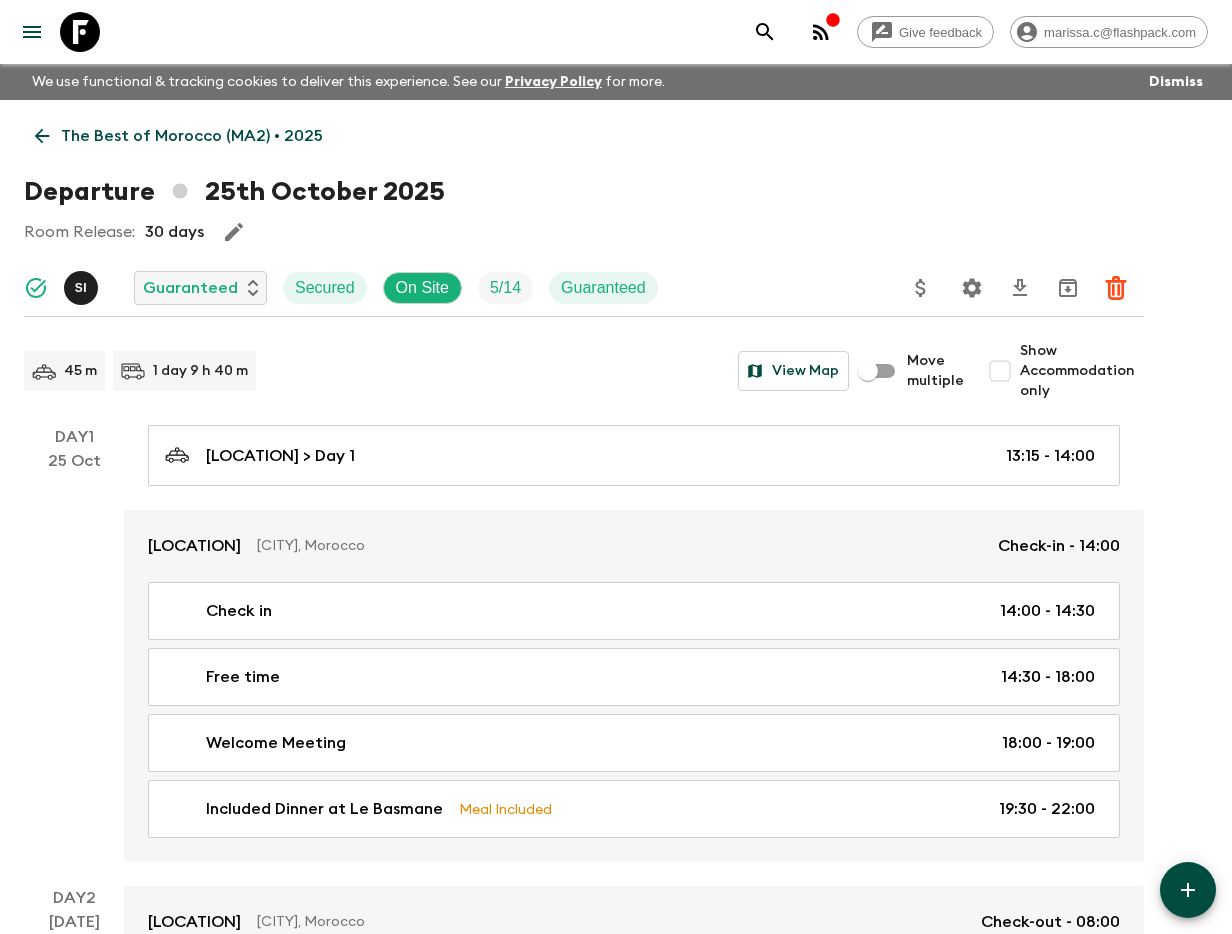 click on "Show Accommodation only" at bounding box center [1000, 371] 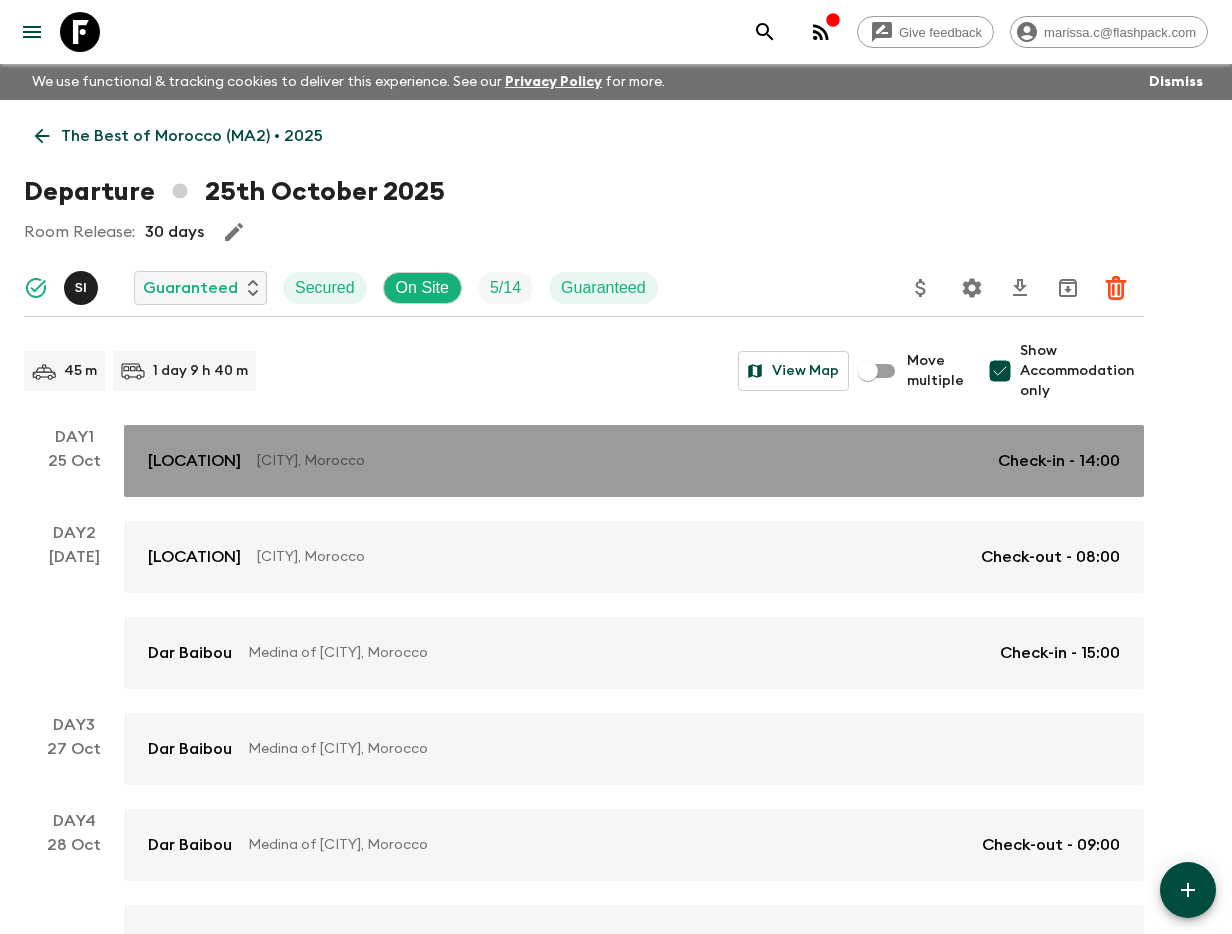 click on "[CITY], Morocco" at bounding box center [619, 461] 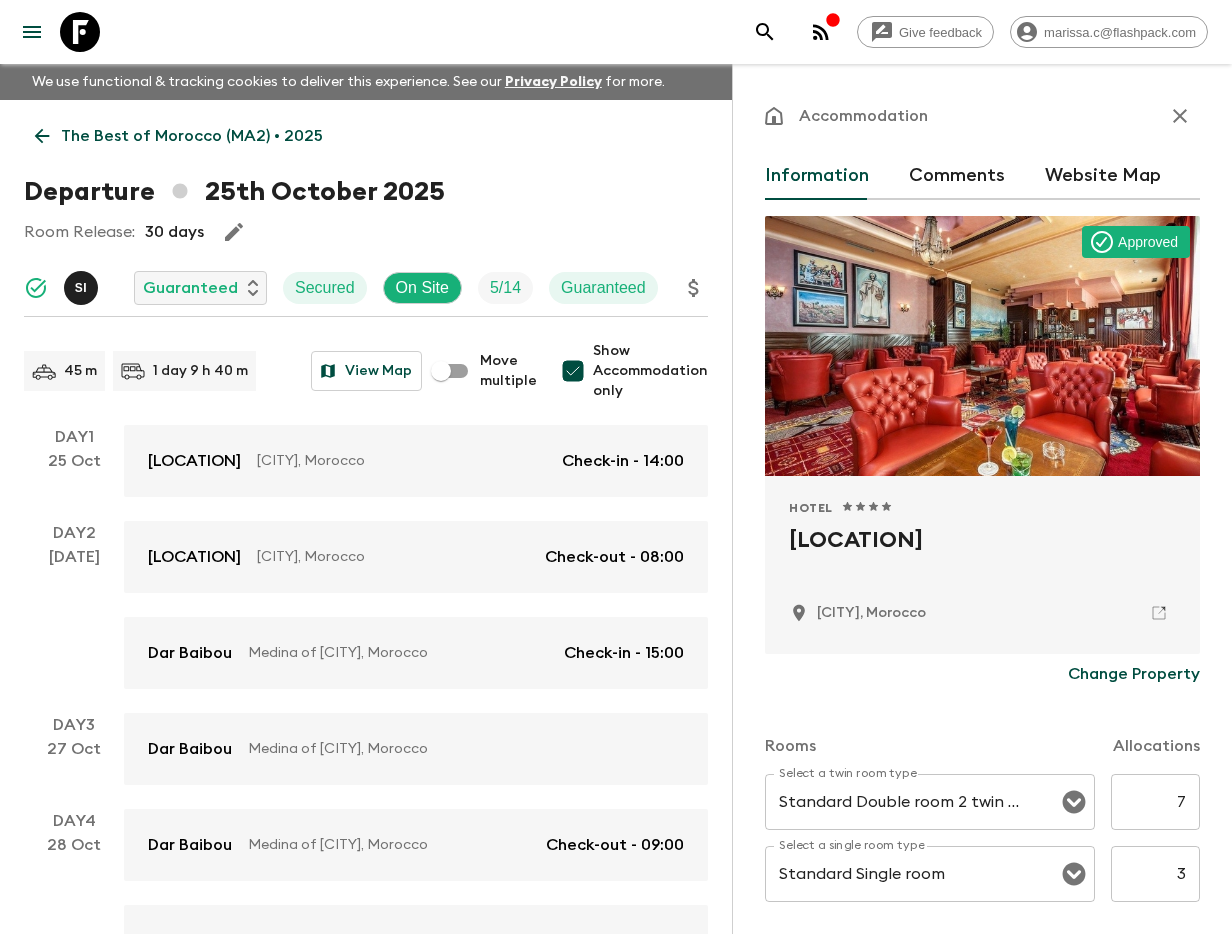 drag, startPoint x: 782, startPoint y: 544, endPoint x: 982, endPoint y: 554, distance: 200.24985 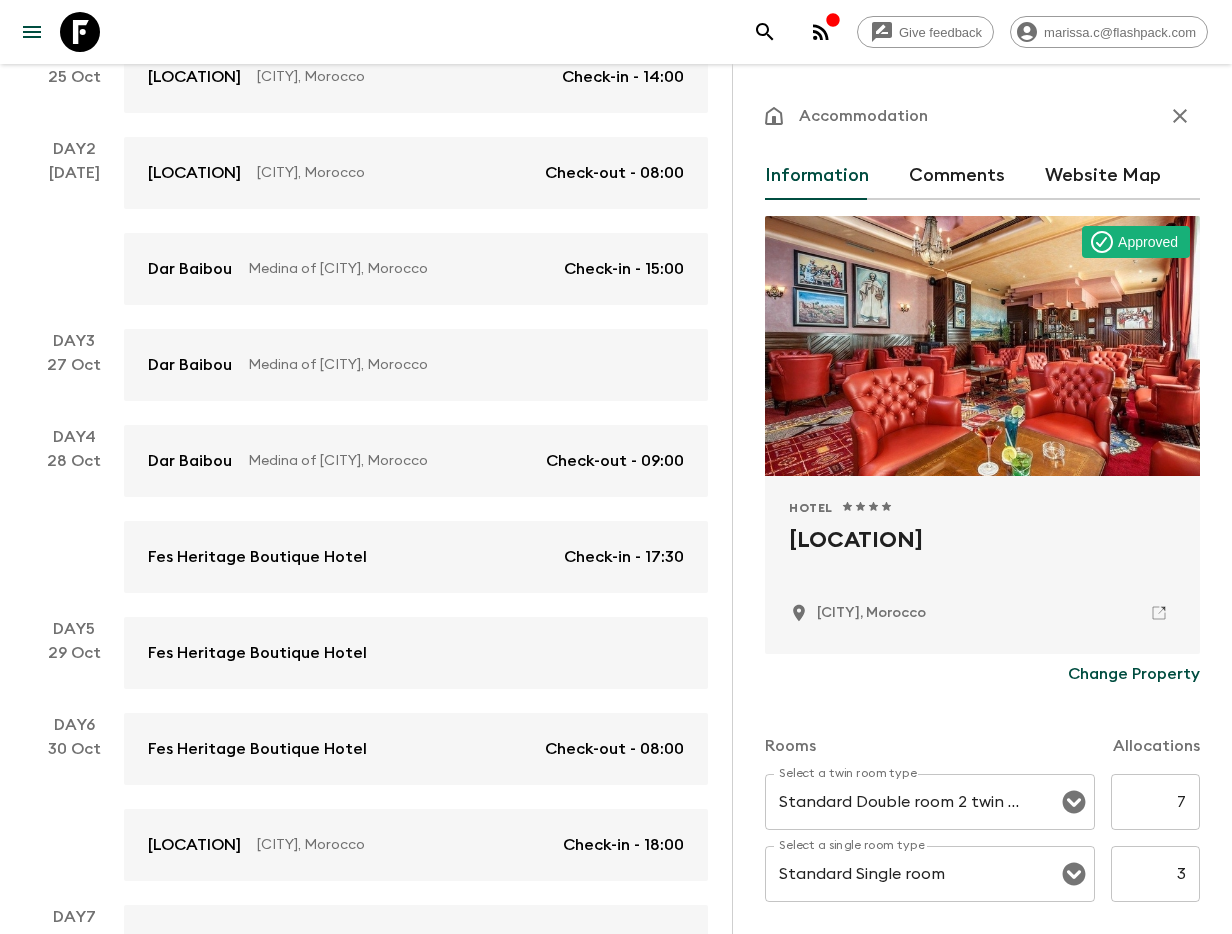 scroll, scrollTop: 420, scrollLeft: 0, axis: vertical 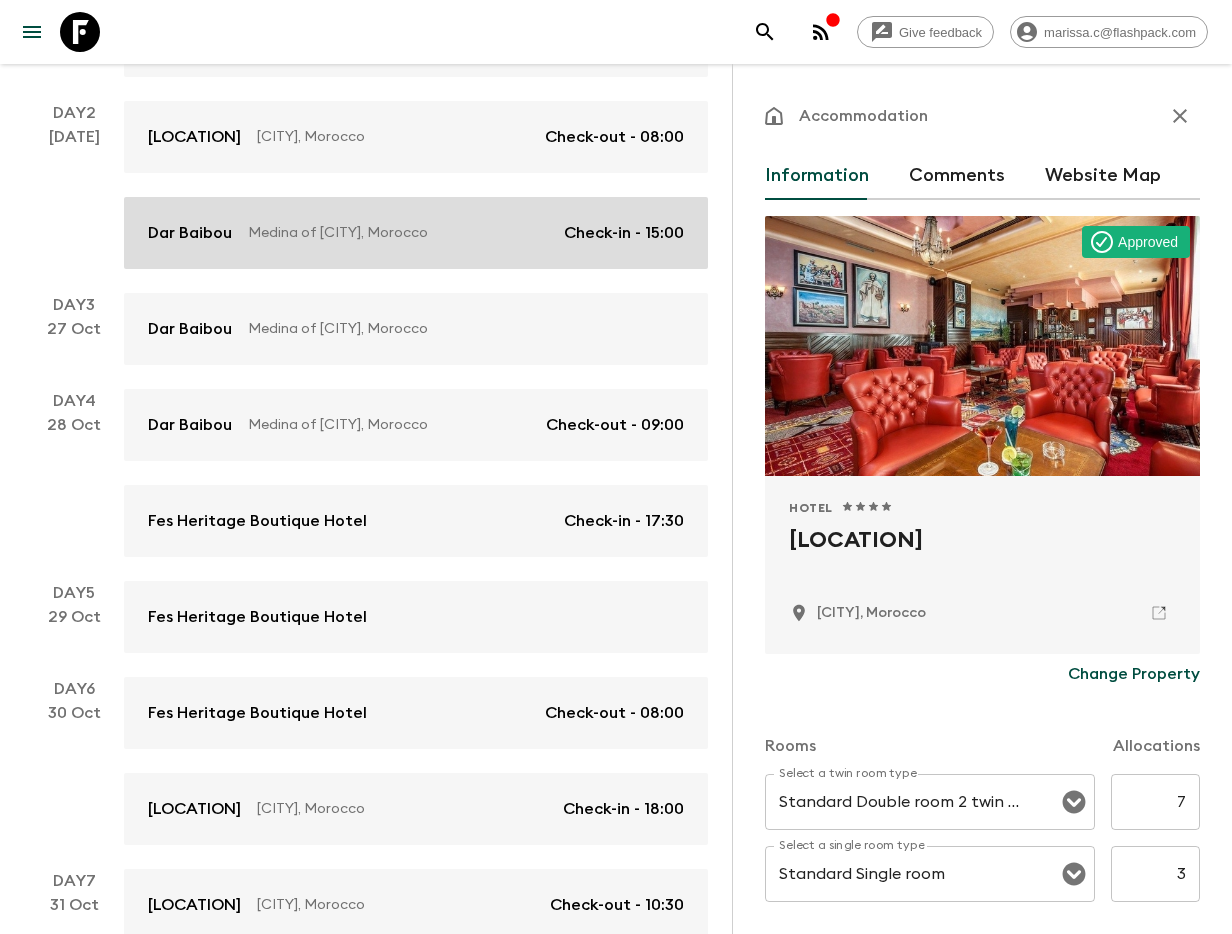 click on "Dar Baibou" at bounding box center [190, 233] 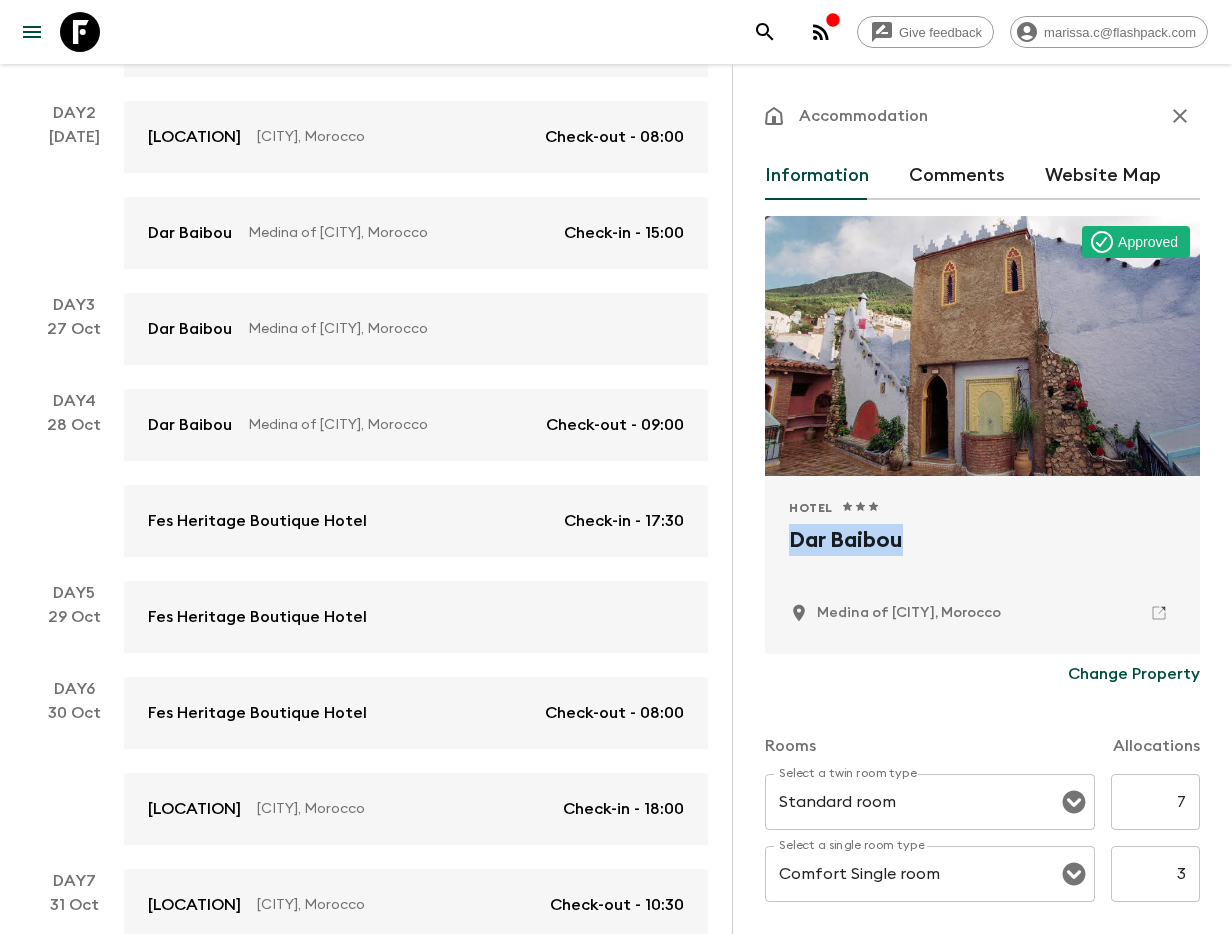 drag, startPoint x: 776, startPoint y: 535, endPoint x: 916, endPoint y: 538, distance: 140.03214 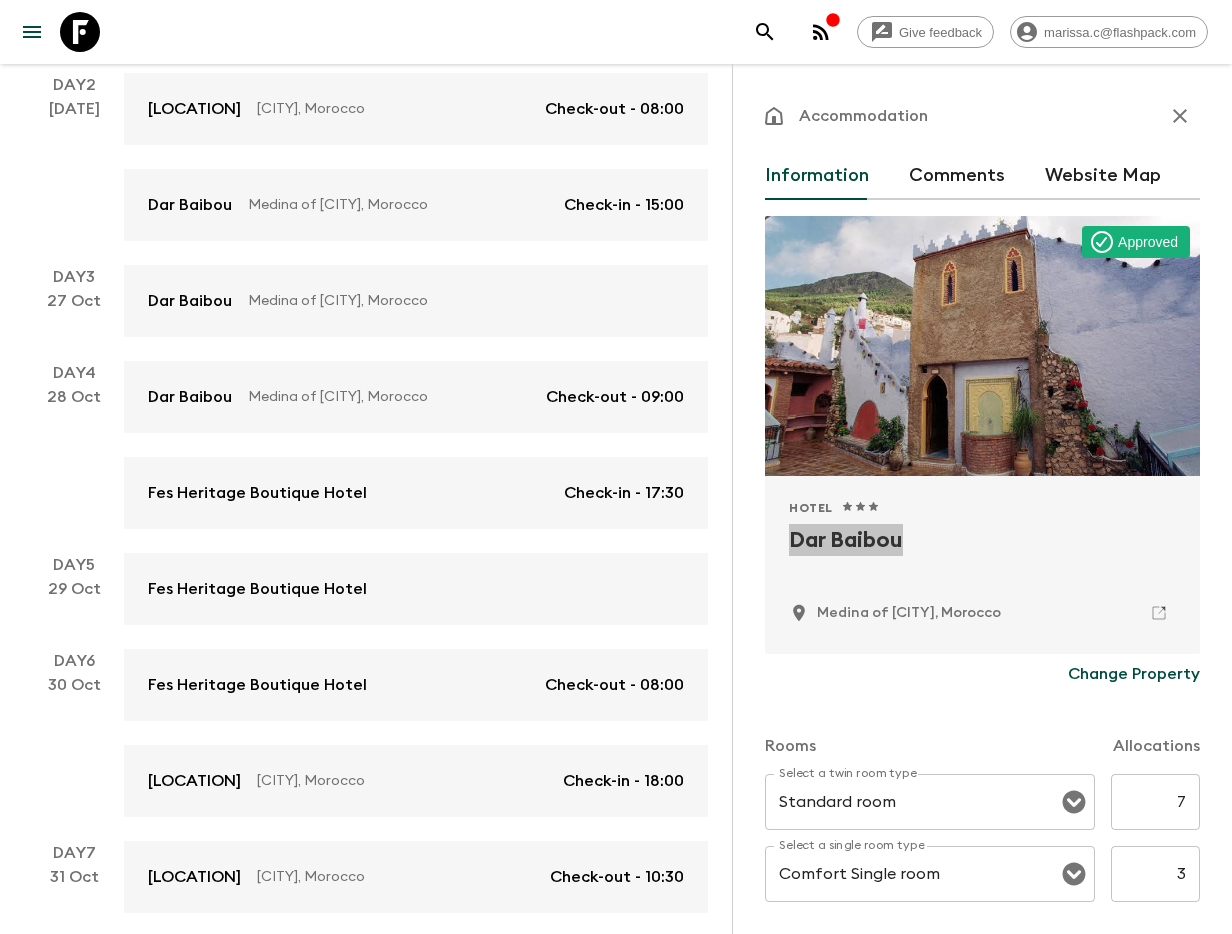 scroll, scrollTop: 444, scrollLeft: 0, axis: vertical 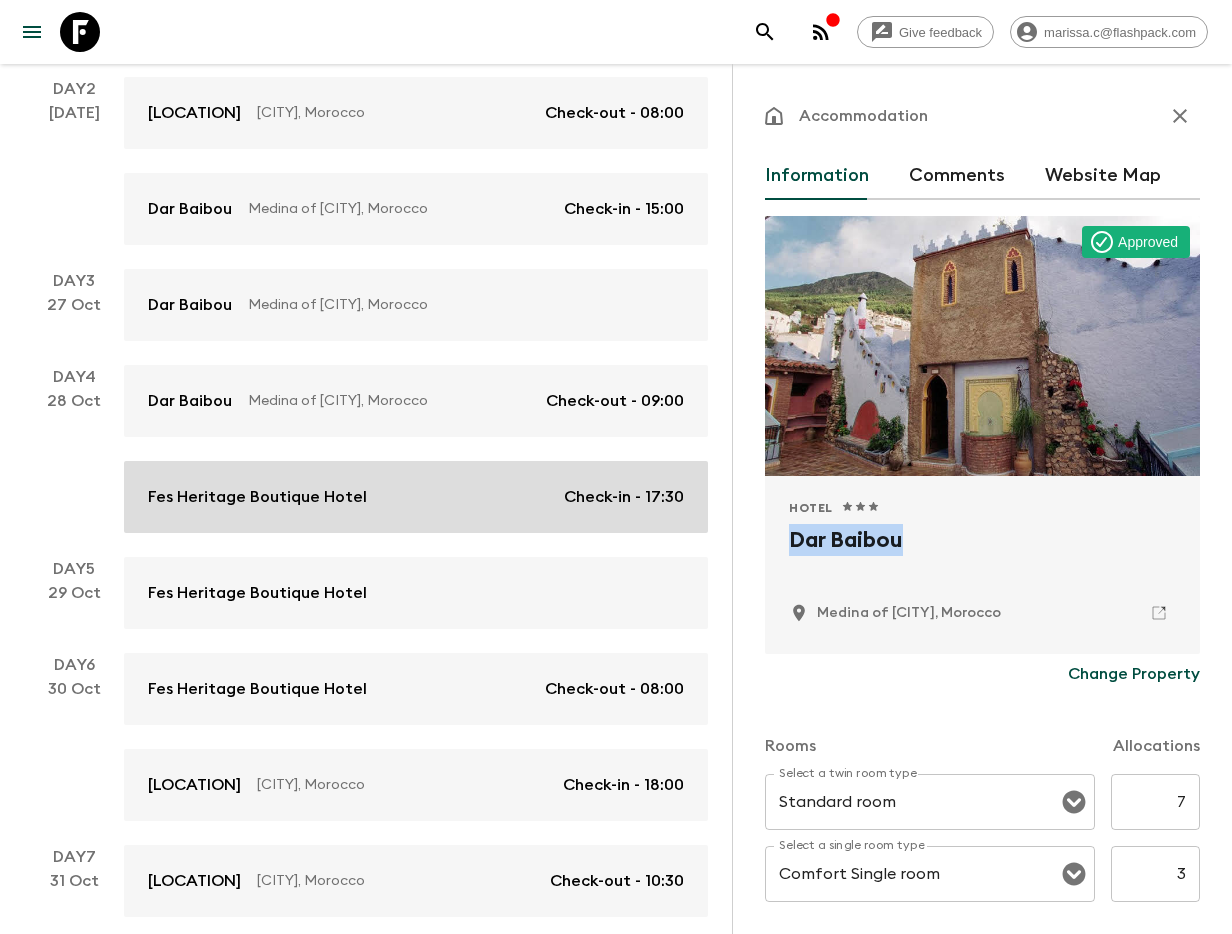 drag, startPoint x: 259, startPoint y: 499, endPoint x: 749, endPoint y: 517, distance: 490.3305 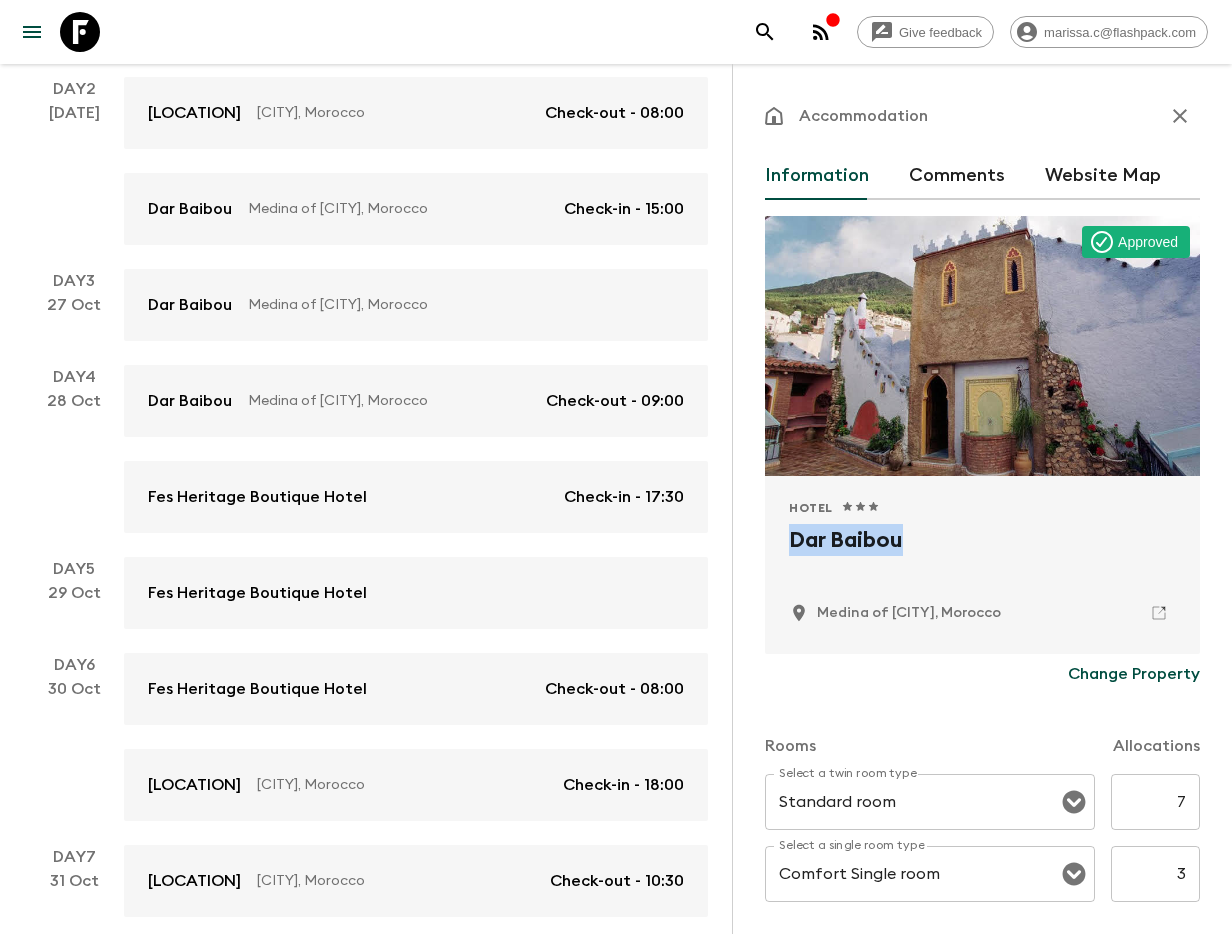 click on "Fes Heritage Boutique Hotel" at bounding box center [257, 497] 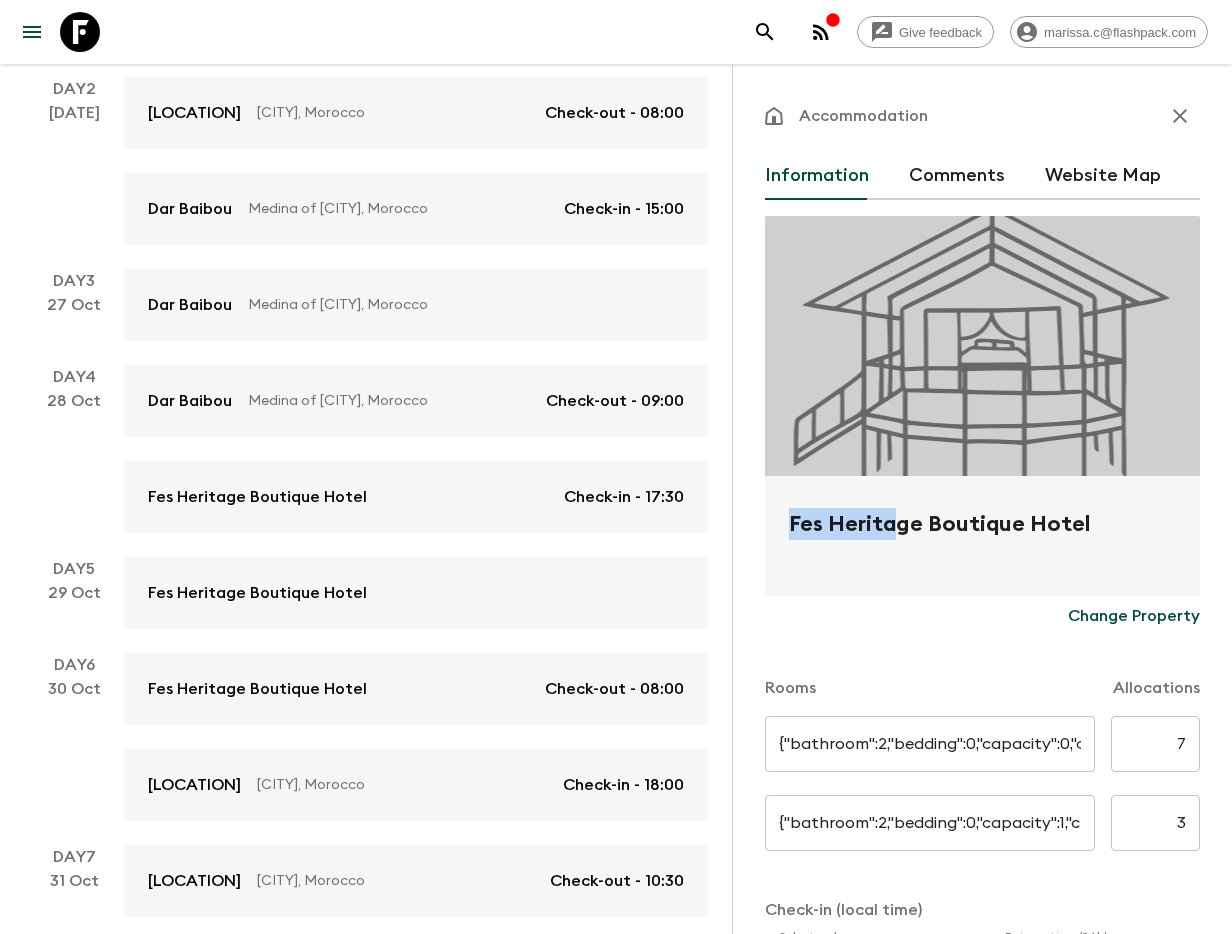 type on "Standard Twin room" 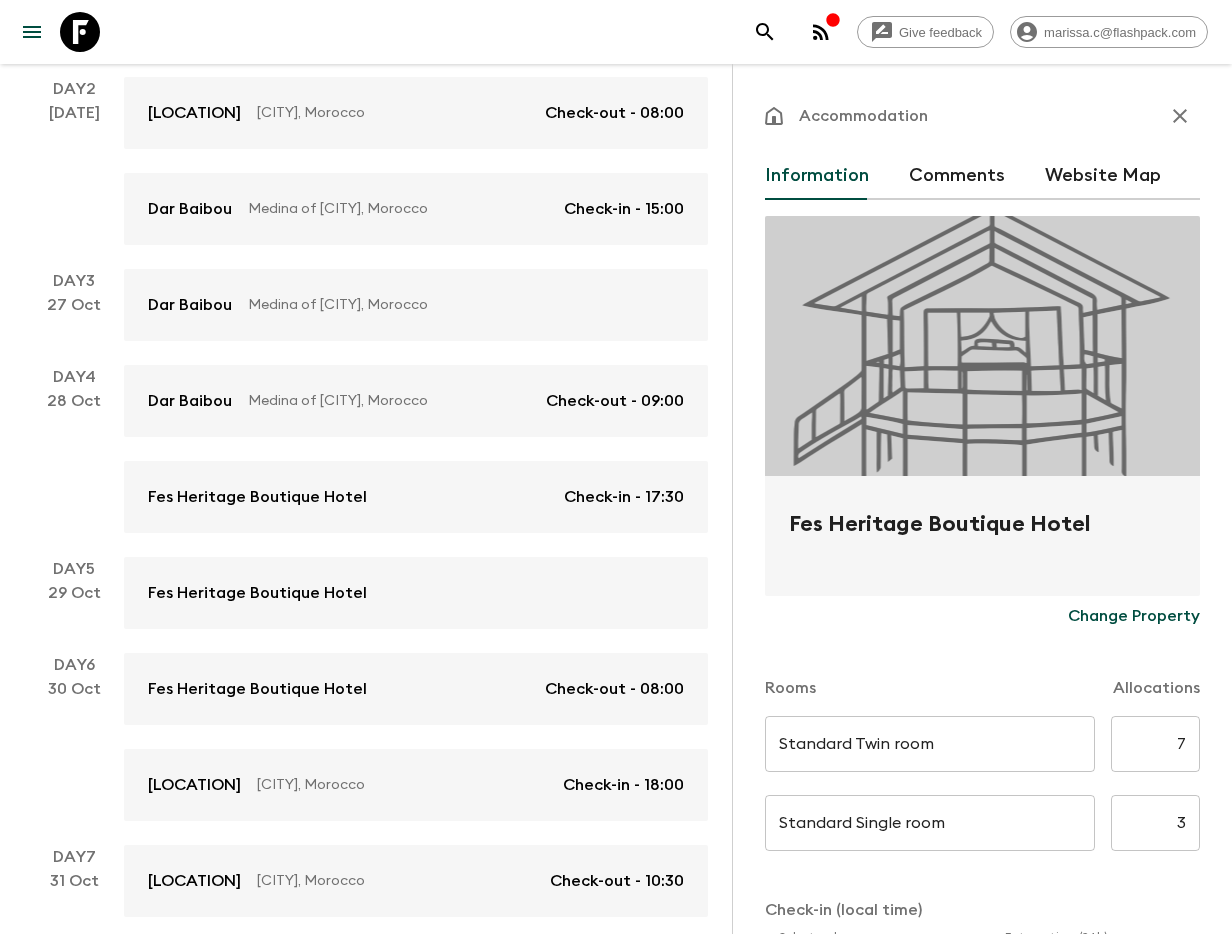 type on "Day 4" 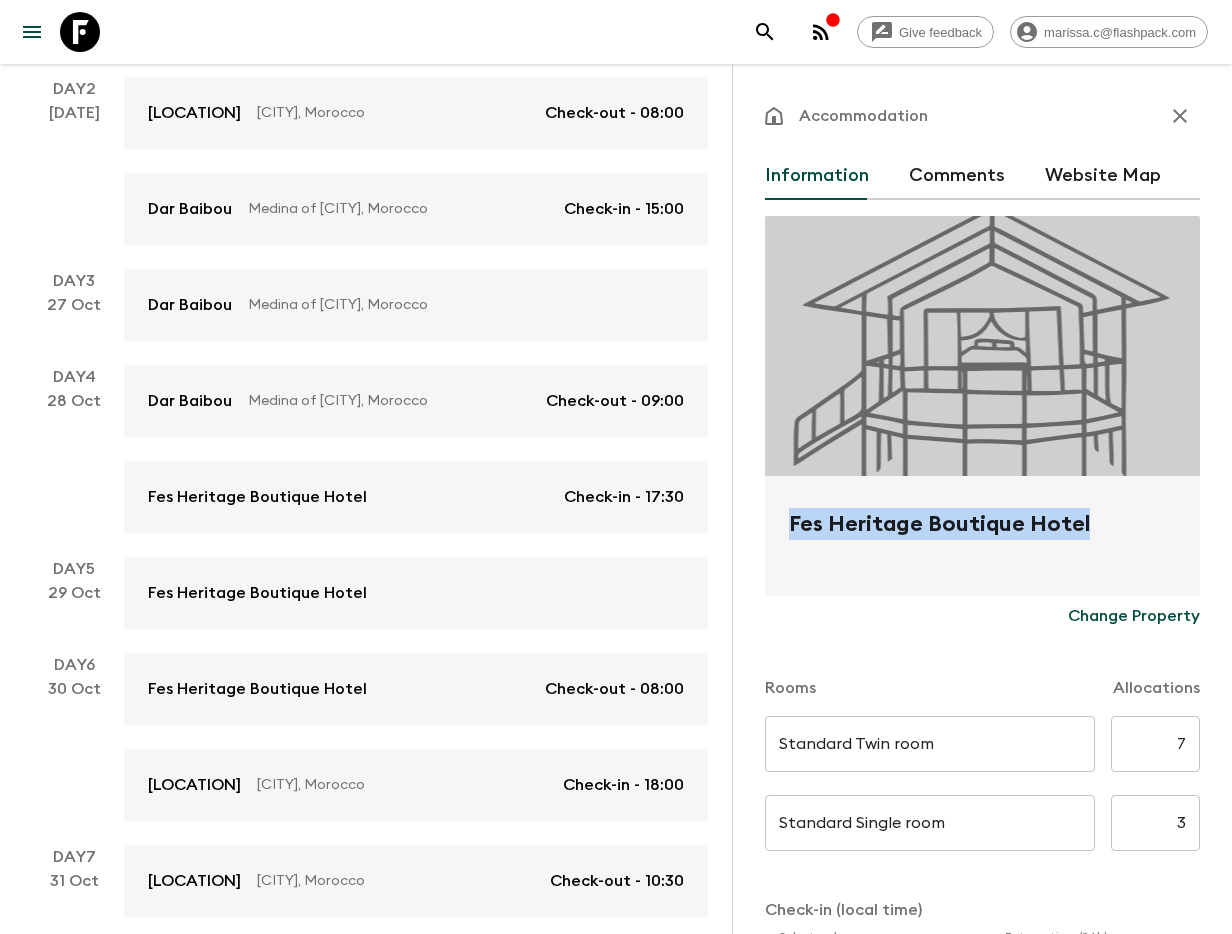 drag, startPoint x: 770, startPoint y: 526, endPoint x: 1094, endPoint y: 534, distance: 324.09875 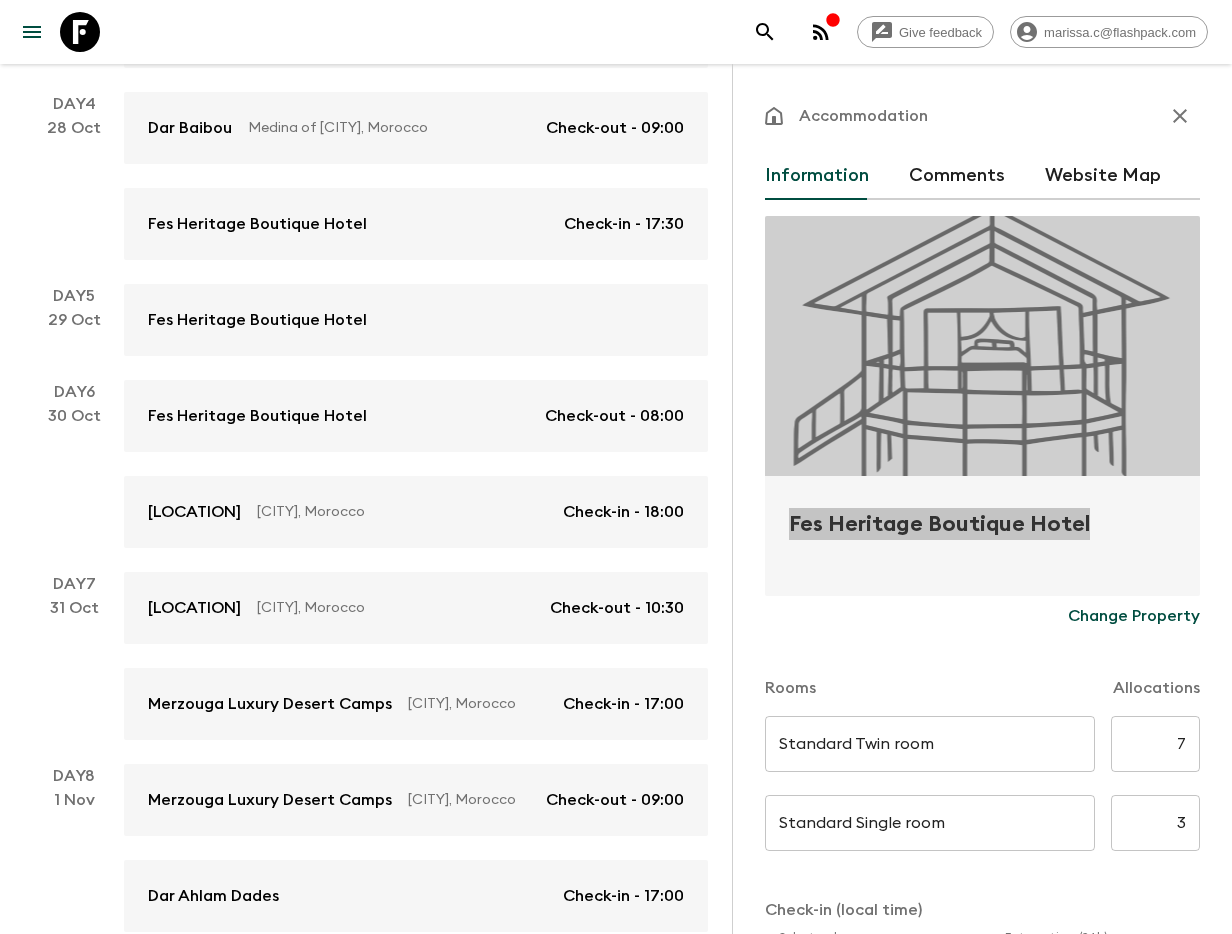 scroll, scrollTop: 739, scrollLeft: 0, axis: vertical 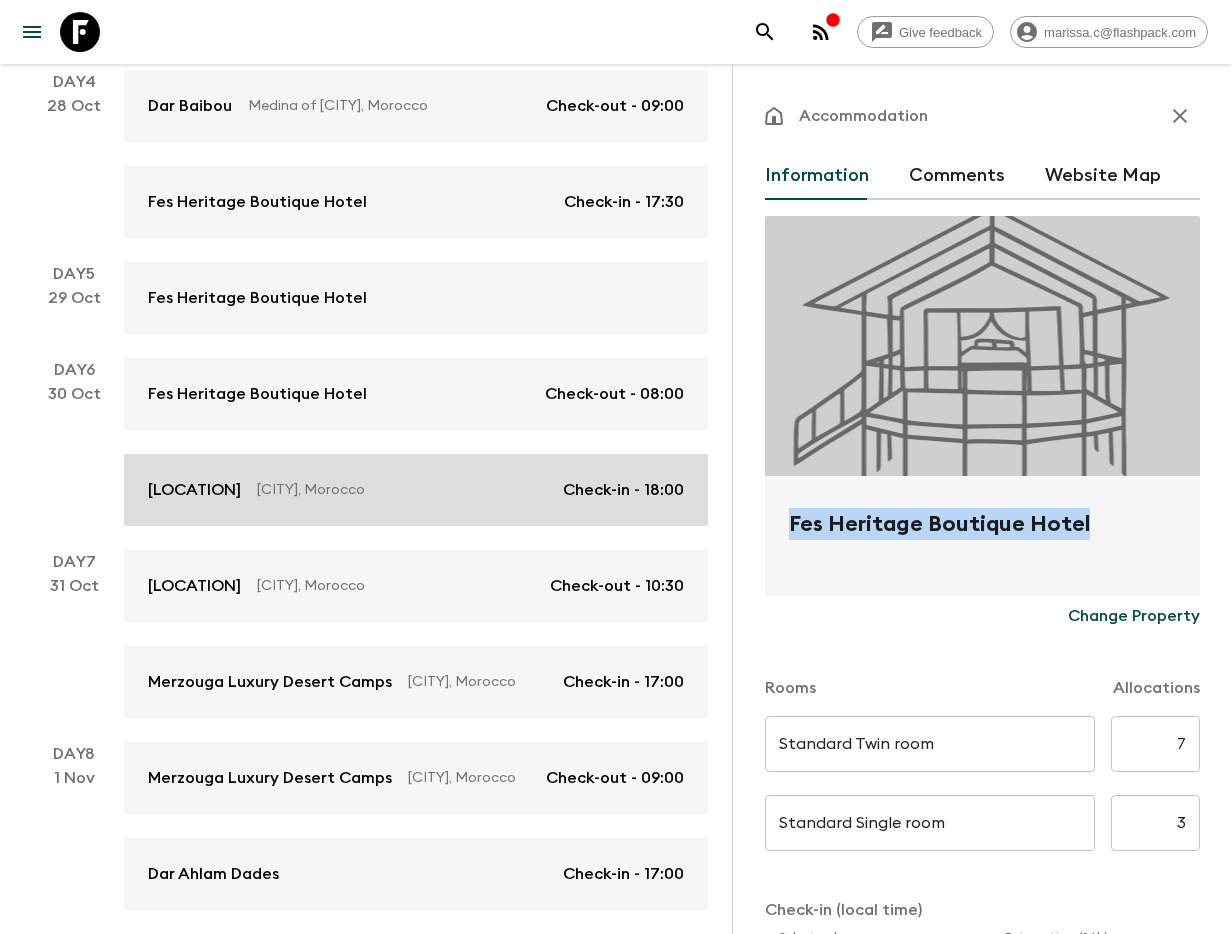 click on "Kasbah Hotel Chergui Erfoud, Morocco Check-in - 18:00" at bounding box center [416, 490] 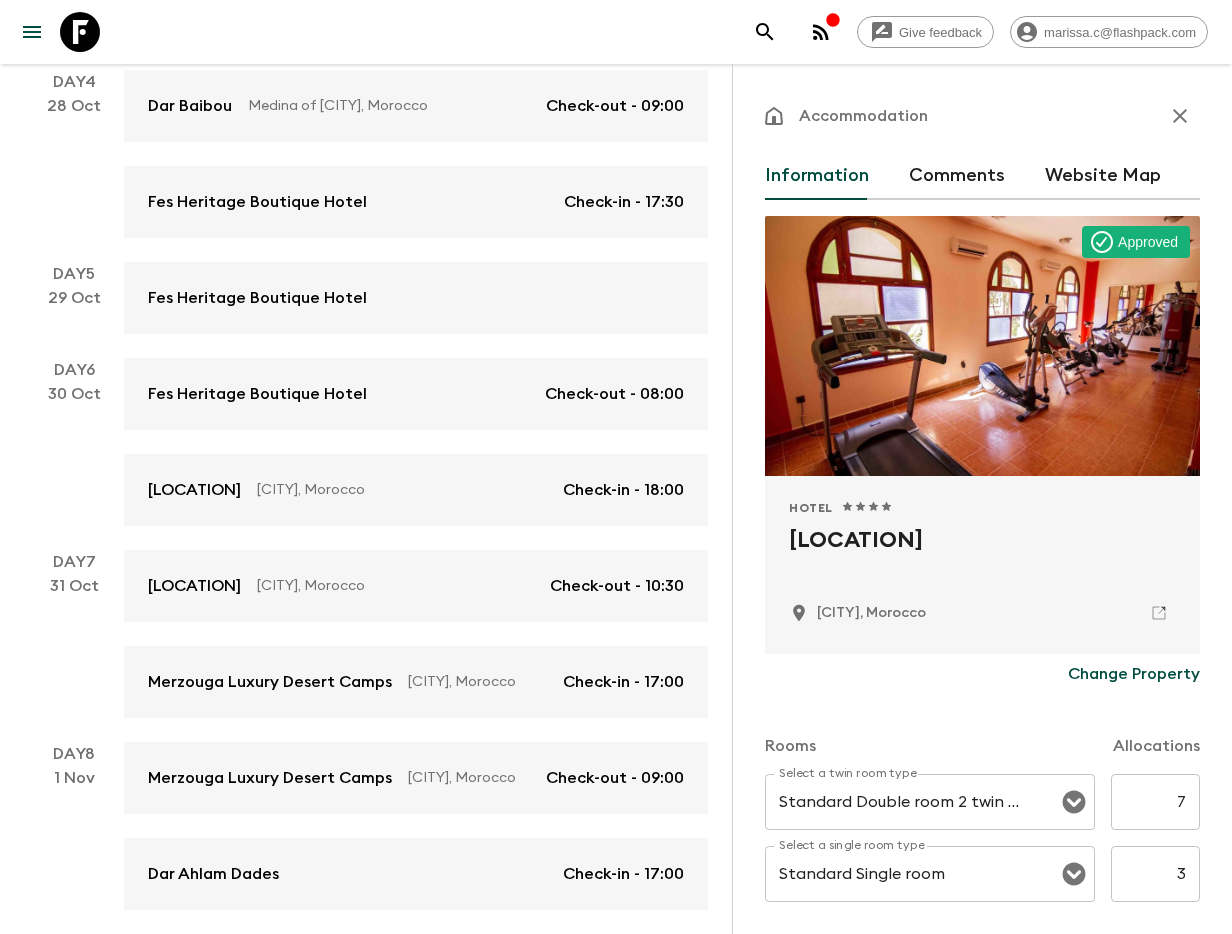 drag, startPoint x: 777, startPoint y: 536, endPoint x: 1055, endPoint y: 543, distance: 278.0881 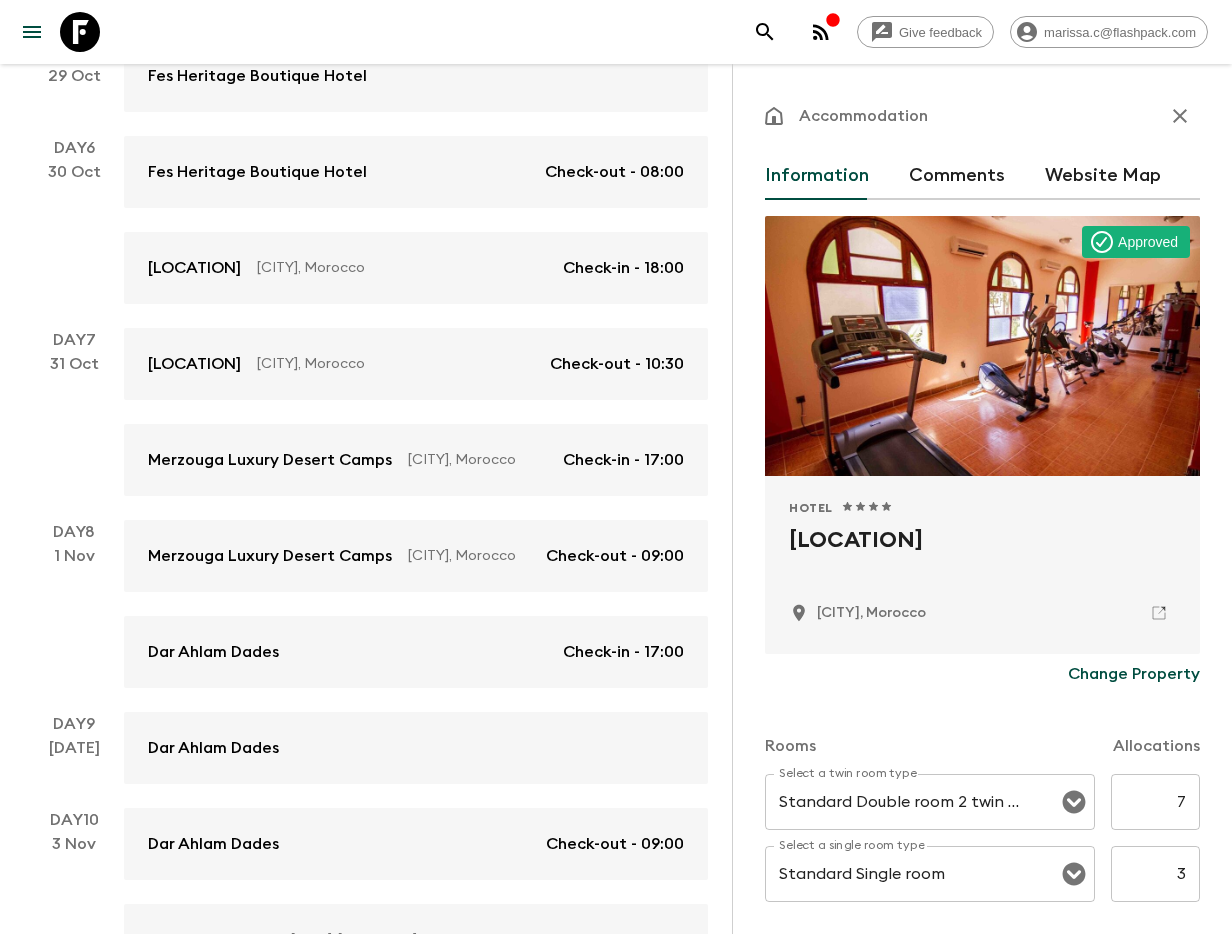scroll, scrollTop: 970, scrollLeft: 0, axis: vertical 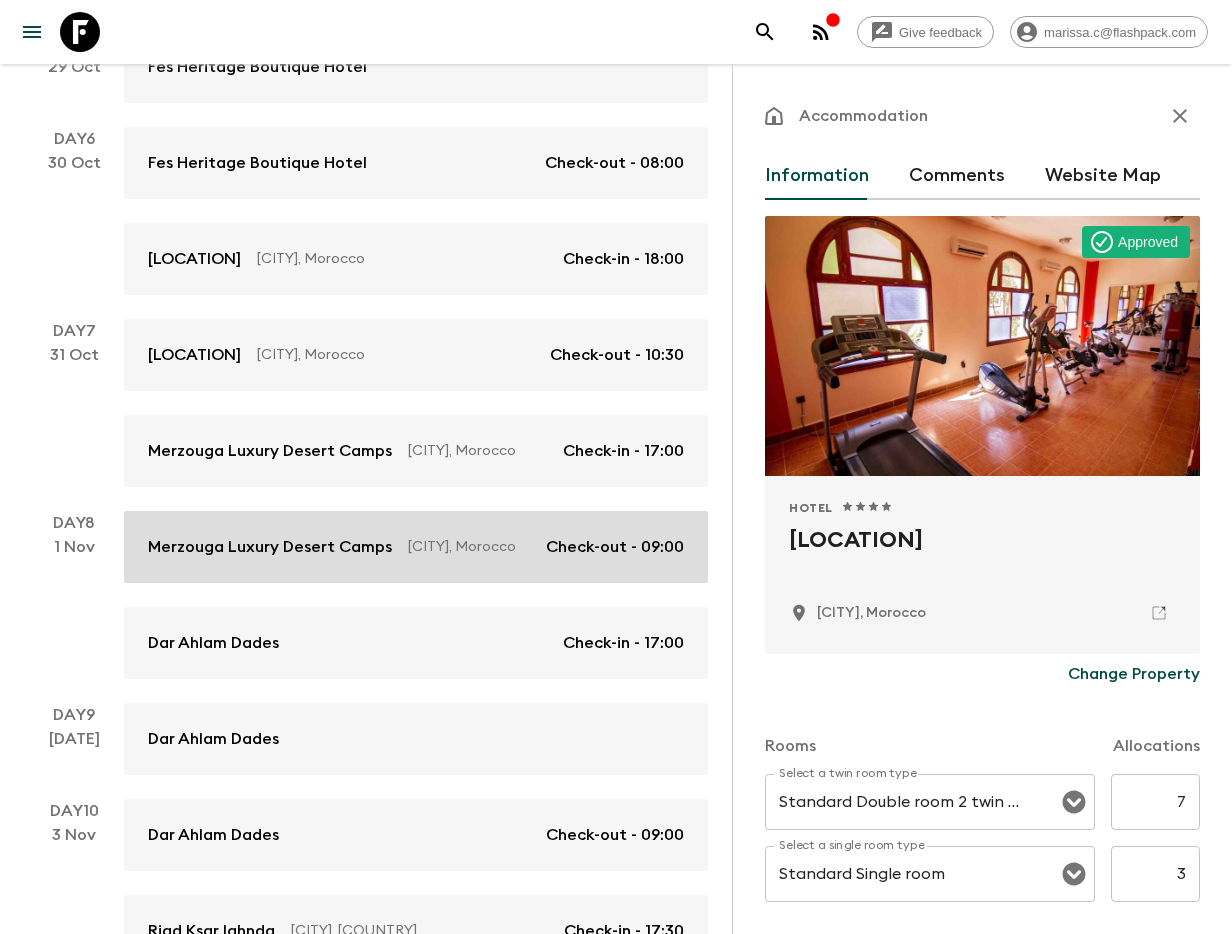 click on "Merzouga Luxury Desert Camps [CITY], Morocco Check-in - 17:00" at bounding box center (416, 451) 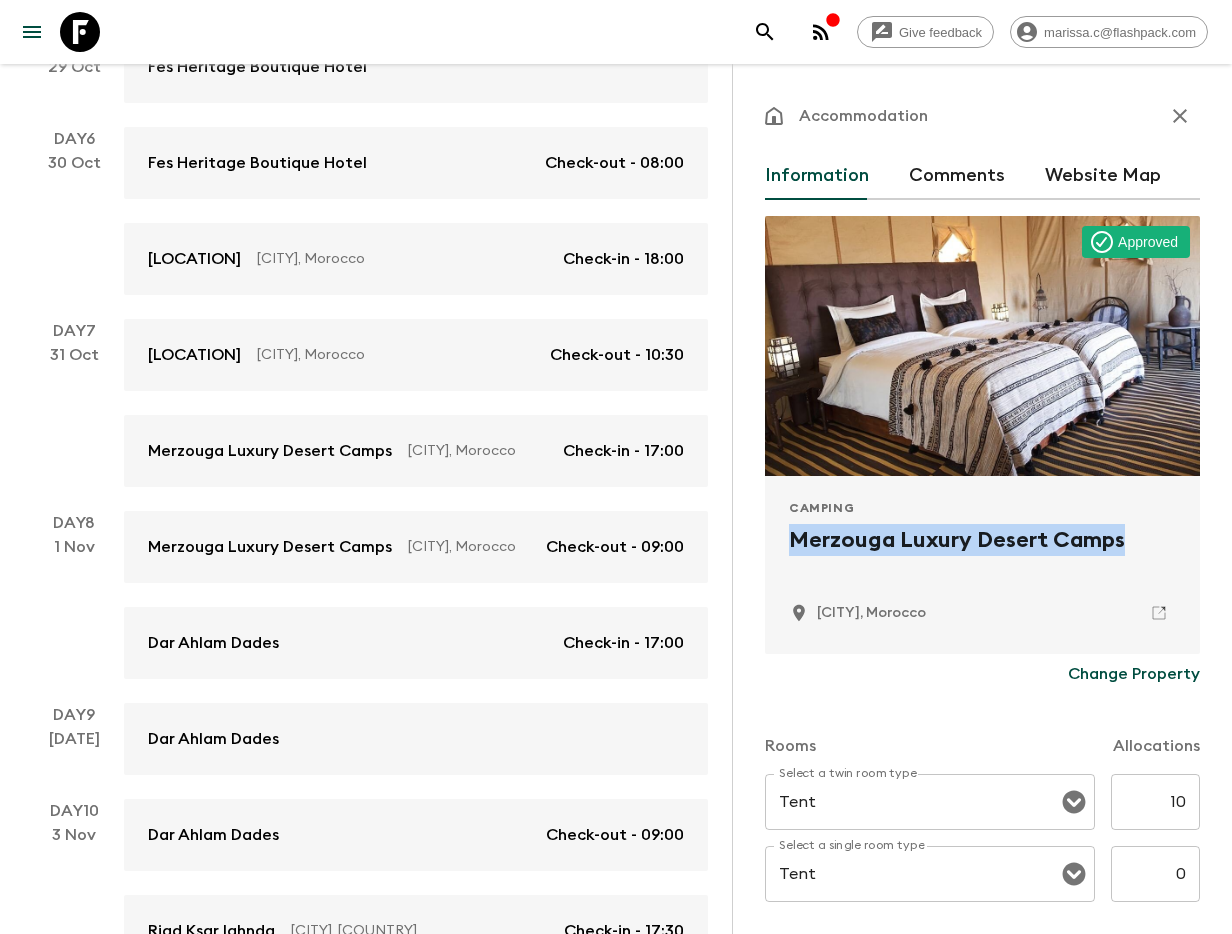 drag, startPoint x: 822, startPoint y: 547, endPoint x: 1135, endPoint y: 545, distance: 313.00638 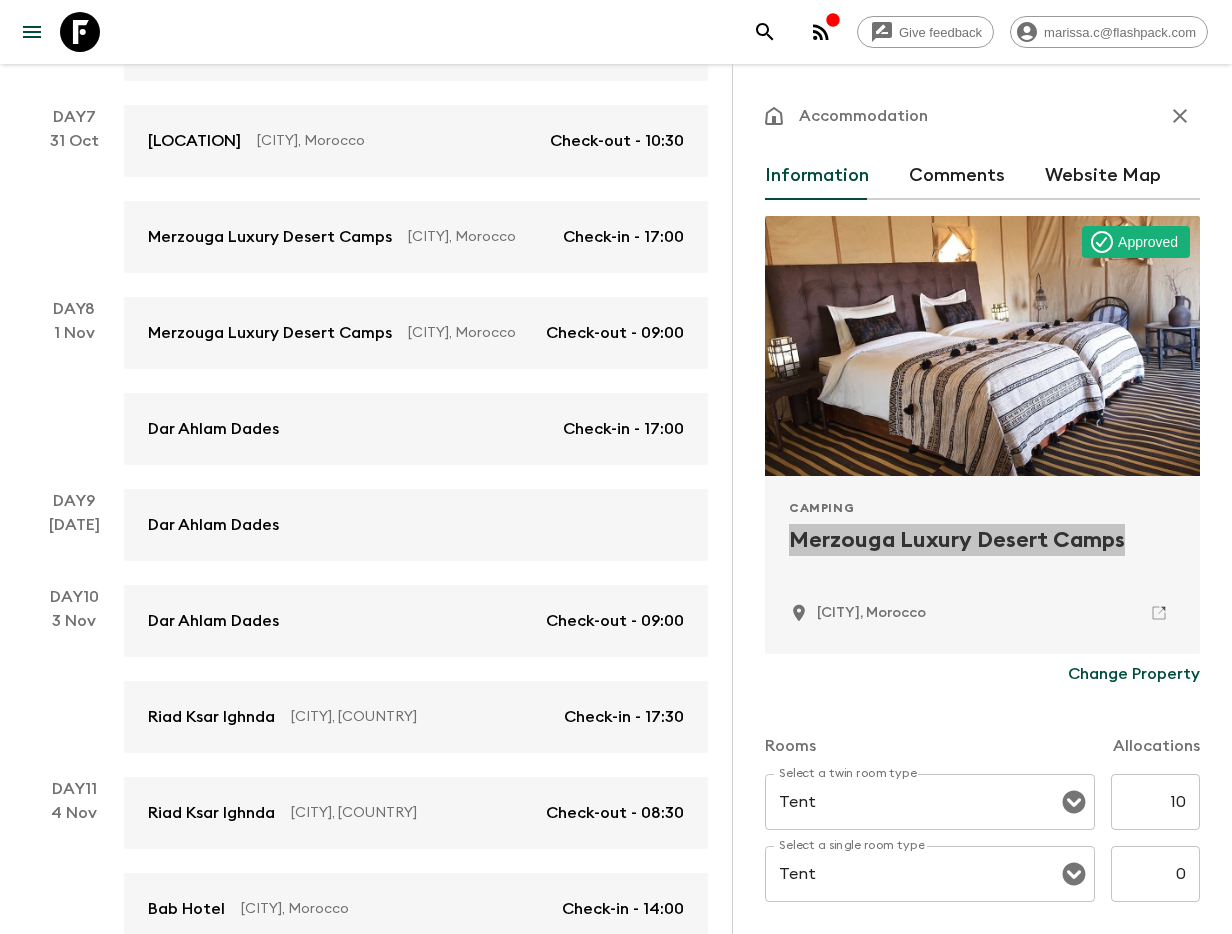 scroll, scrollTop: 1210, scrollLeft: 0, axis: vertical 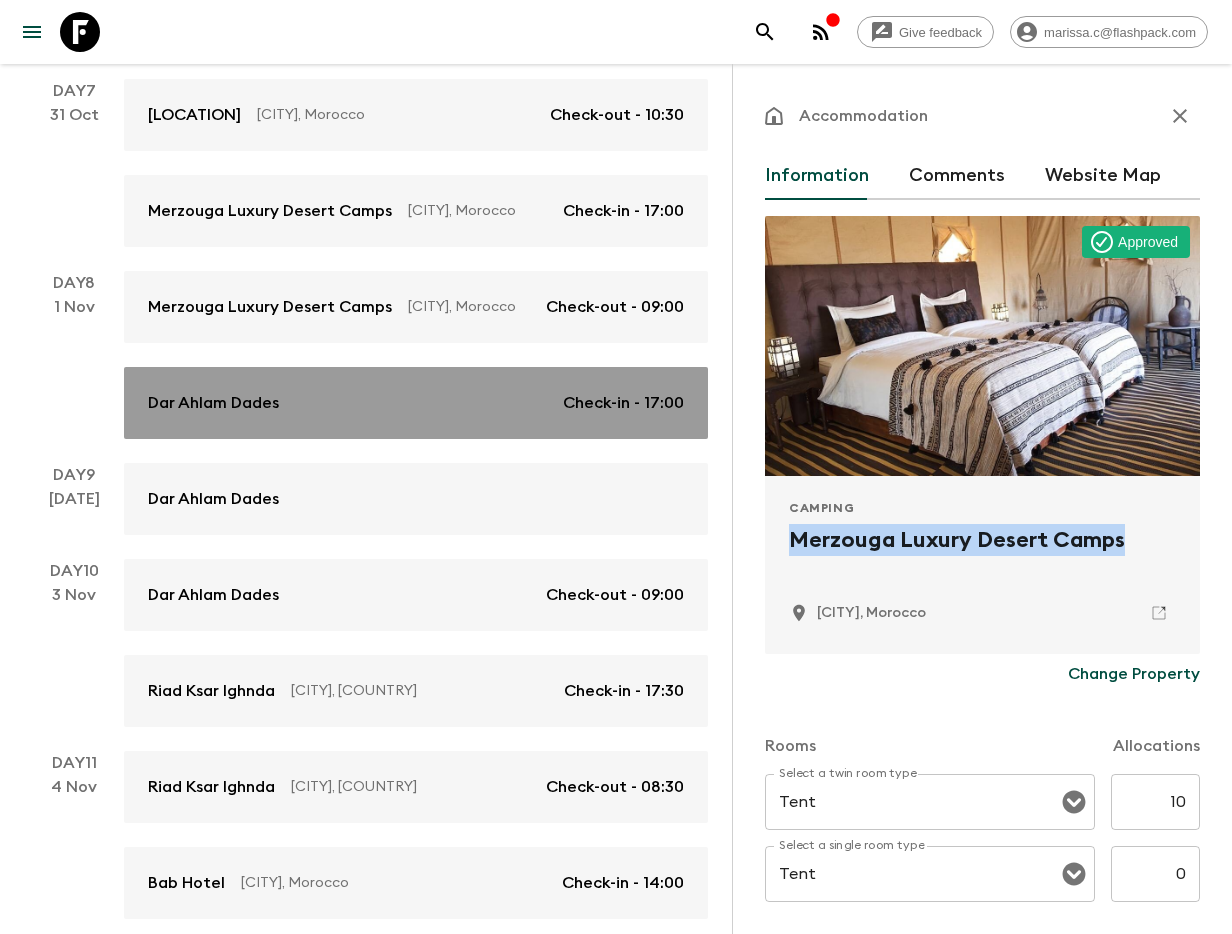 click on "Dar Ahlam Dades Check-in - 17:00" at bounding box center [416, 403] 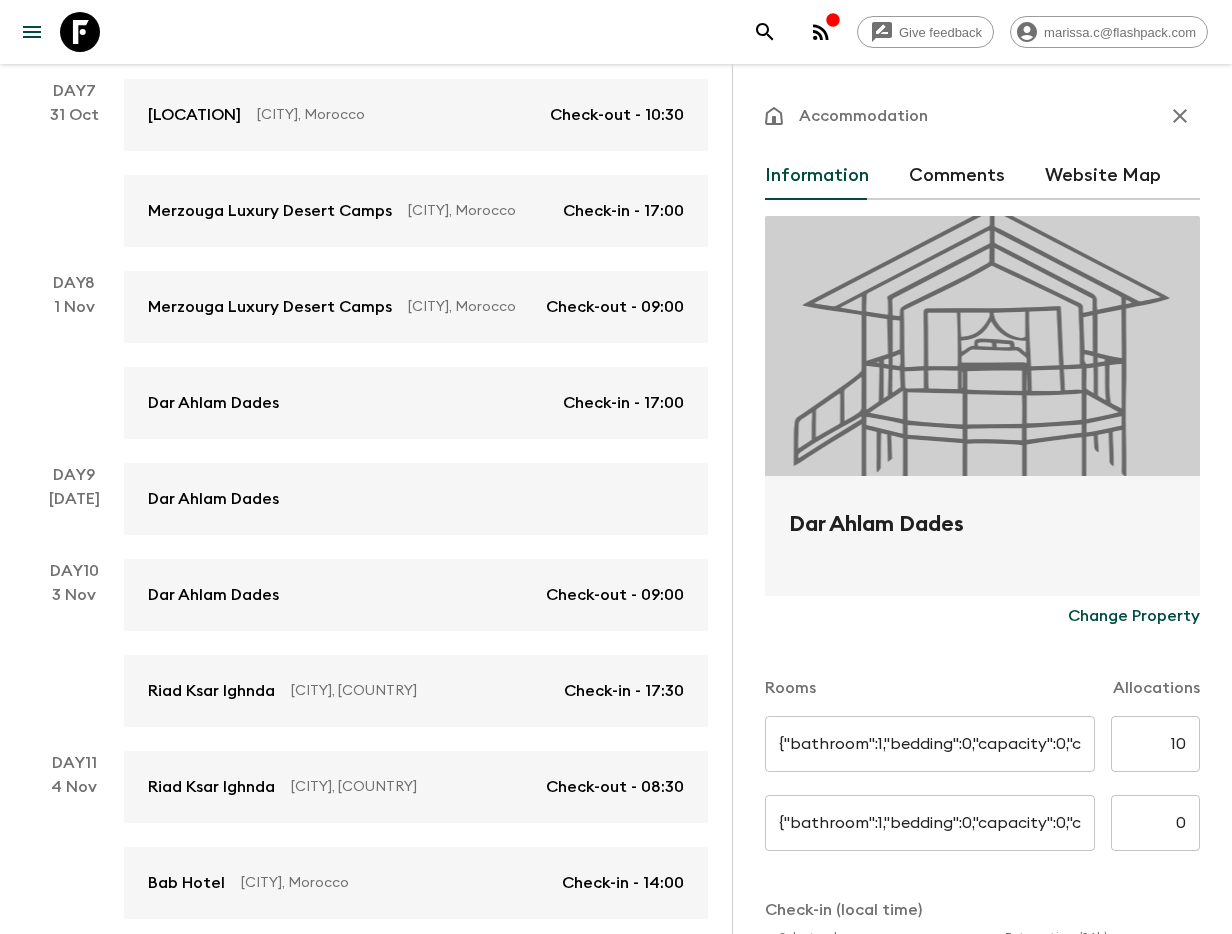 type on "Standard Twin room" 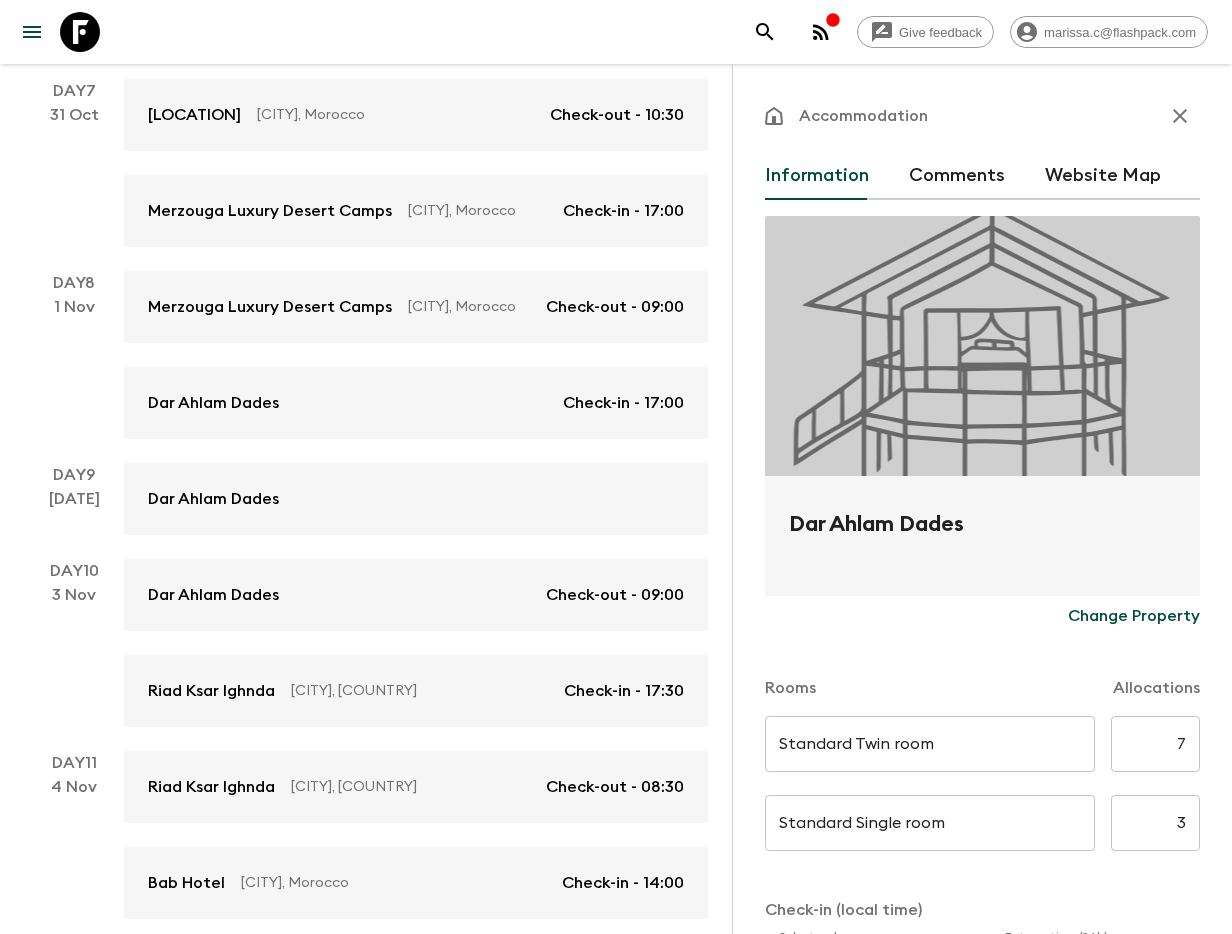 type on "Day 8" 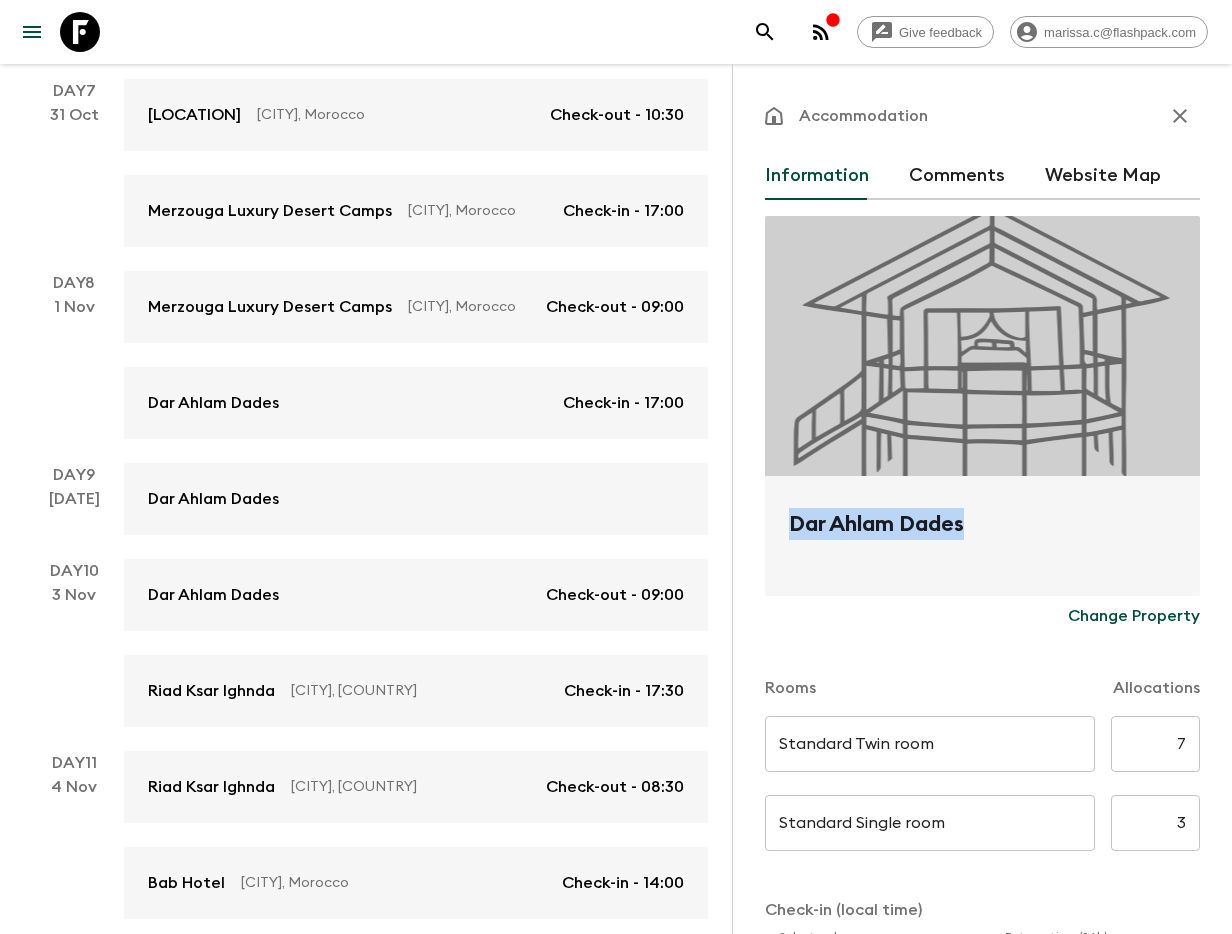 drag, startPoint x: 792, startPoint y: 525, endPoint x: 1100, endPoint y: 525, distance: 308 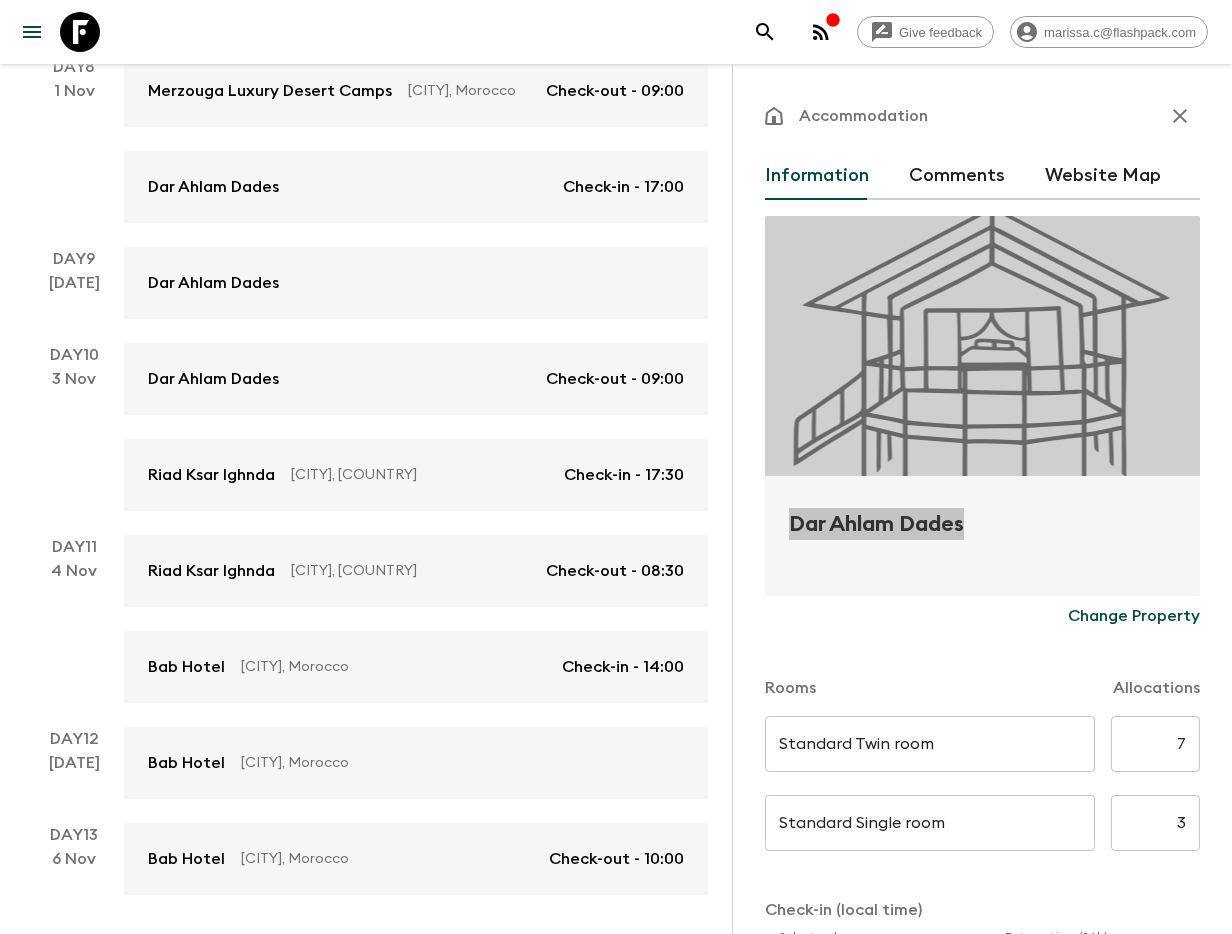 scroll, scrollTop: 1436, scrollLeft: 0, axis: vertical 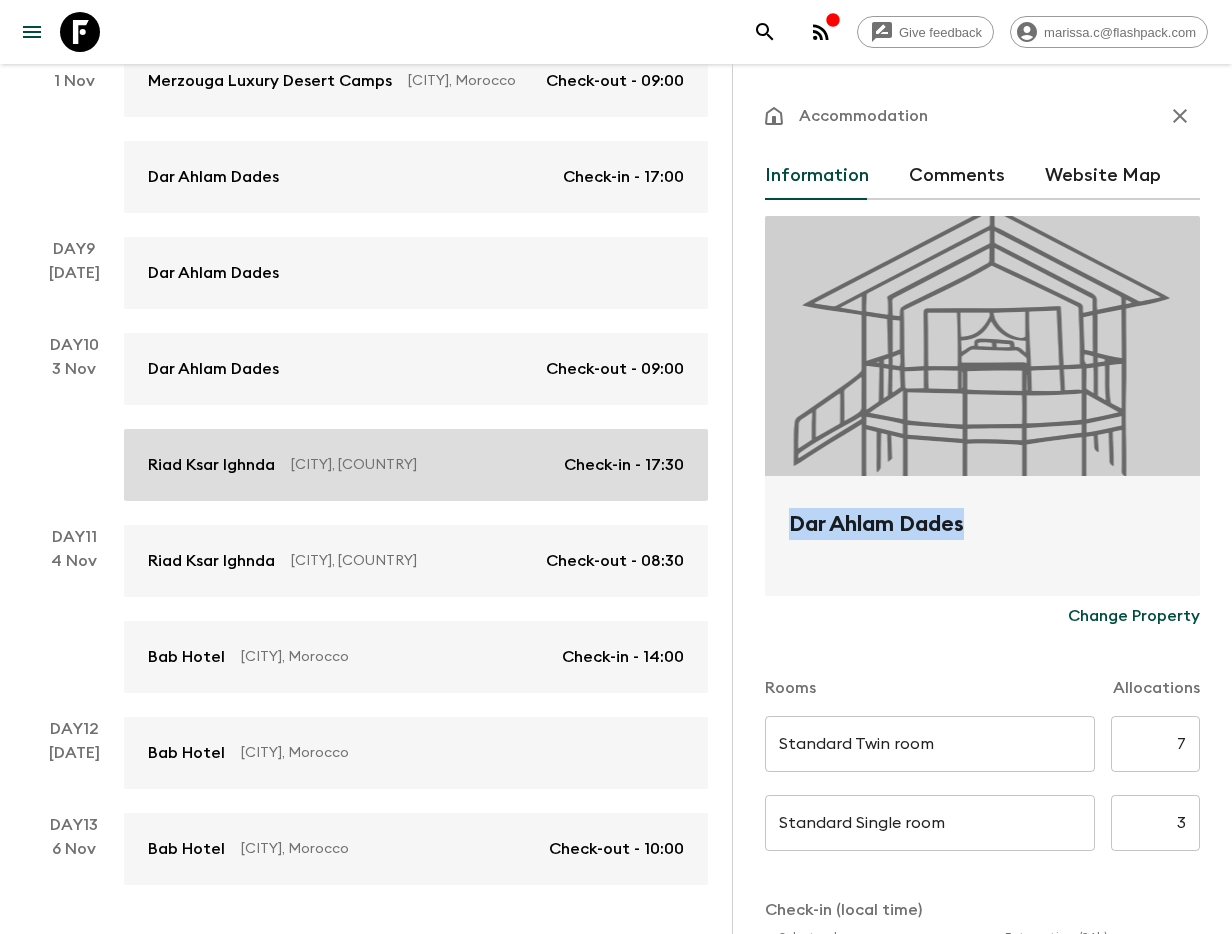 click on "Riad Ksar Ighnda" at bounding box center [211, 465] 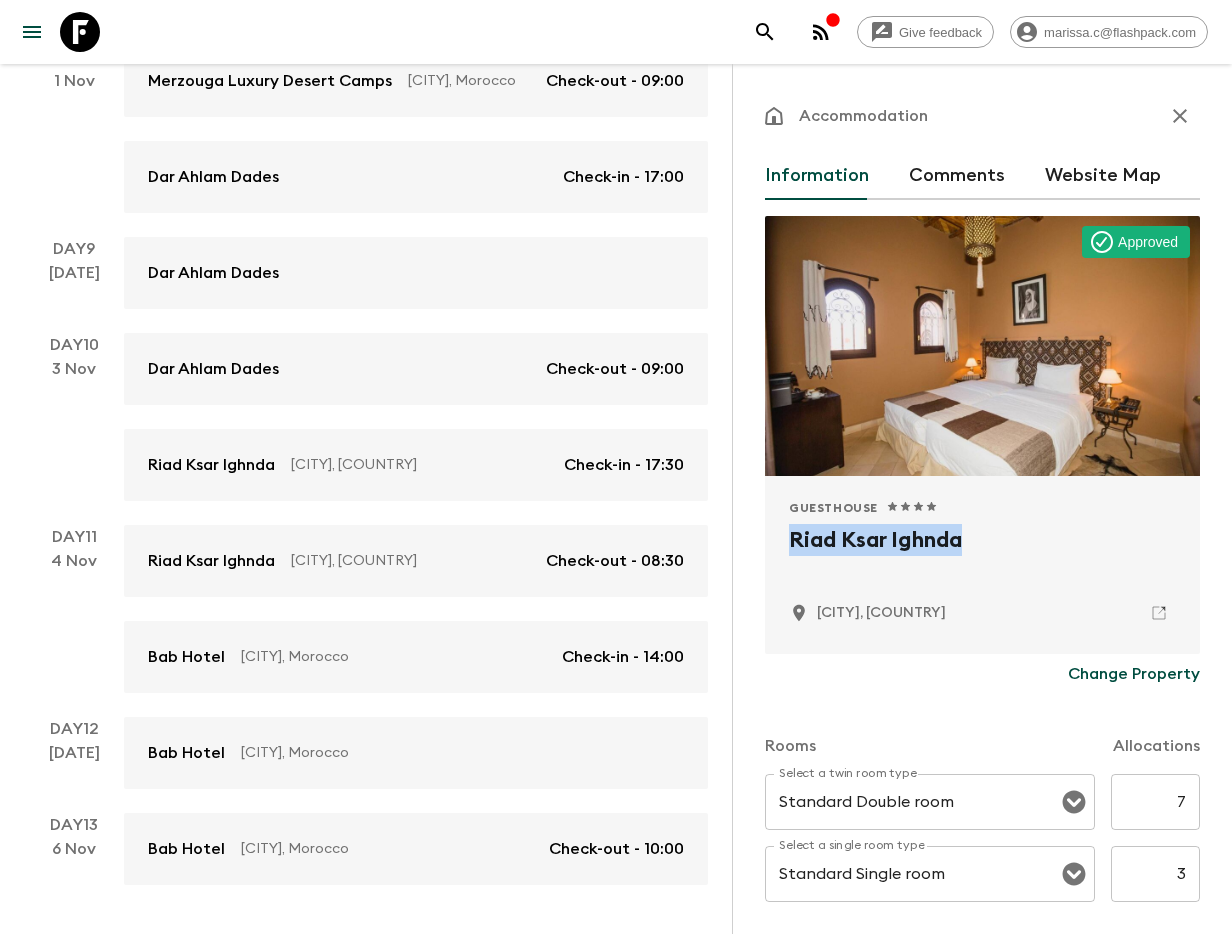 drag, startPoint x: 787, startPoint y: 541, endPoint x: 1035, endPoint y: 547, distance: 248.07257 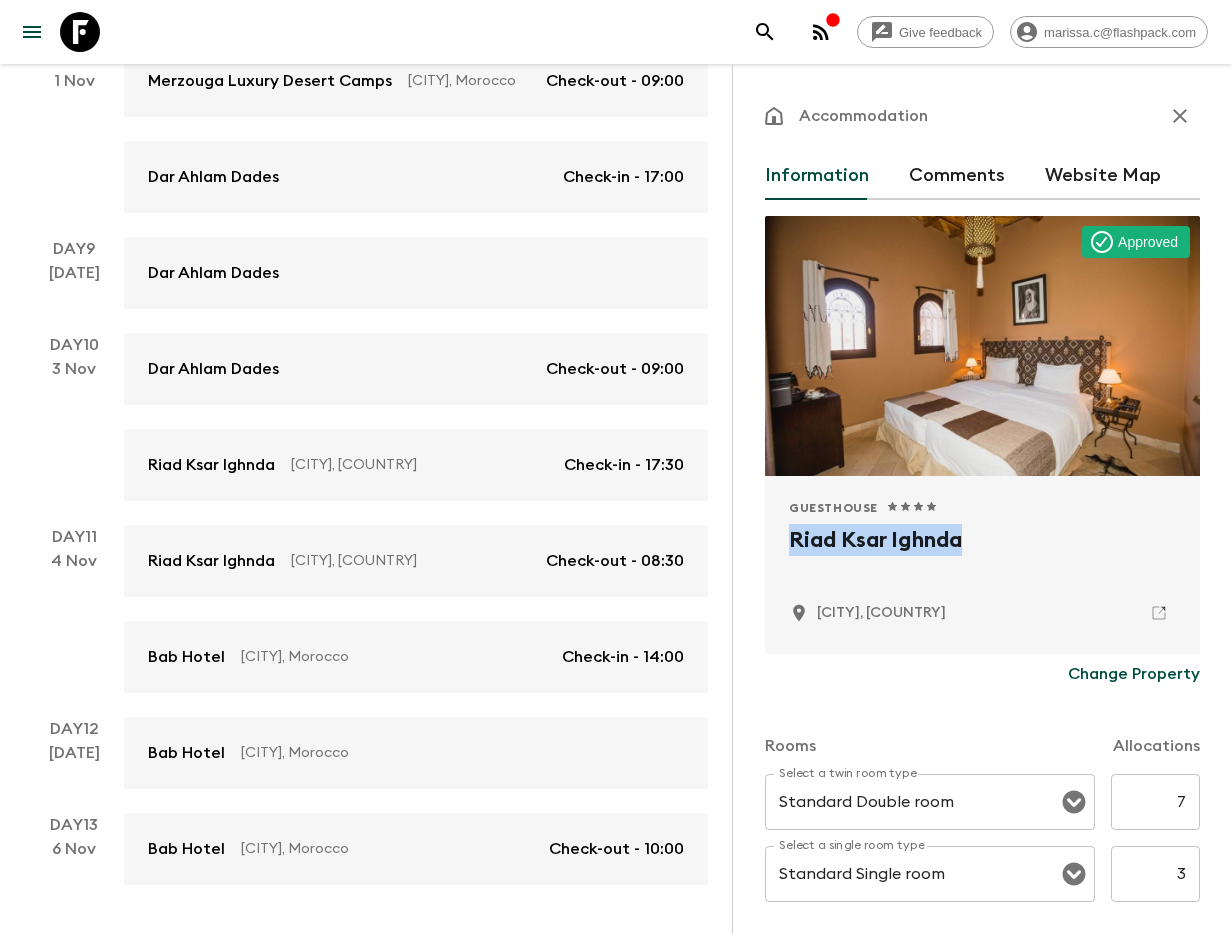 click on "Guesthouse 1 Star 2 Stars 3 Stars 4 Stars 5 Stars Riad Ksar Ighnda Asfalou, Morocco" at bounding box center [982, 565] 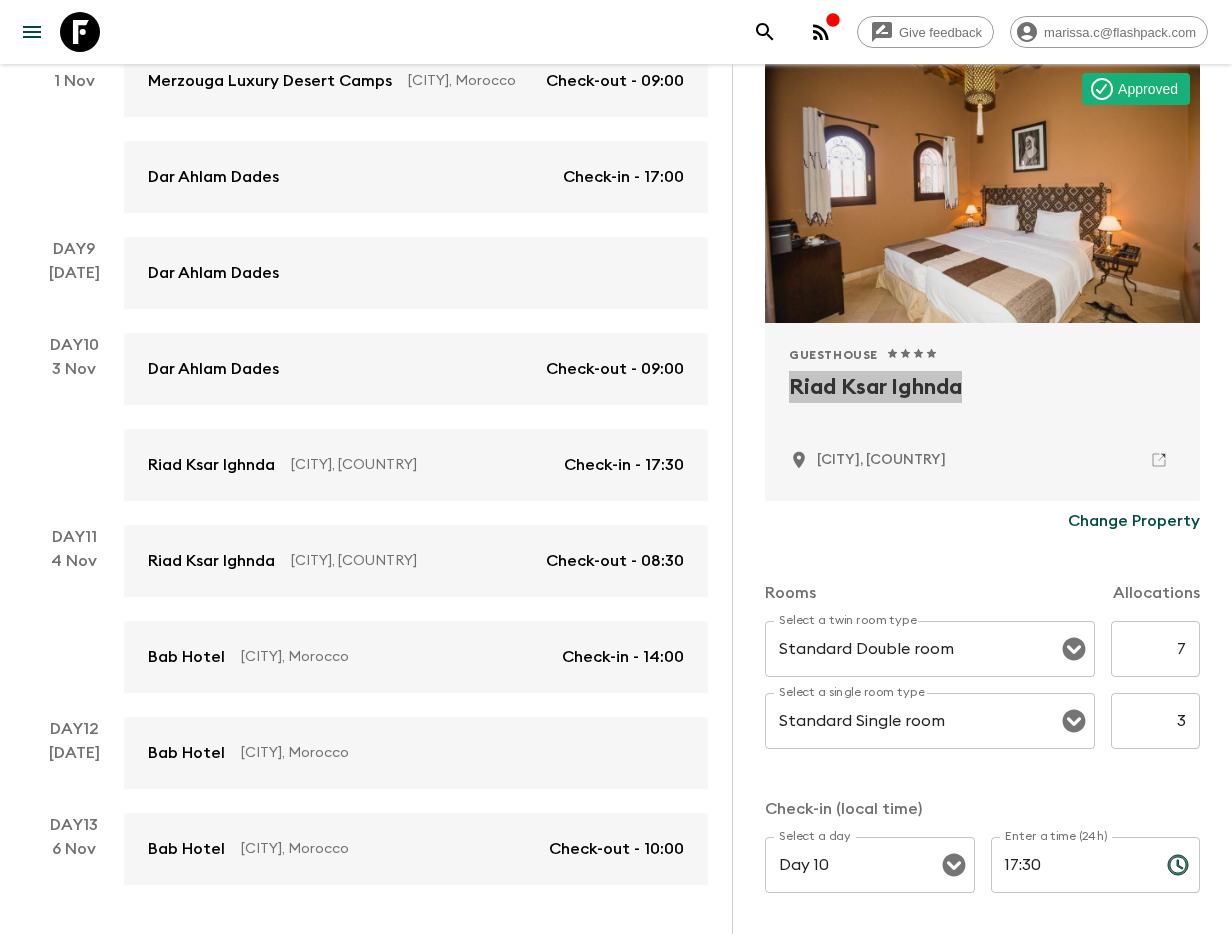 scroll, scrollTop: 161, scrollLeft: 0, axis: vertical 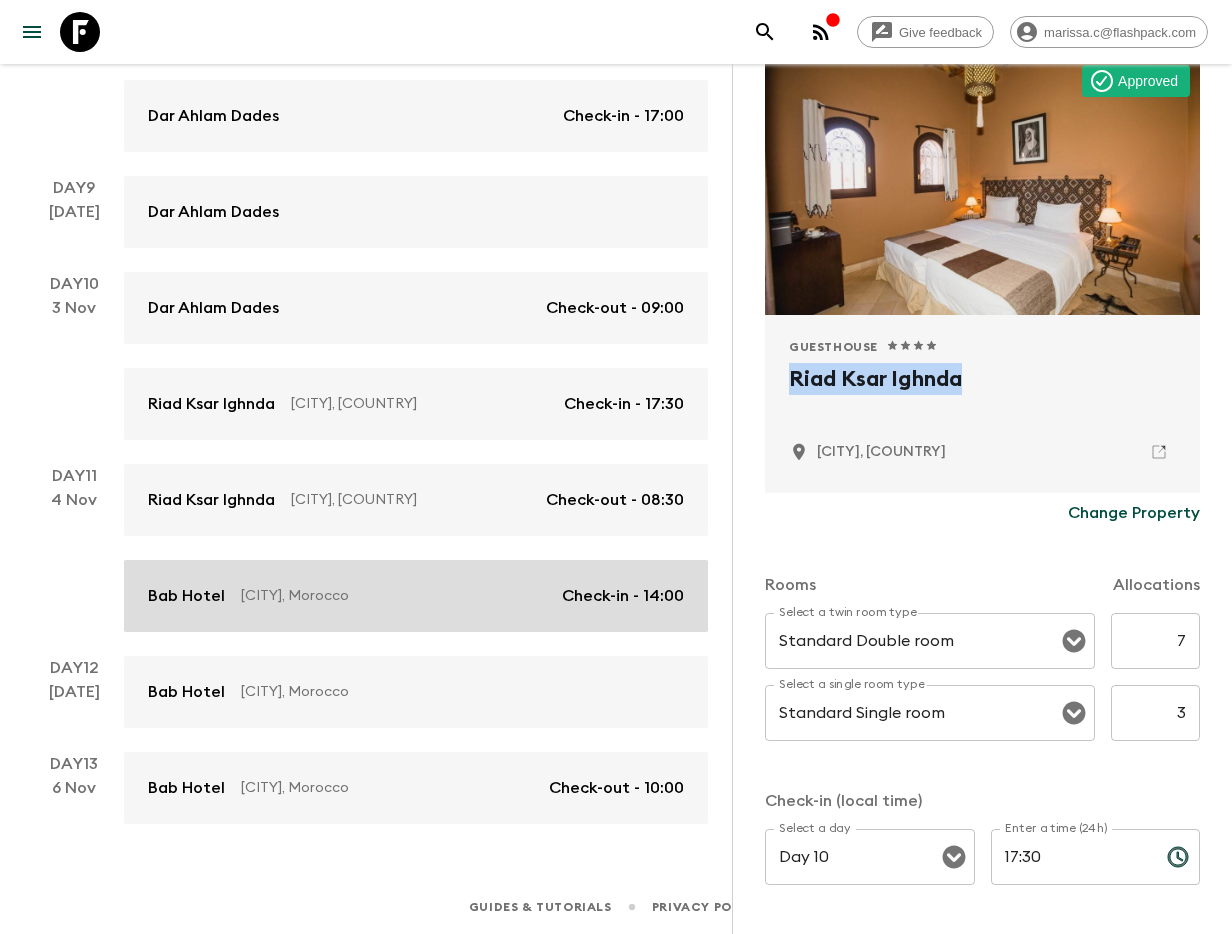click on "Bab Hotel" at bounding box center [186, 596] 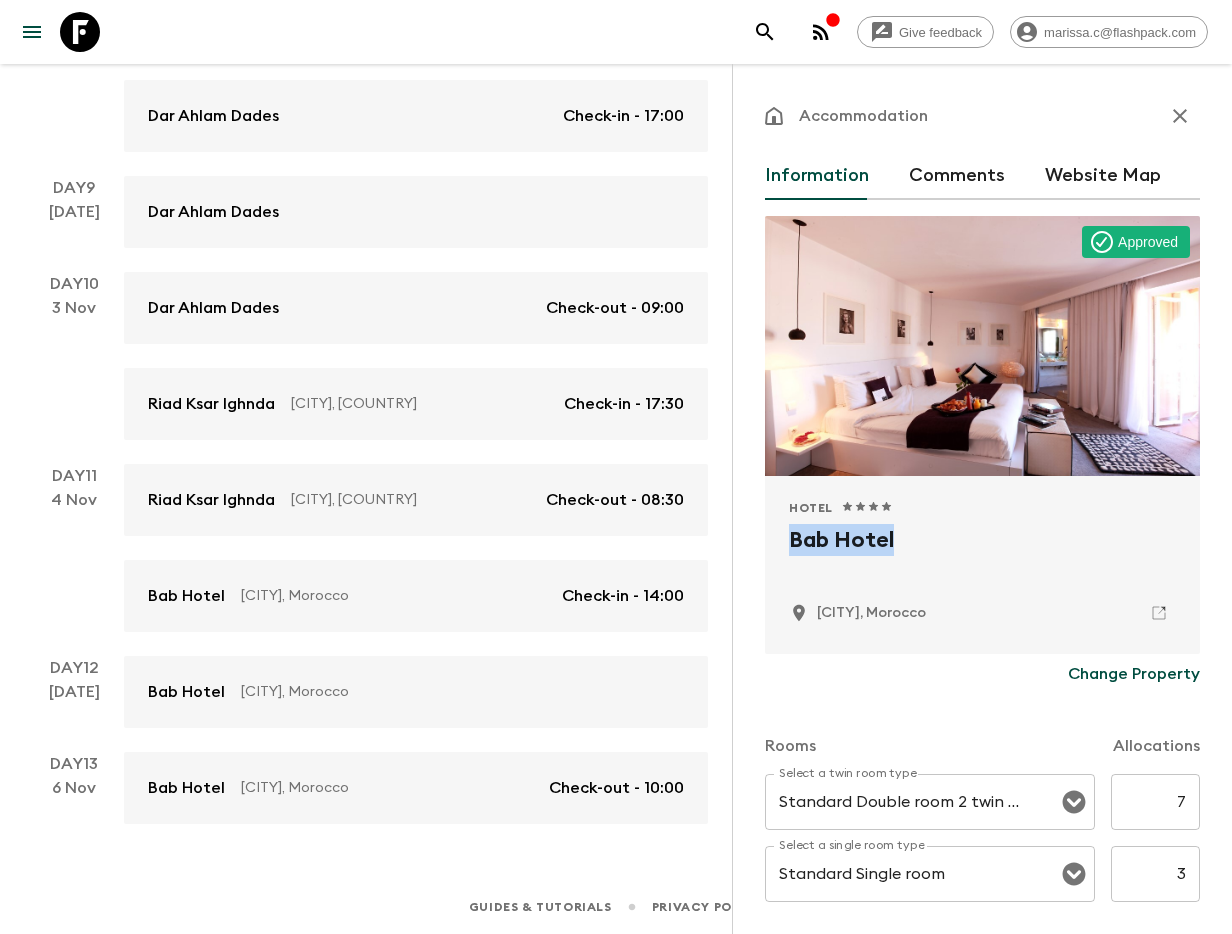 drag, startPoint x: 784, startPoint y: 536, endPoint x: 953, endPoint y: 540, distance: 169.04733 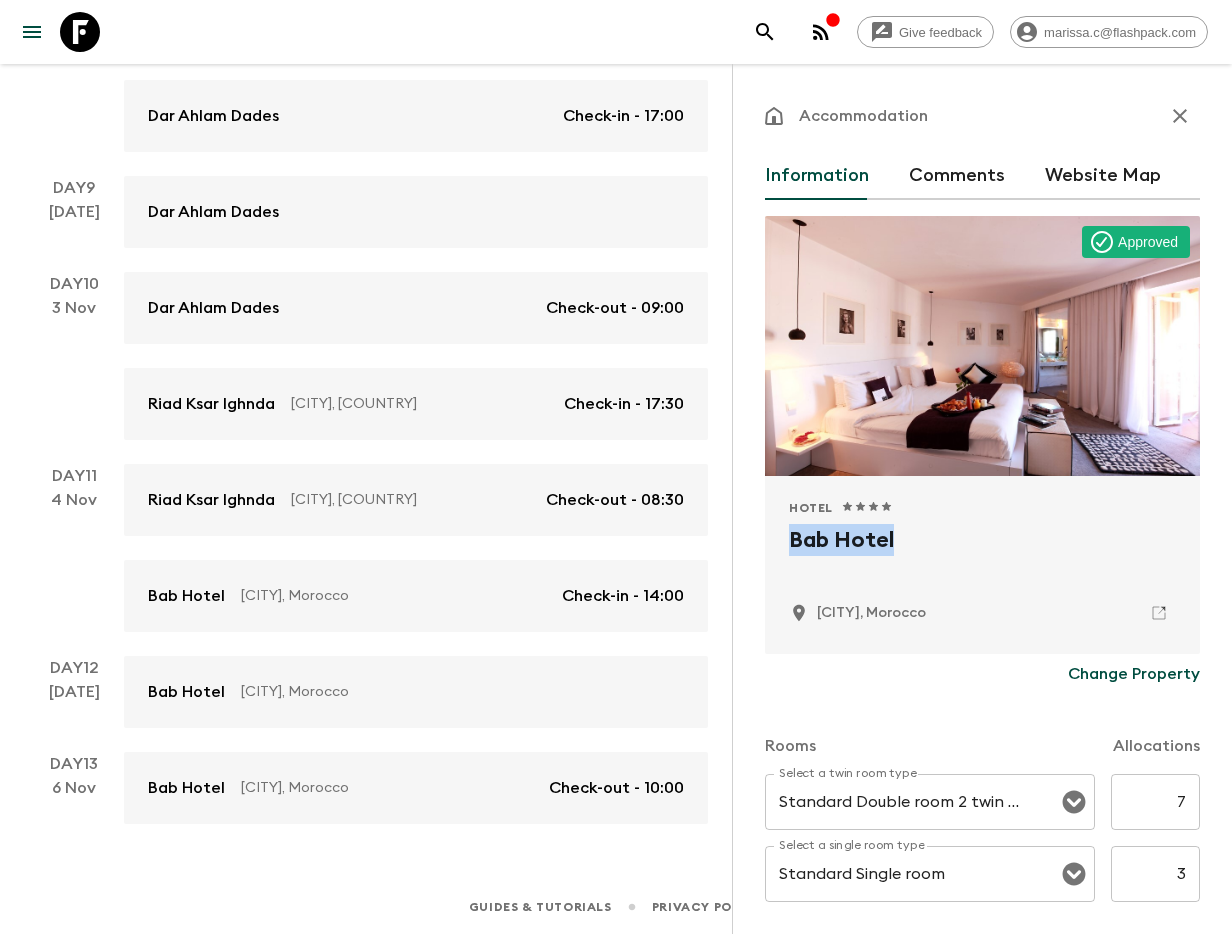 click on "Hotel 1 Star 2 Stars 3 Stars 4 Stars 5 Stars Bab Hotel [CITY], Morocco" at bounding box center [982, 565] 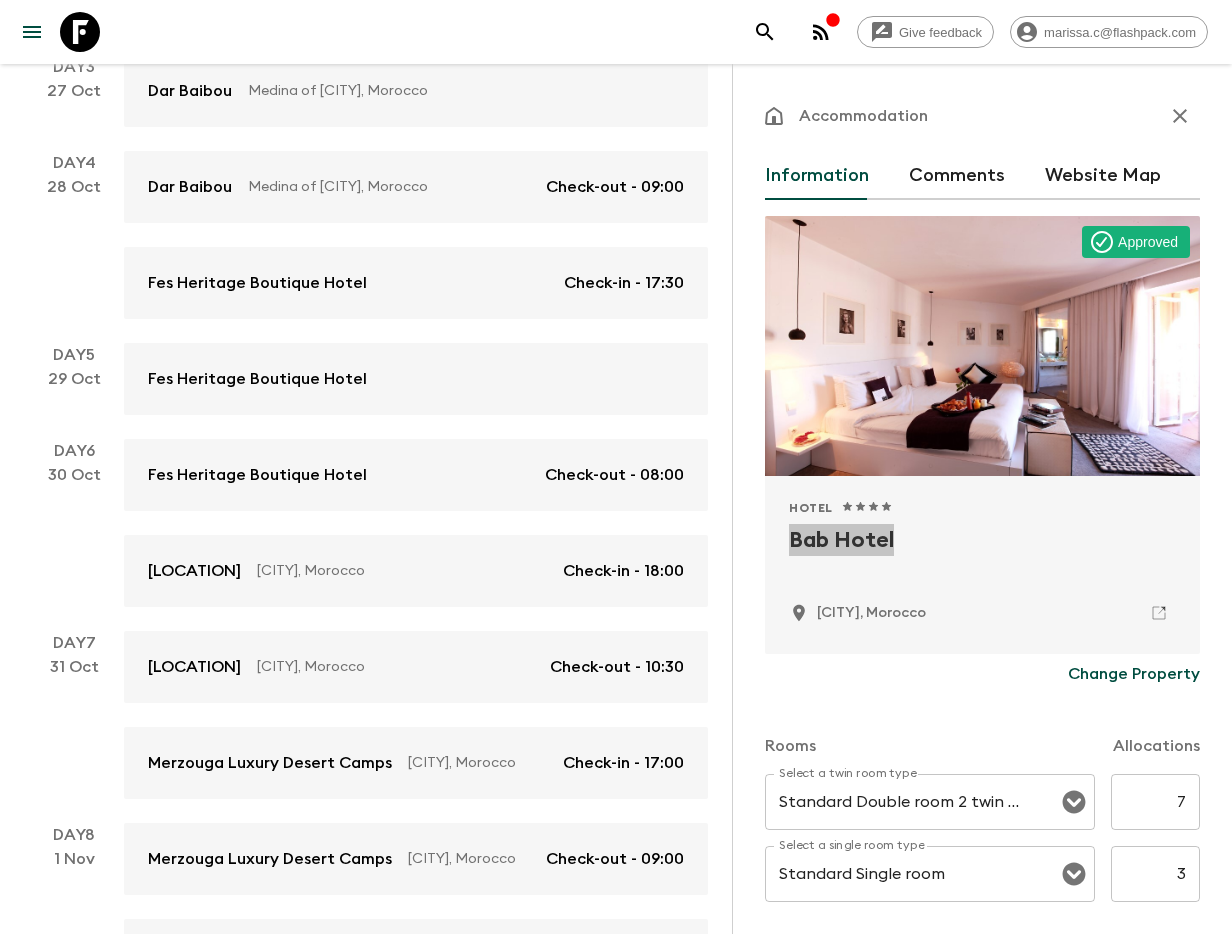 scroll, scrollTop: 0, scrollLeft: 0, axis: both 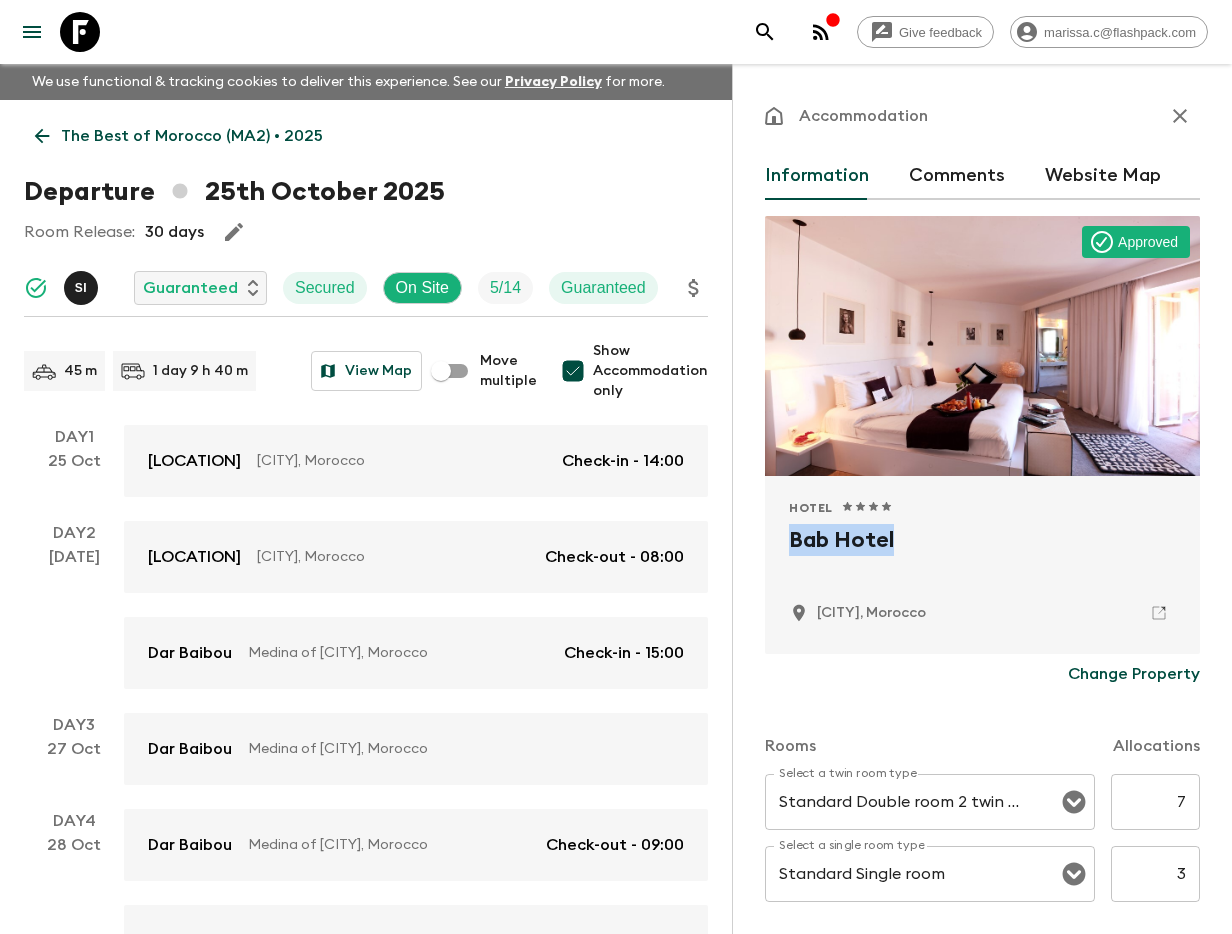 click at bounding box center [1180, 116] 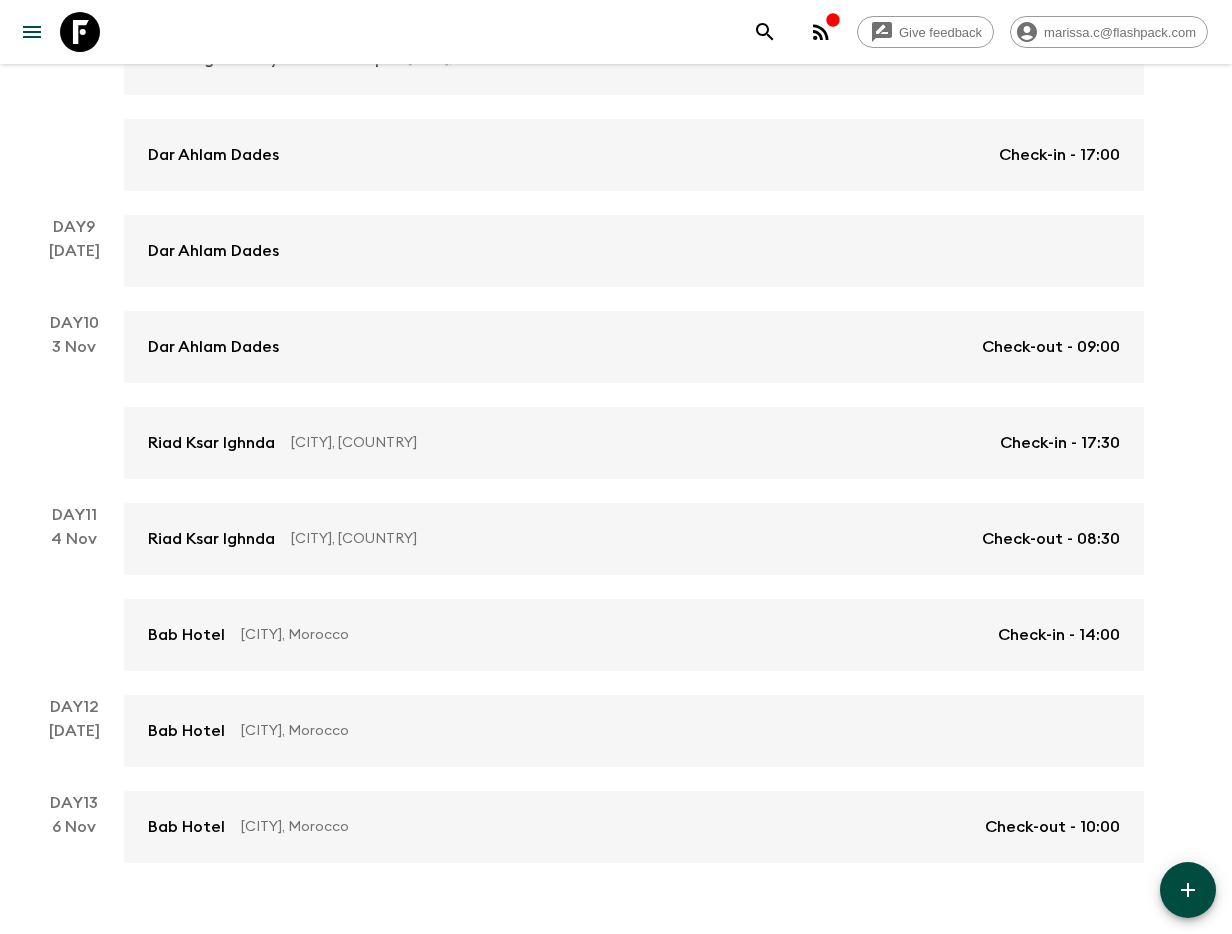 scroll, scrollTop: 1497, scrollLeft: 0, axis: vertical 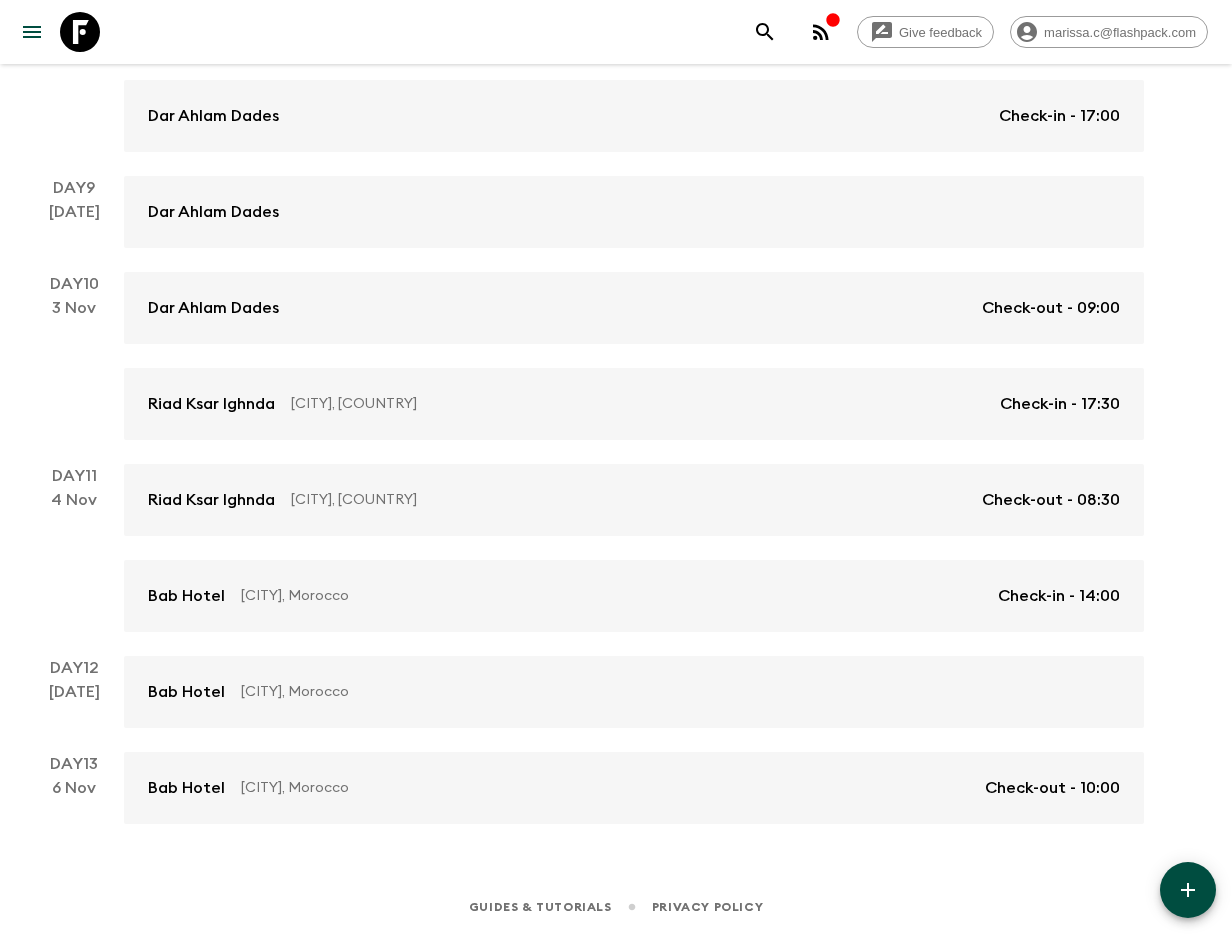click at bounding box center [765, 32] 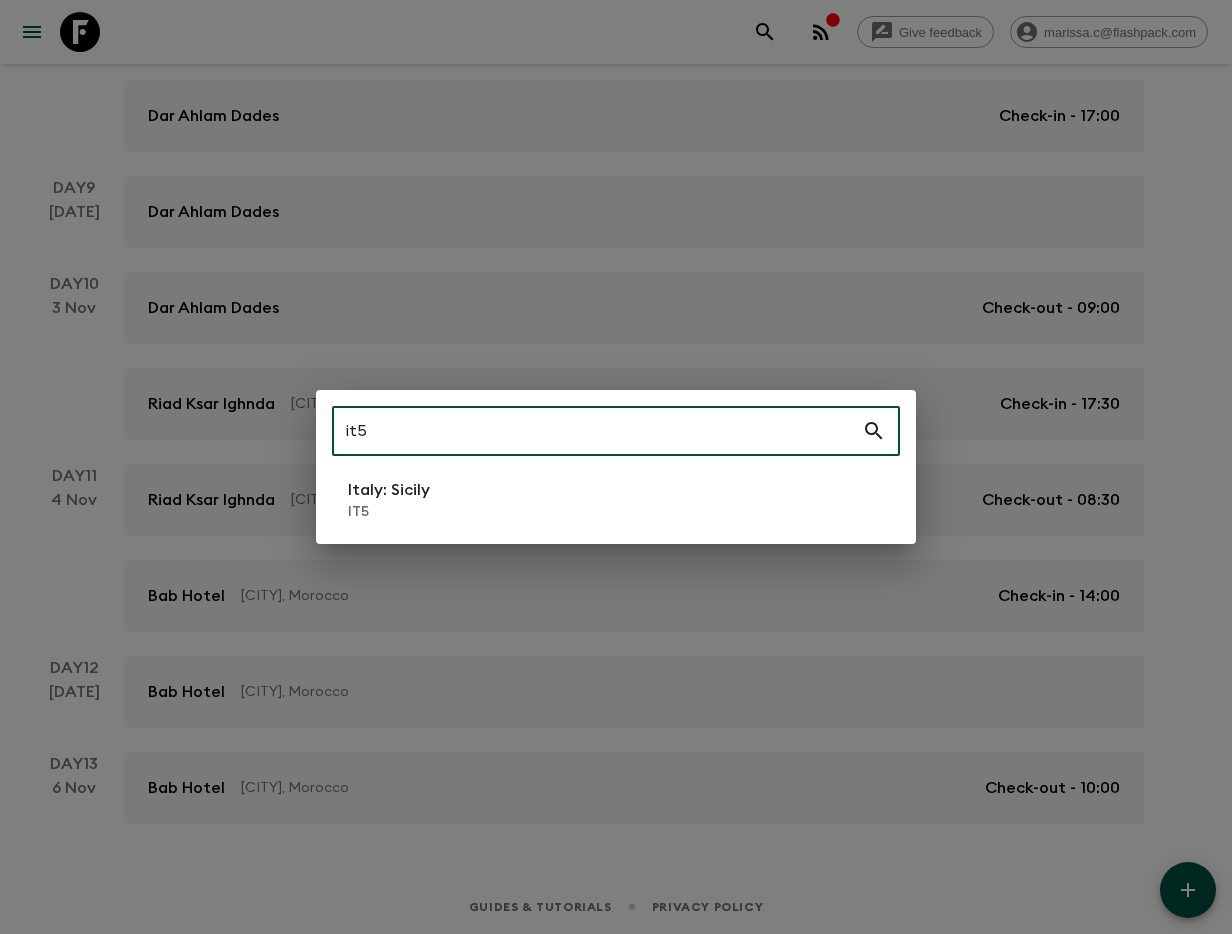 type on "it5" 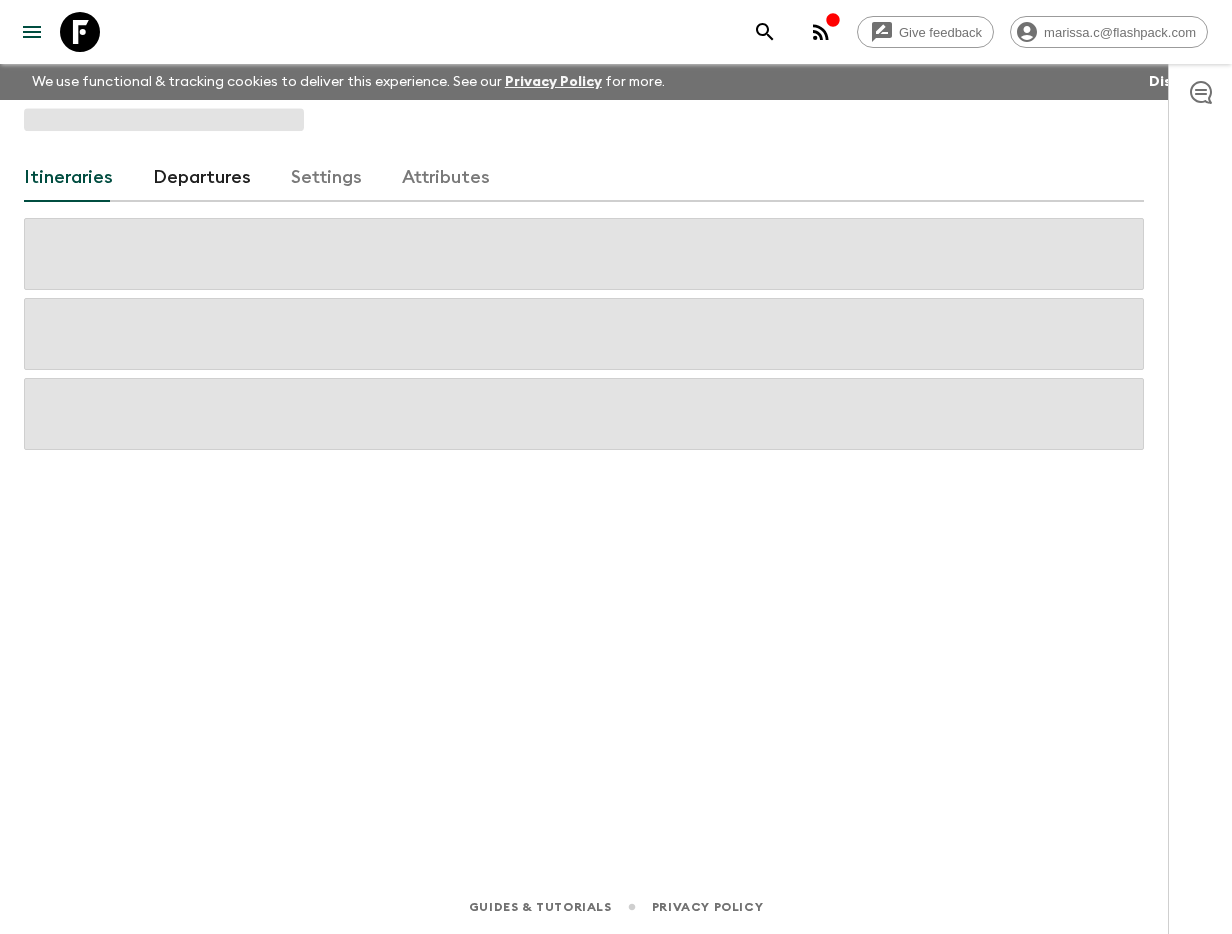 scroll, scrollTop: 0, scrollLeft: 0, axis: both 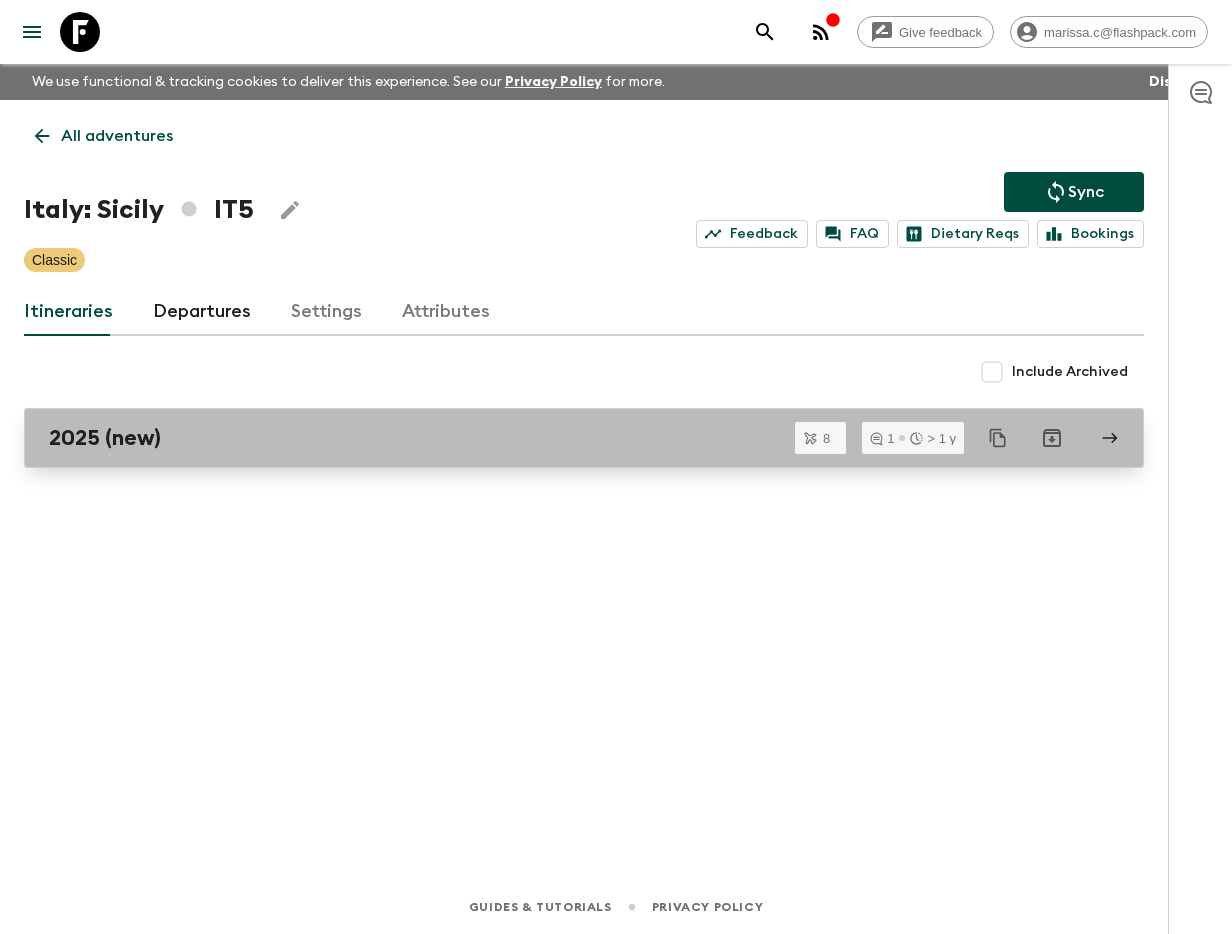 click on "2025 (new)" at bounding box center [565, 438] 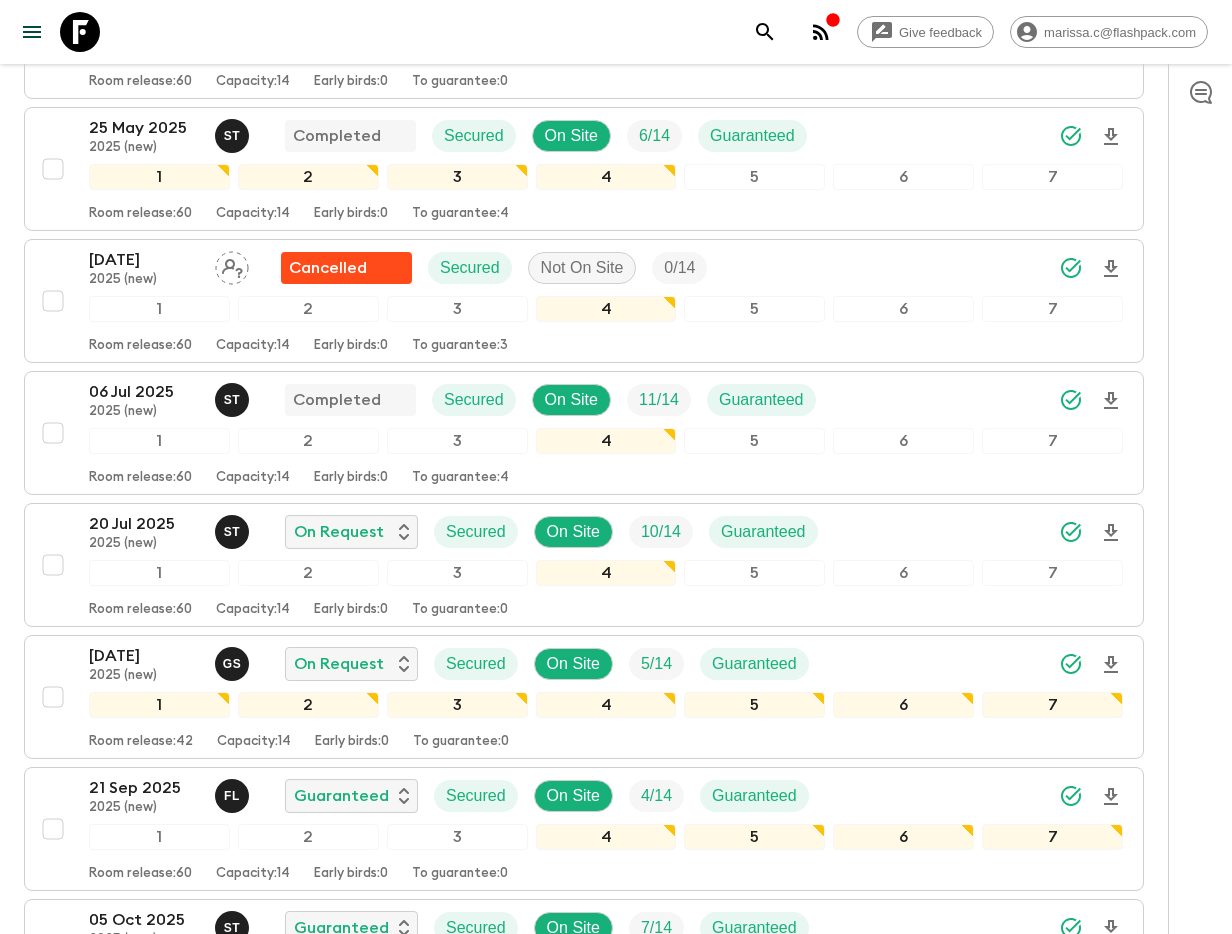 scroll, scrollTop: 504, scrollLeft: 0, axis: vertical 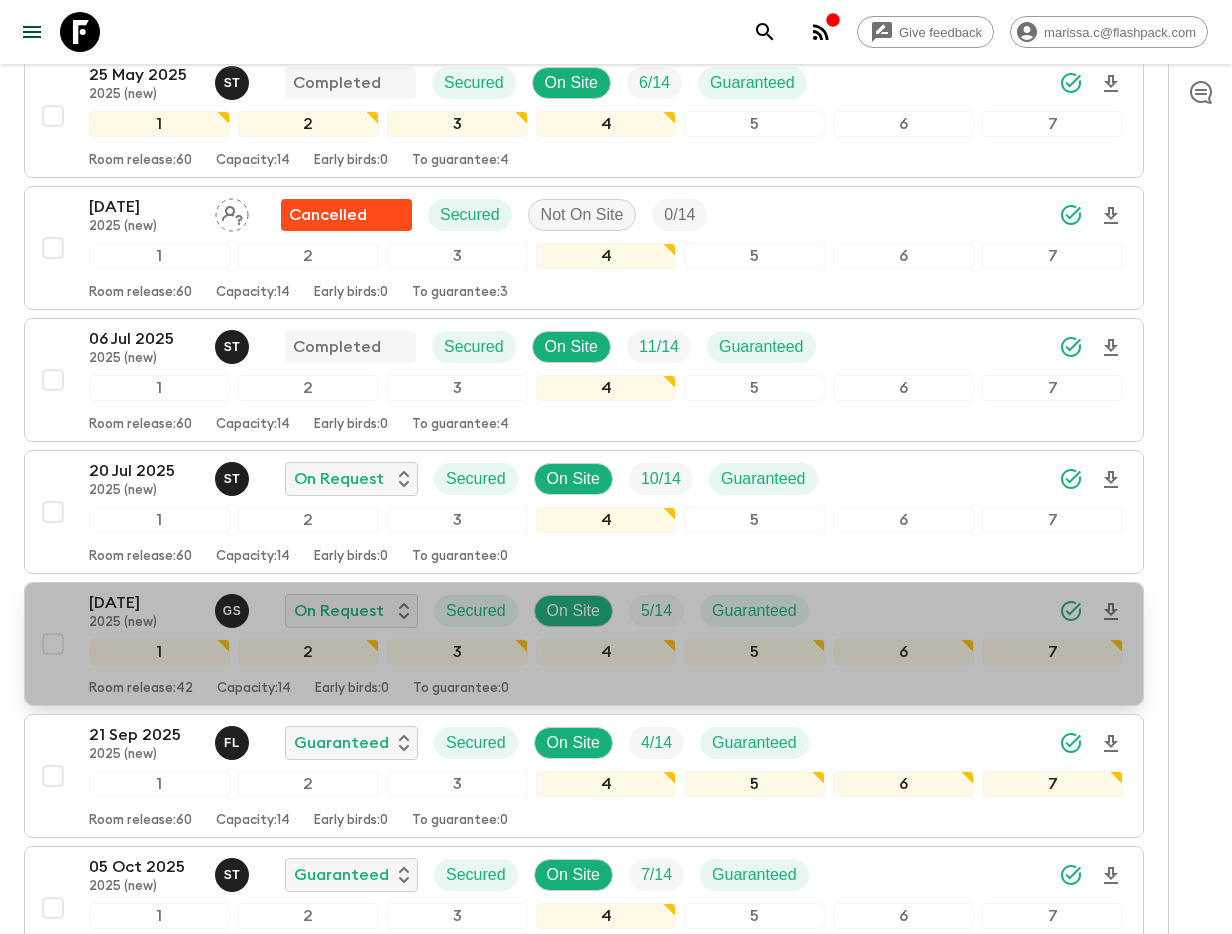 click on "[DATE]" at bounding box center (144, 603) 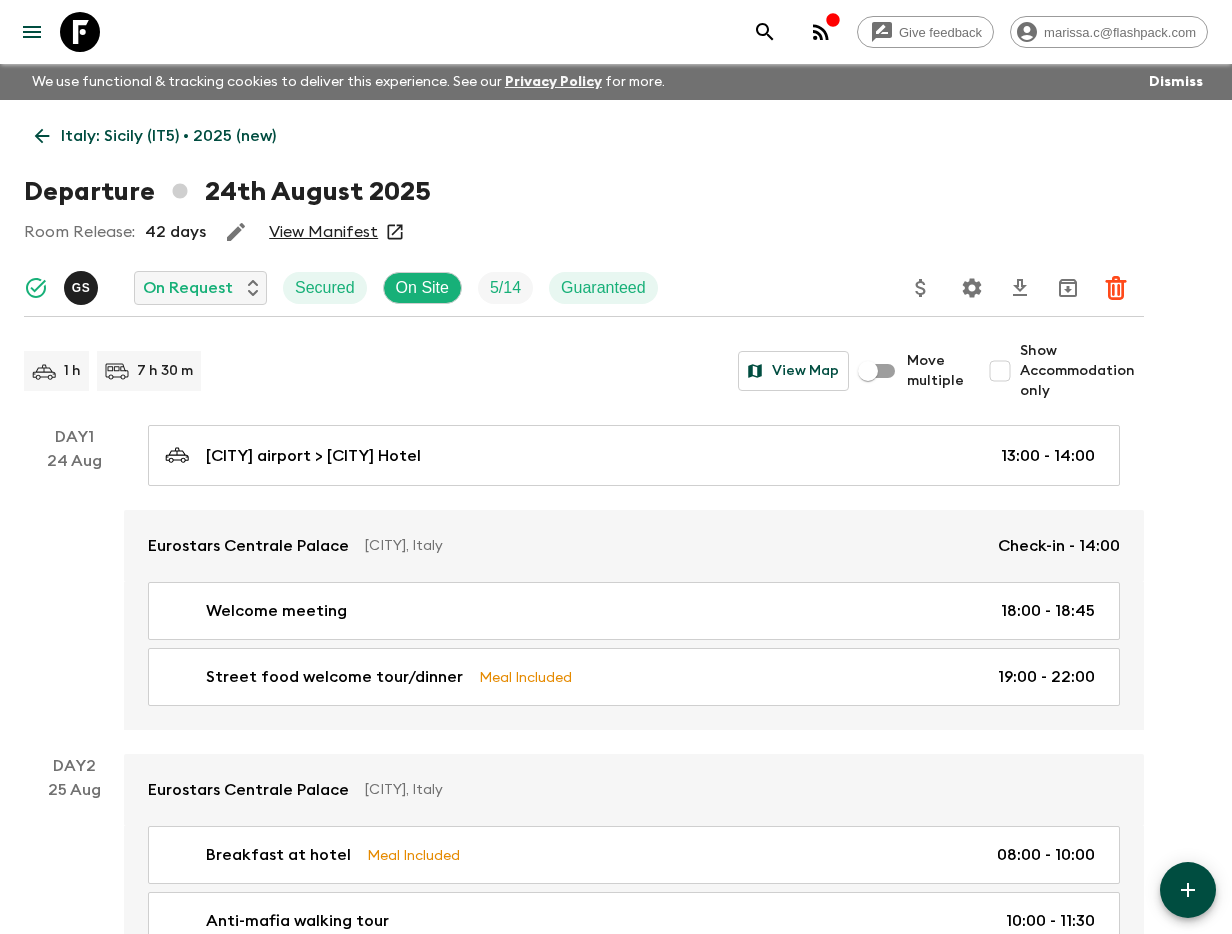 scroll, scrollTop: 2691, scrollLeft: 0, axis: vertical 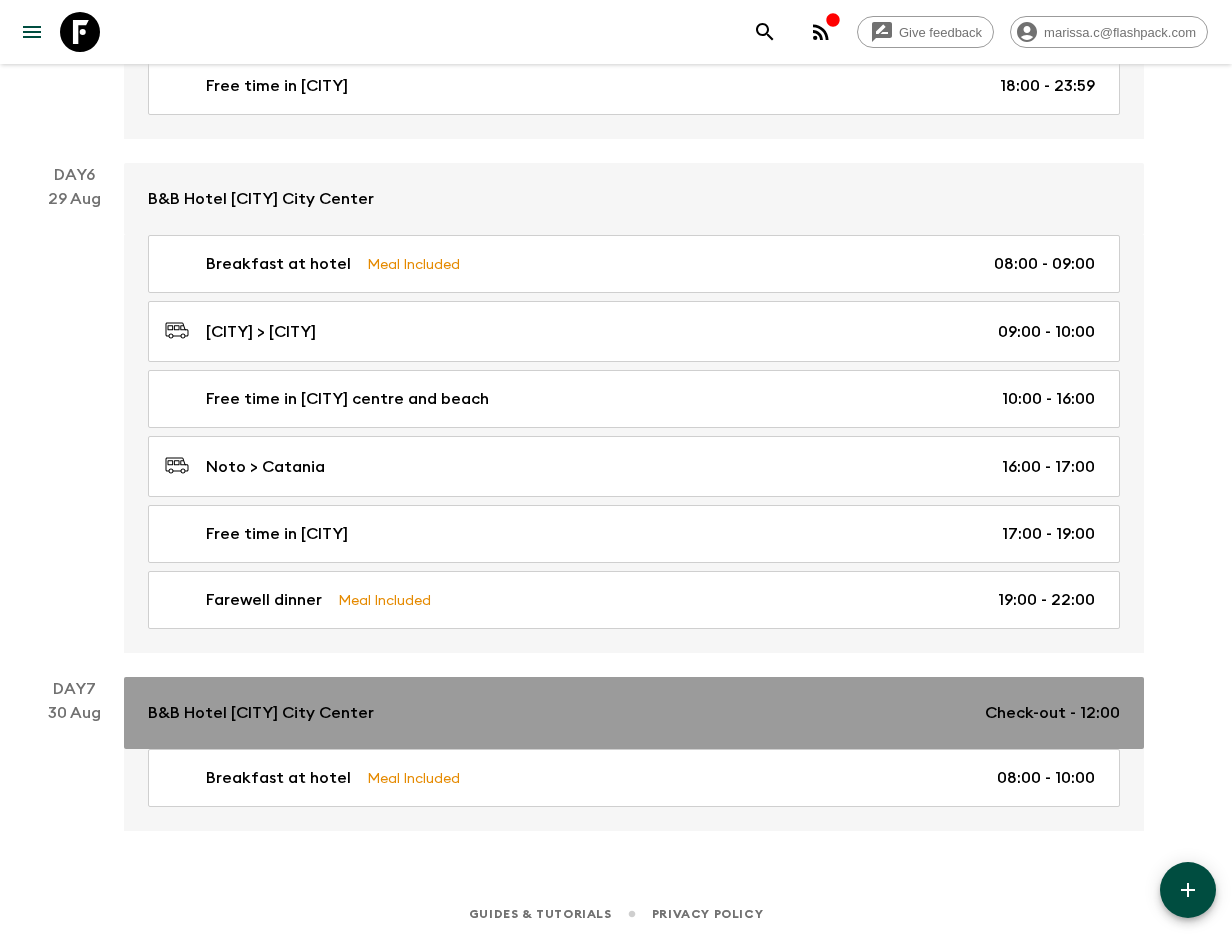 click on "B&B Hotel [CITY] City Center" at bounding box center [261, 713] 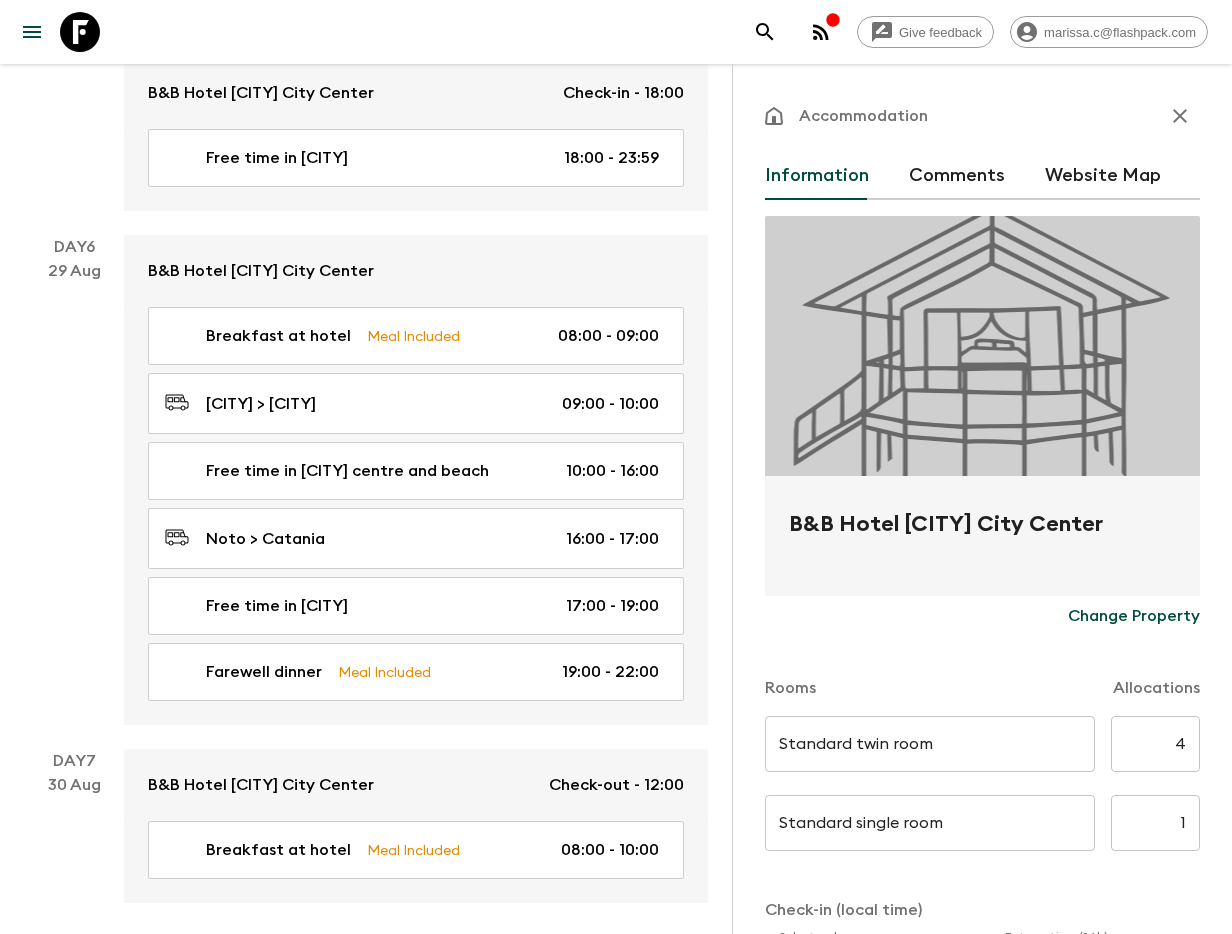 drag, startPoint x: 788, startPoint y: 519, endPoint x: 1125, endPoint y: 533, distance: 337.29068 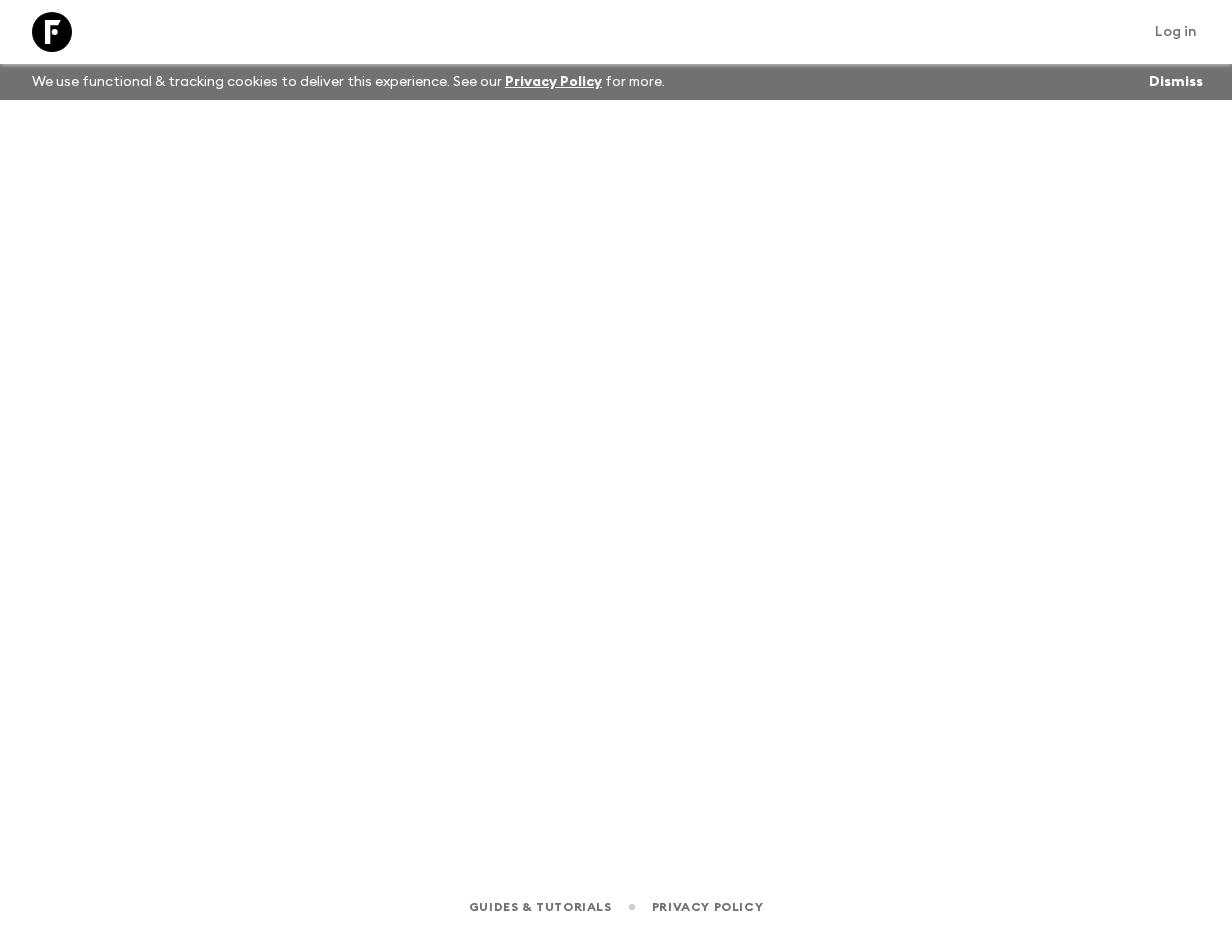 scroll, scrollTop: 0, scrollLeft: 0, axis: both 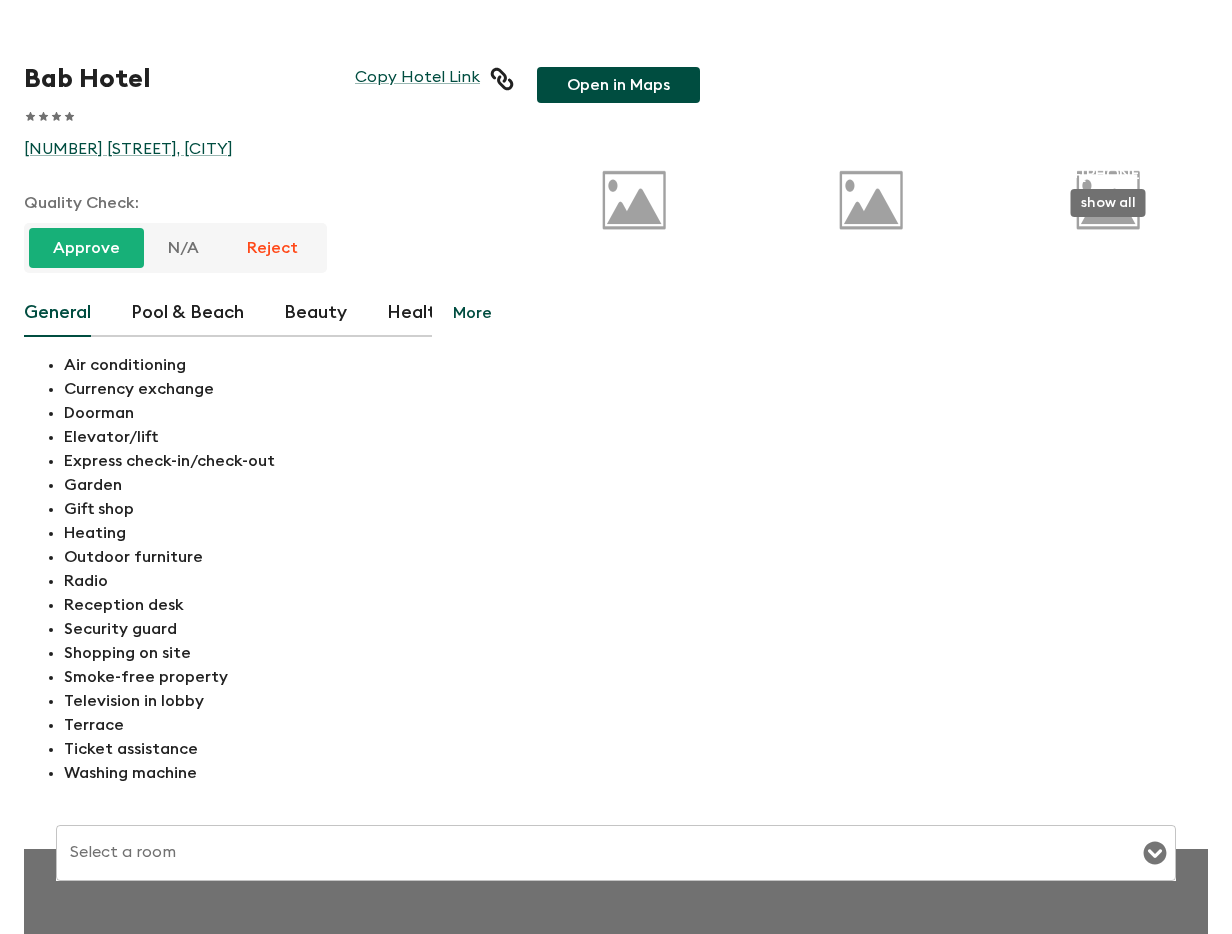 type on "Double Suite 2 twin beds" 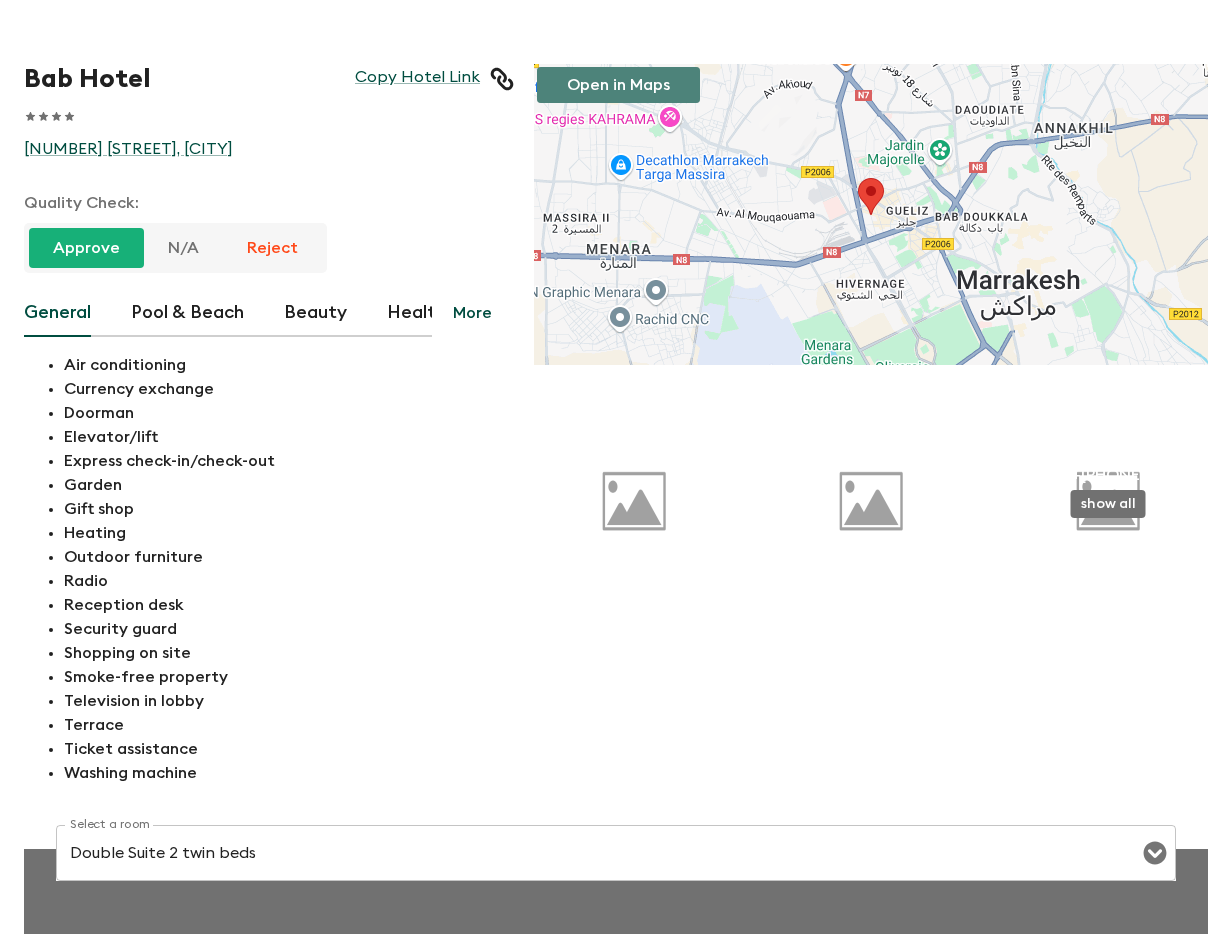 click on "Open in Maps" at bounding box center [618, 85] 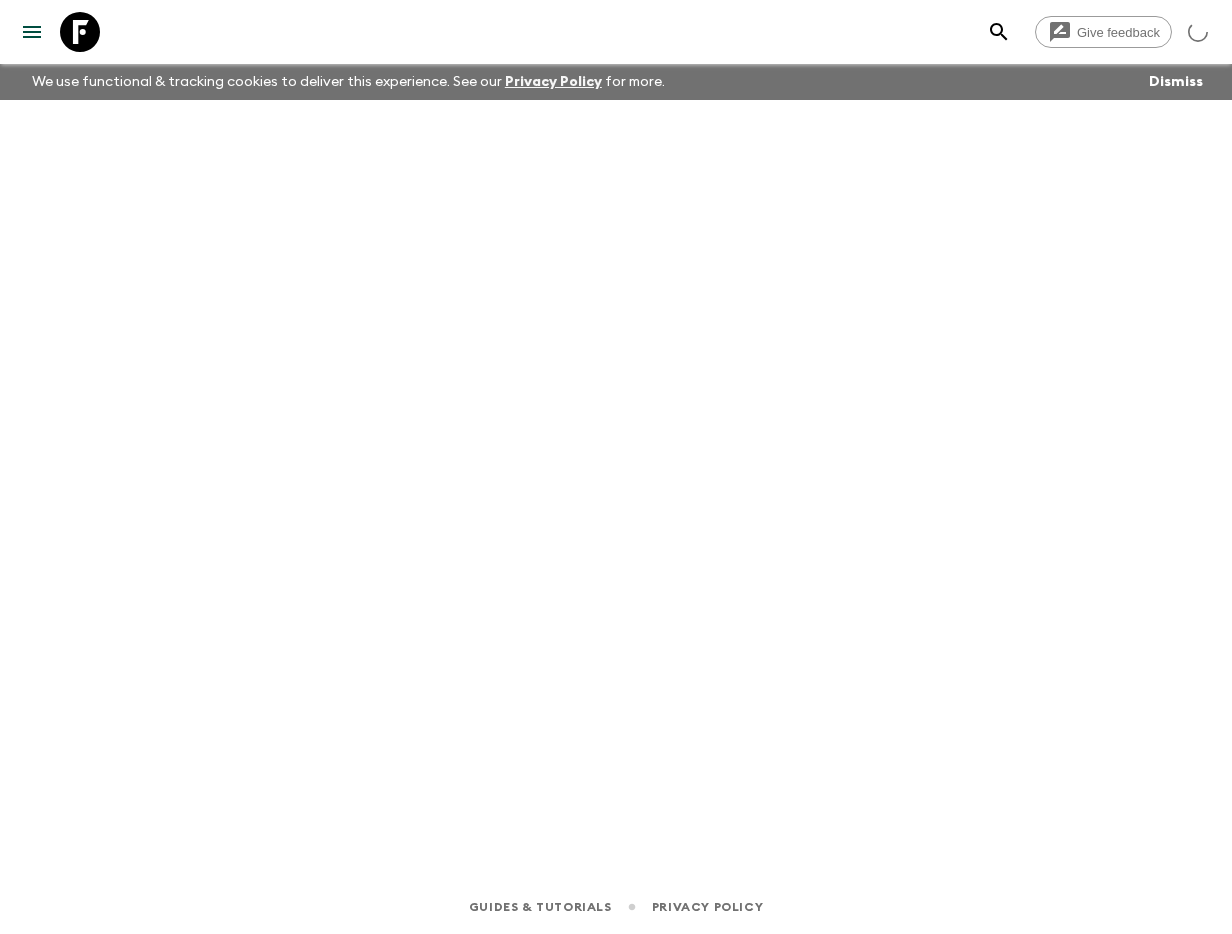 scroll, scrollTop: 0, scrollLeft: 0, axis: both 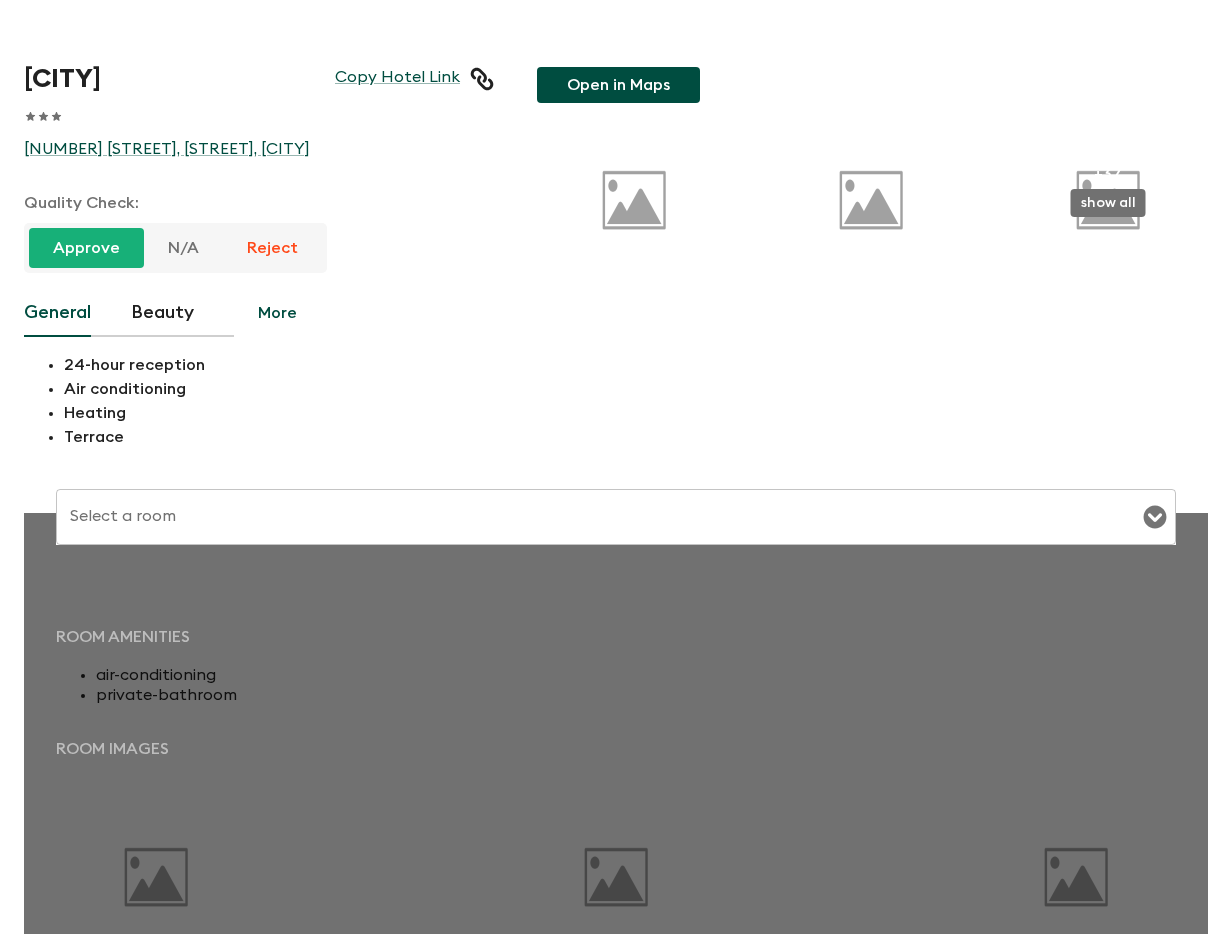 type on "Standard room" 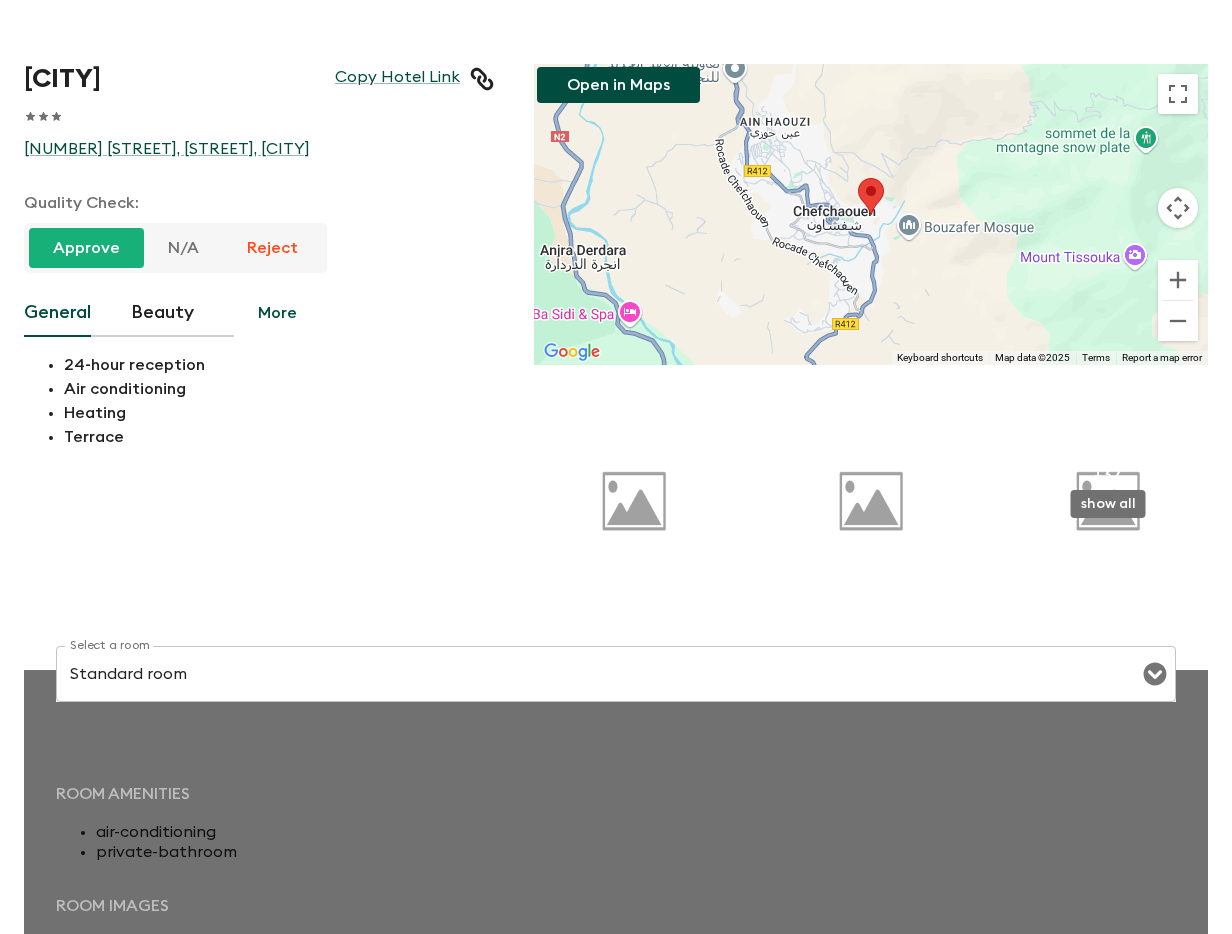 click on "Open in Maps" at bounding box center (618, 85) 